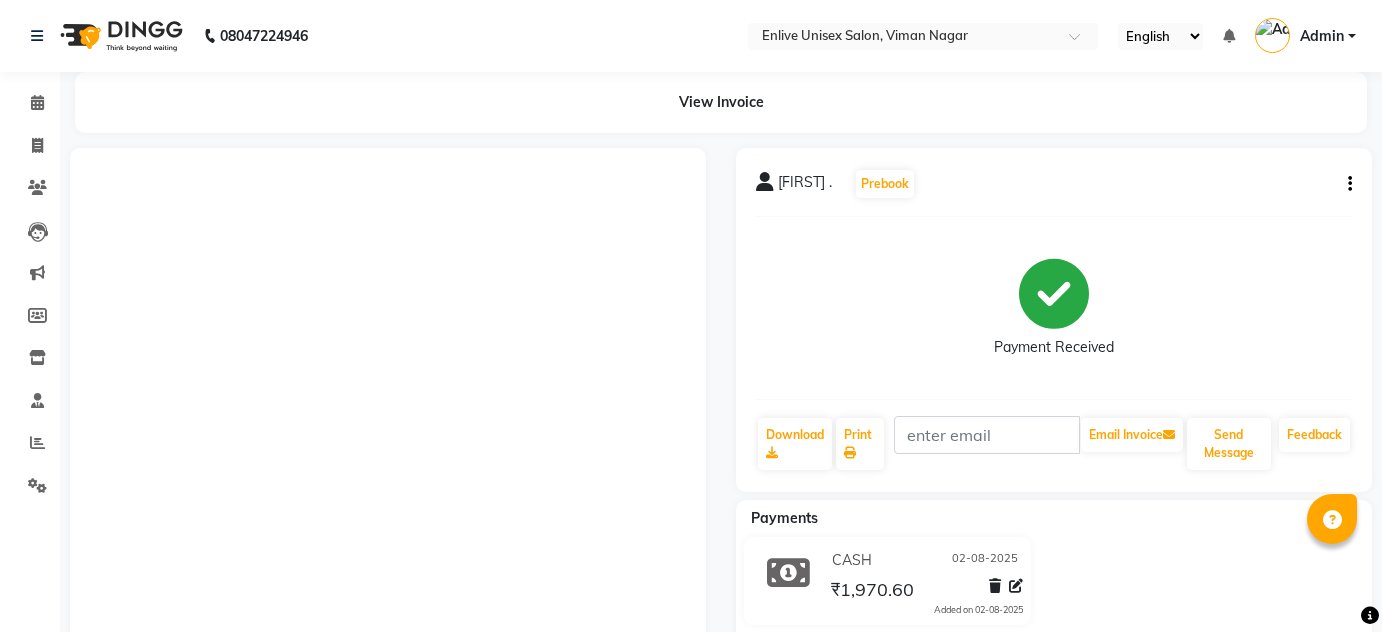 scroll, scrollTop: 0, scrollLeft: 0, axis: both 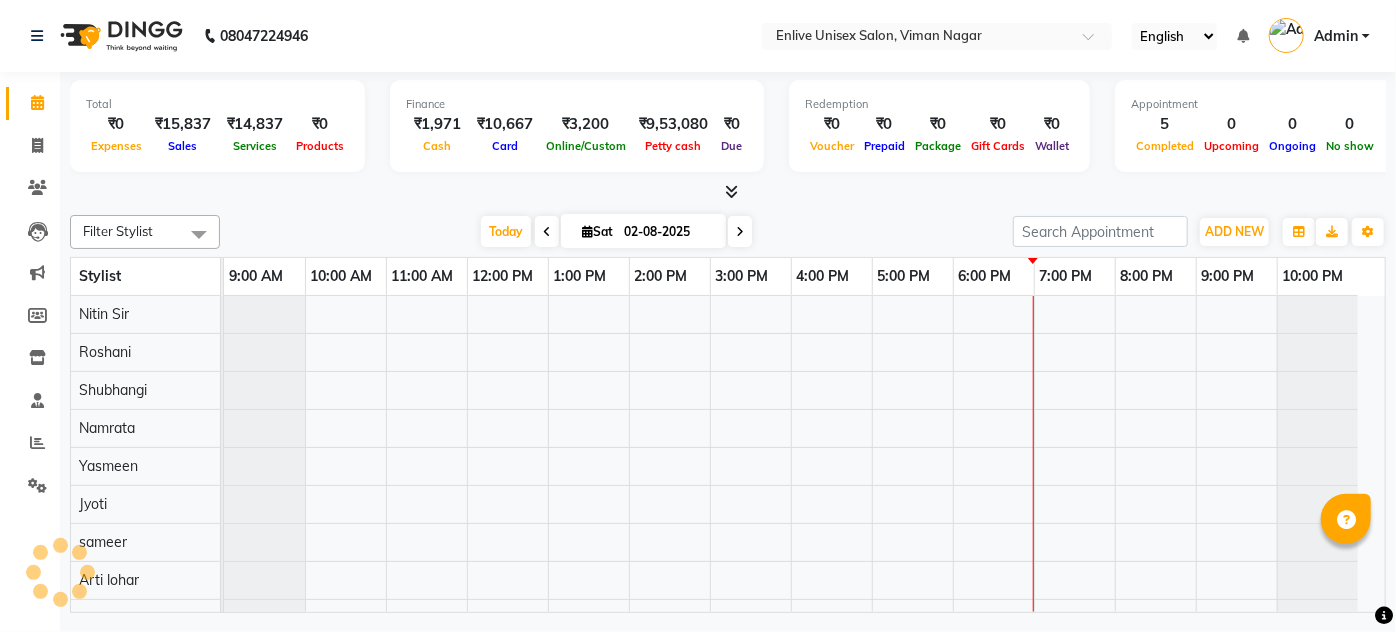 select on "en" 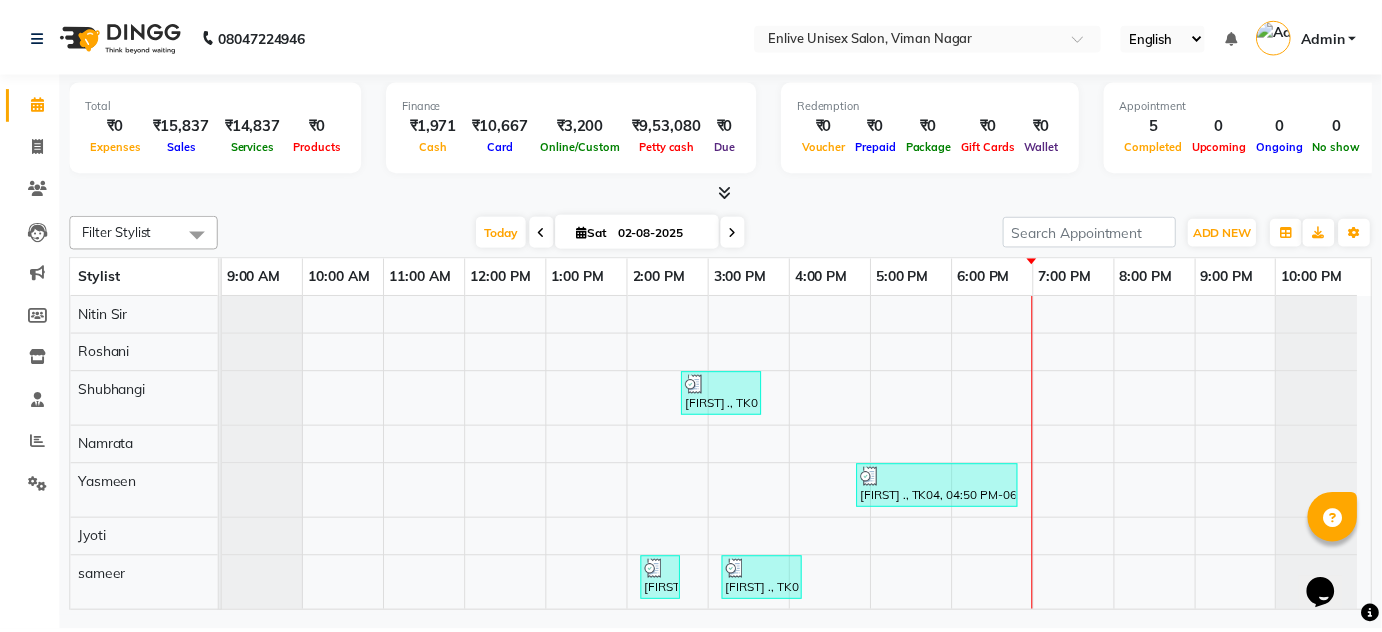 scroll, scrollTop: 0, scrollLeft: 0, axis: both 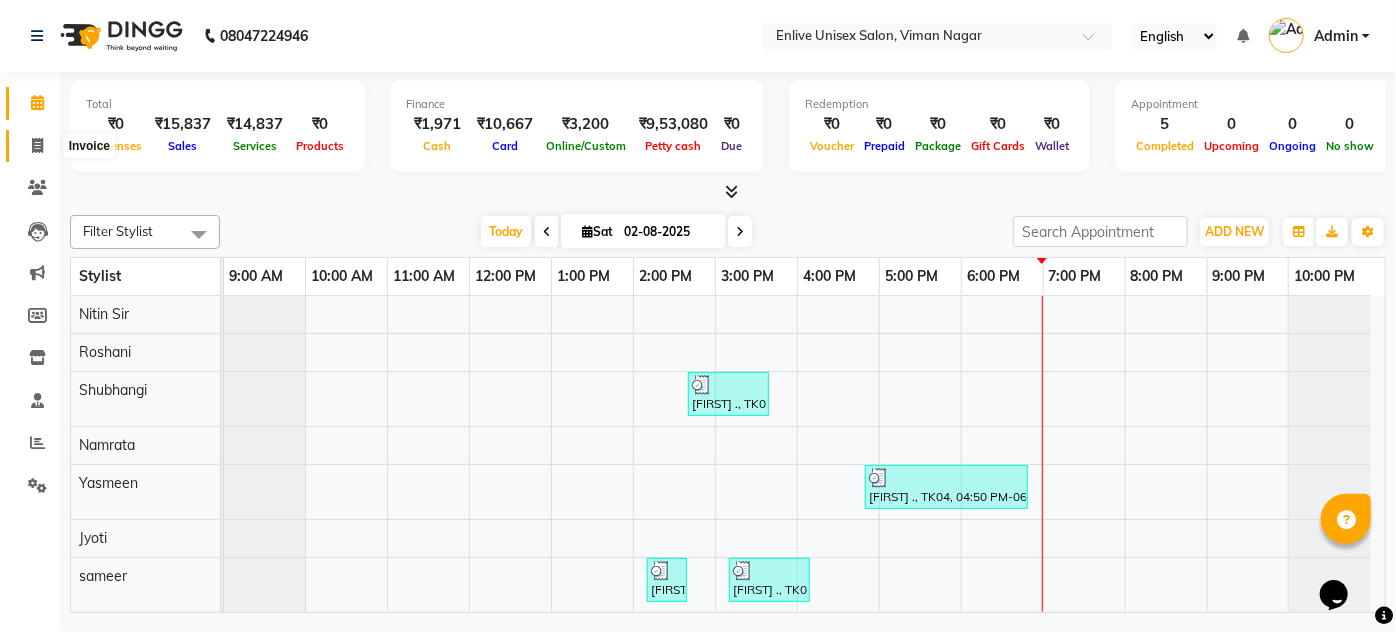 click 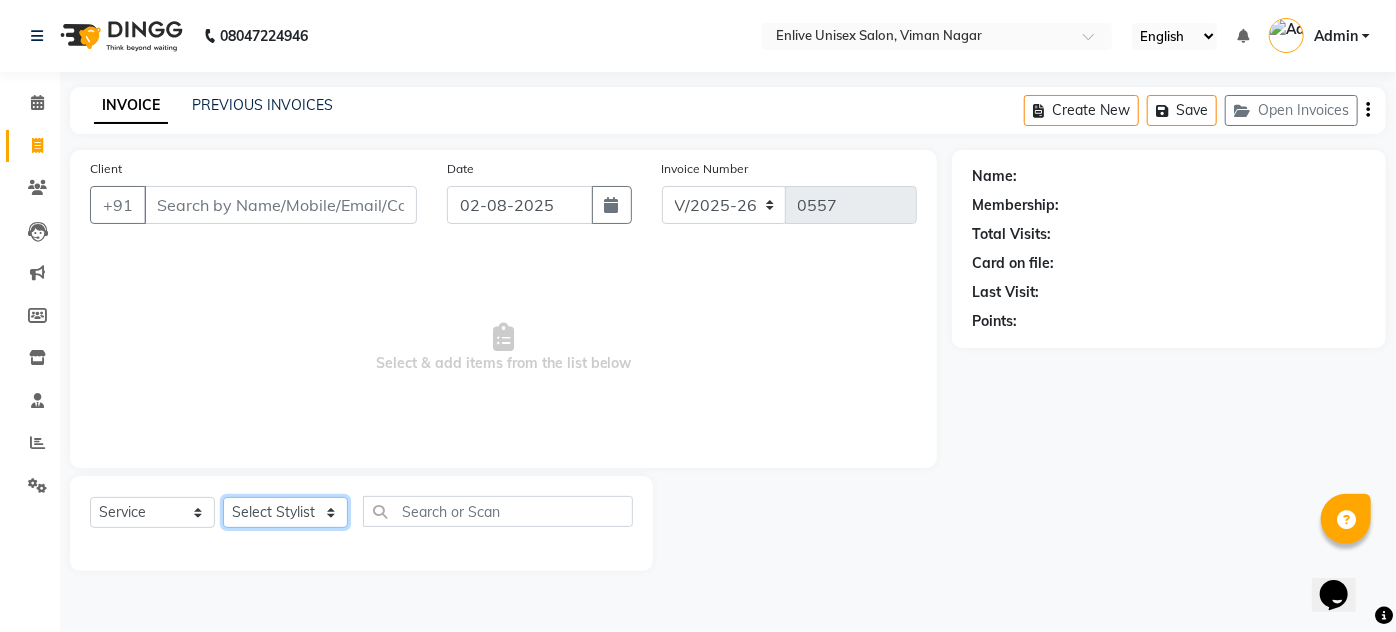 click on "Select Stylist Amin Shaikh Arti lohar Jyoti Namrata Nitin Sir Roshani sameer Shubhangi Vikas Yasmeen" 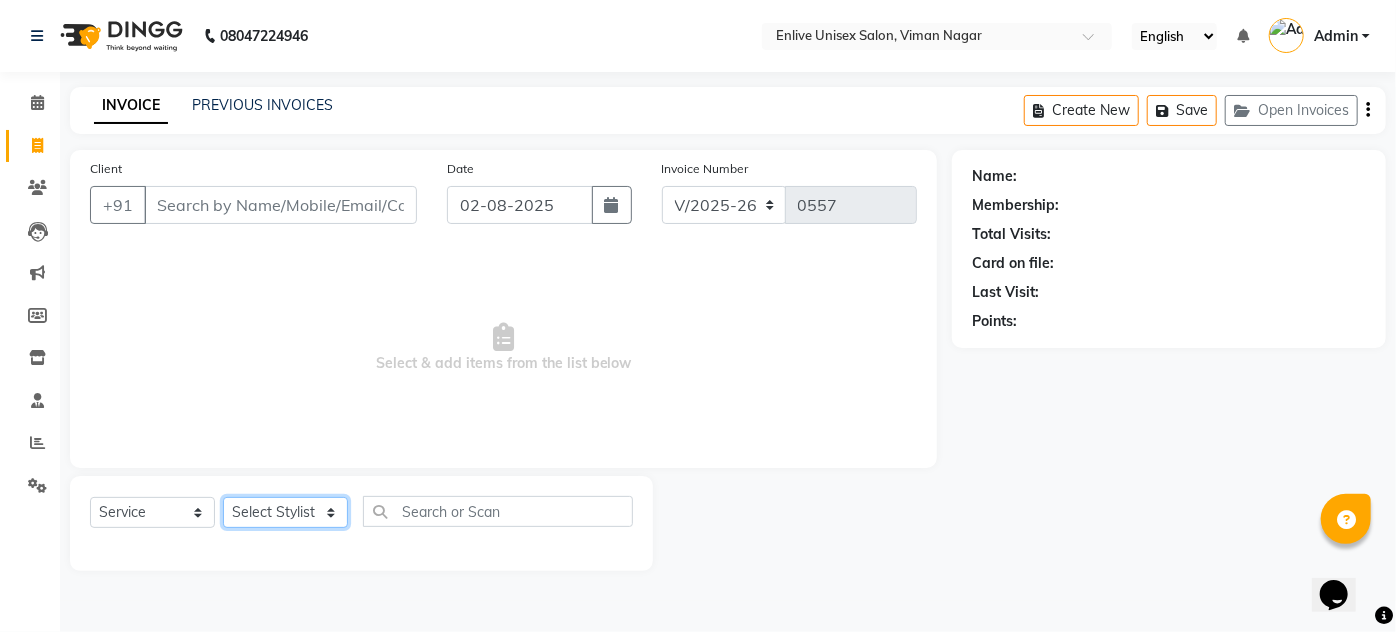 select on "84222" 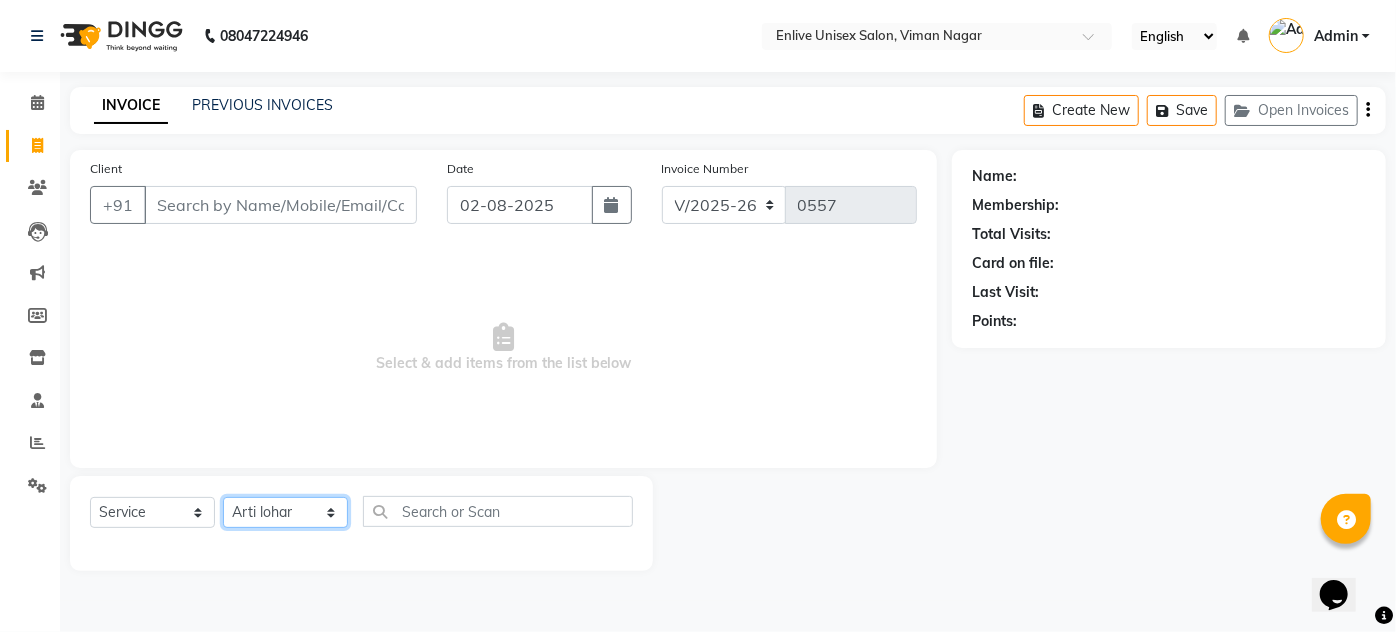 click on "Select Stylist Amin Shaikh Arti lohar Jyoti Namrata Nitin Sir Roshani sameer Shubhangi Vikas Yasmeen" 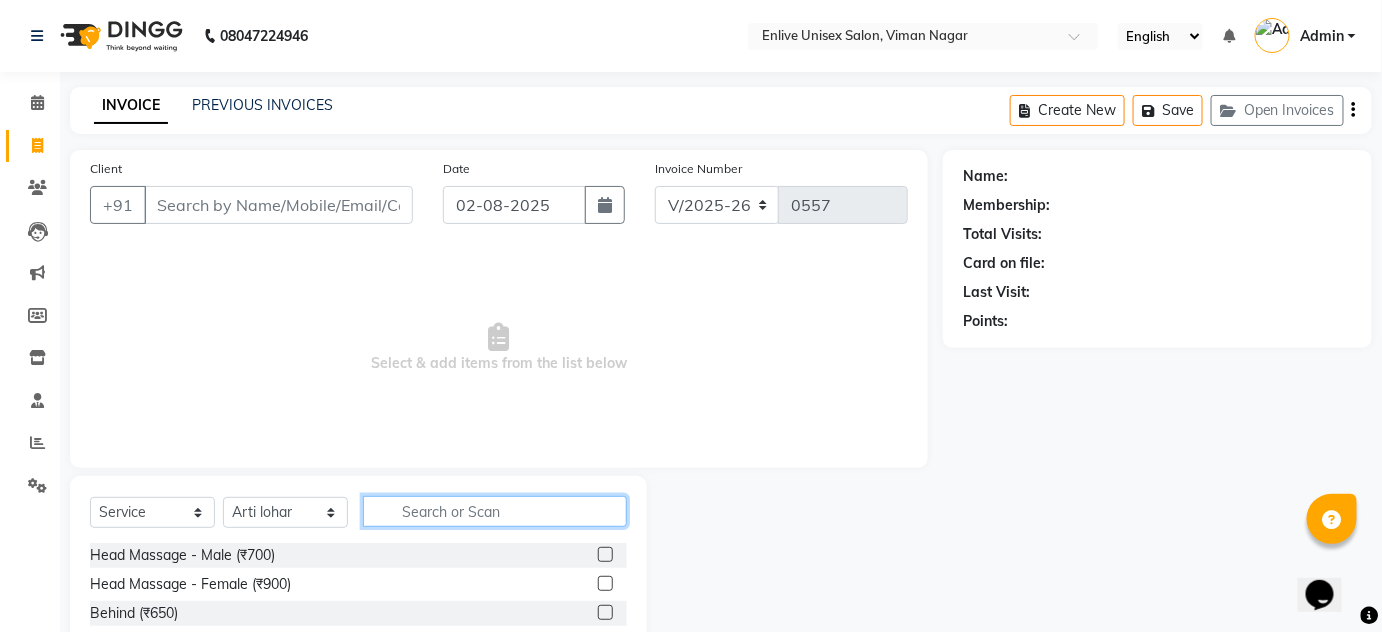 click 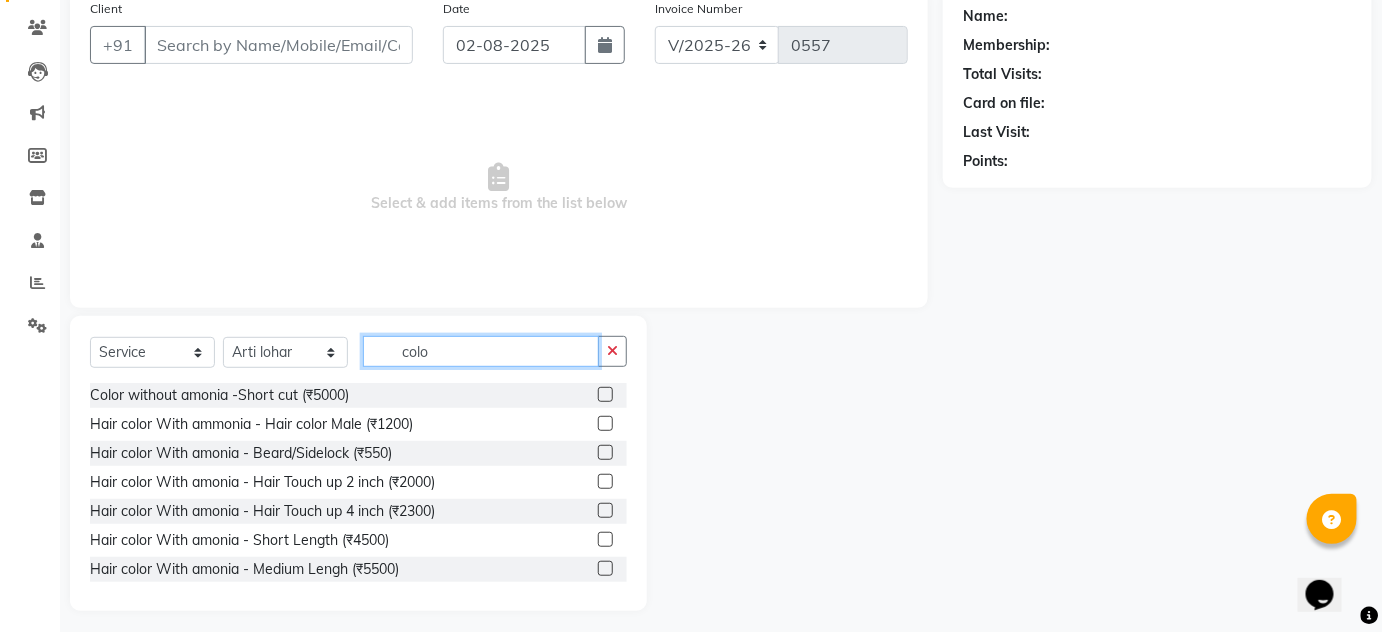scroll, scrollTop: 168, scrollLeft: 0, axis: vertical 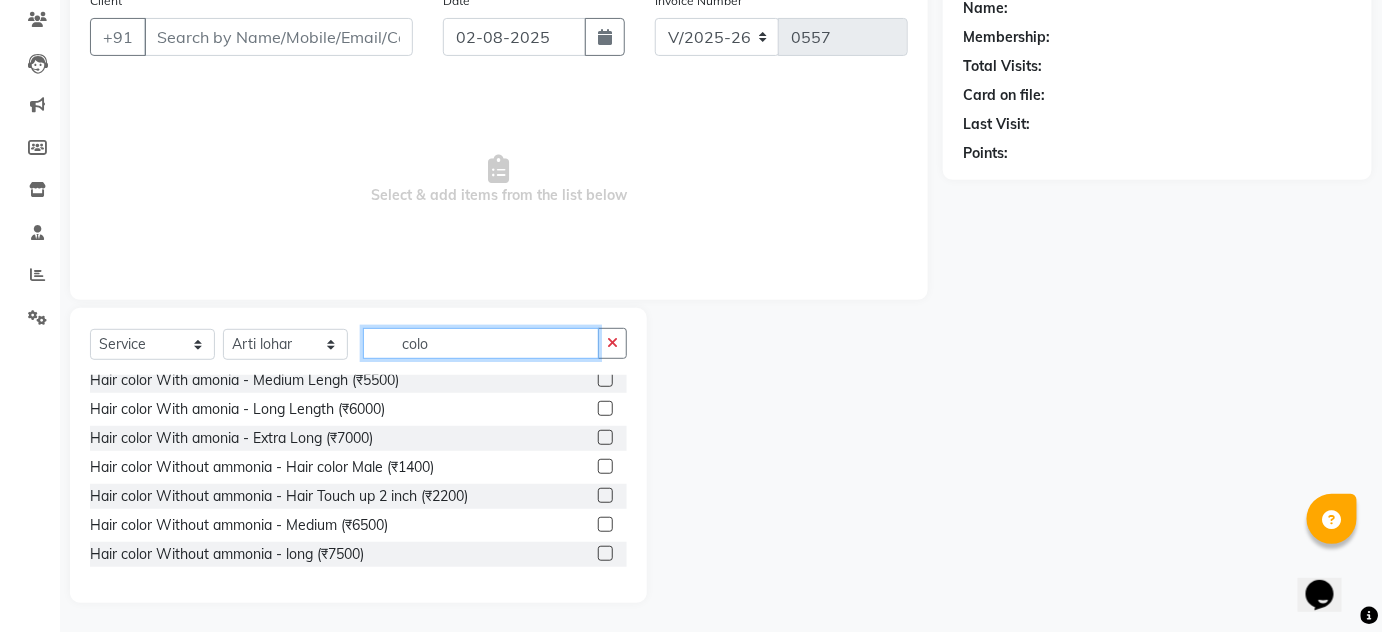 type on "colo" 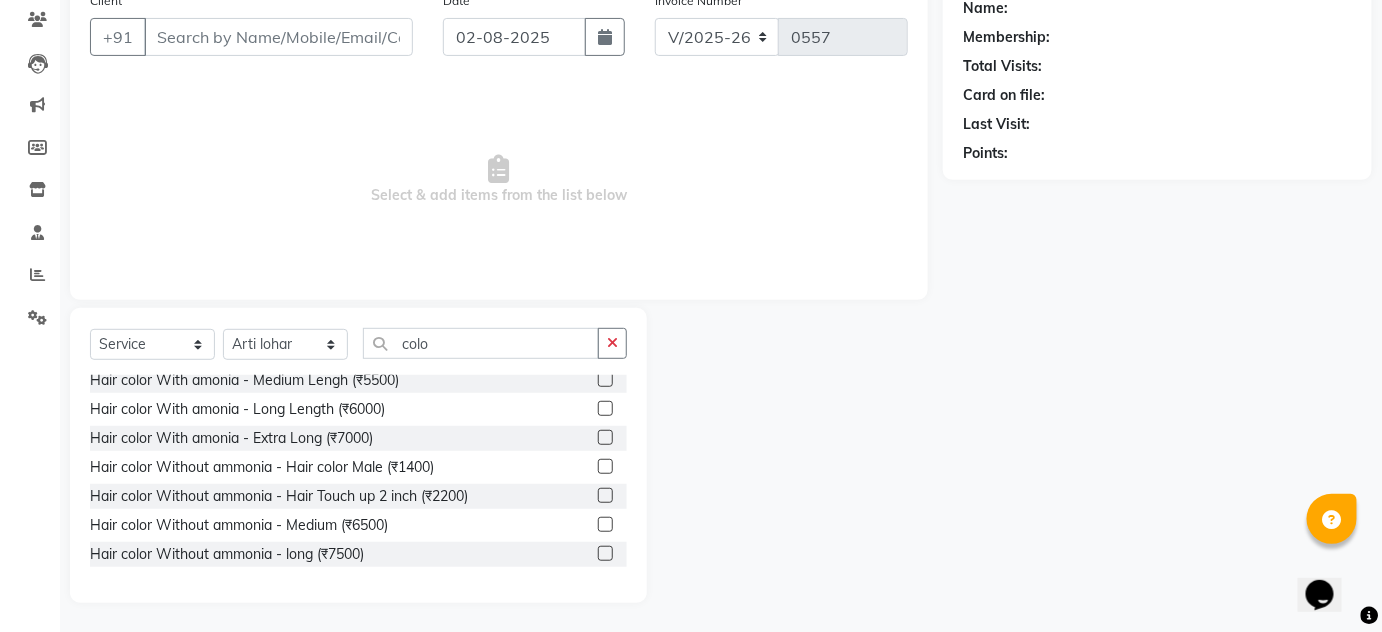 click 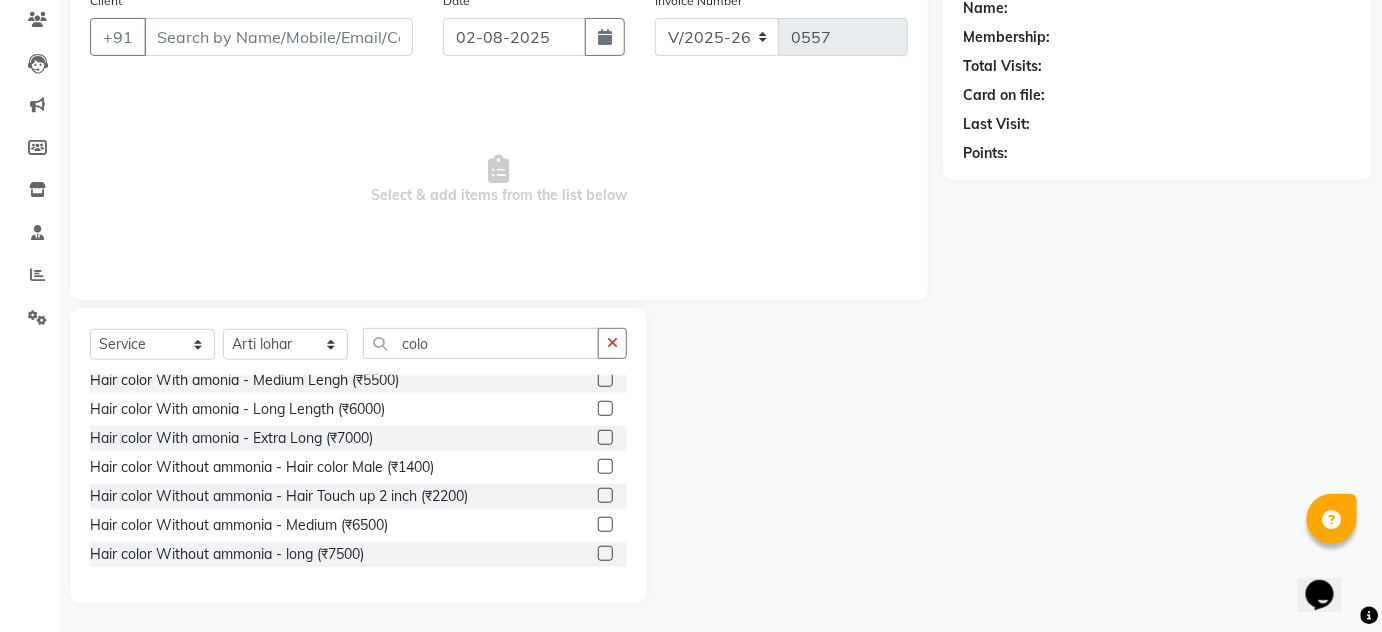click at bounding box center (604, 525) 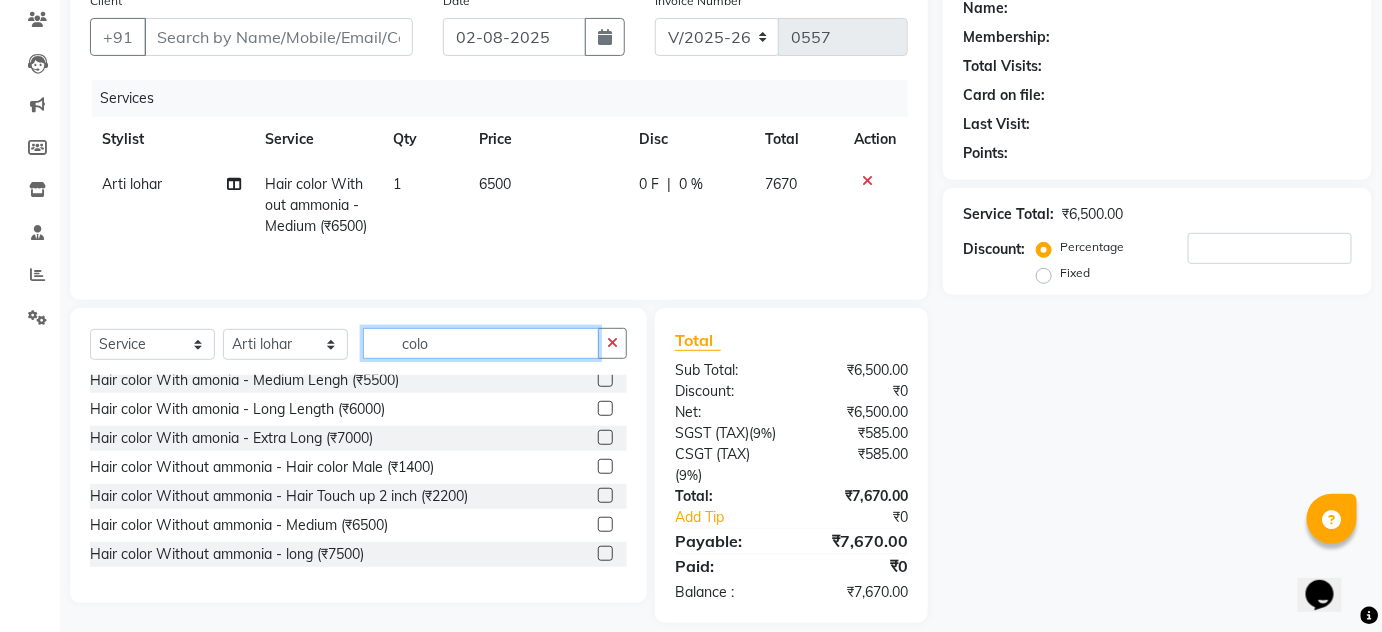 checkbox on "false" 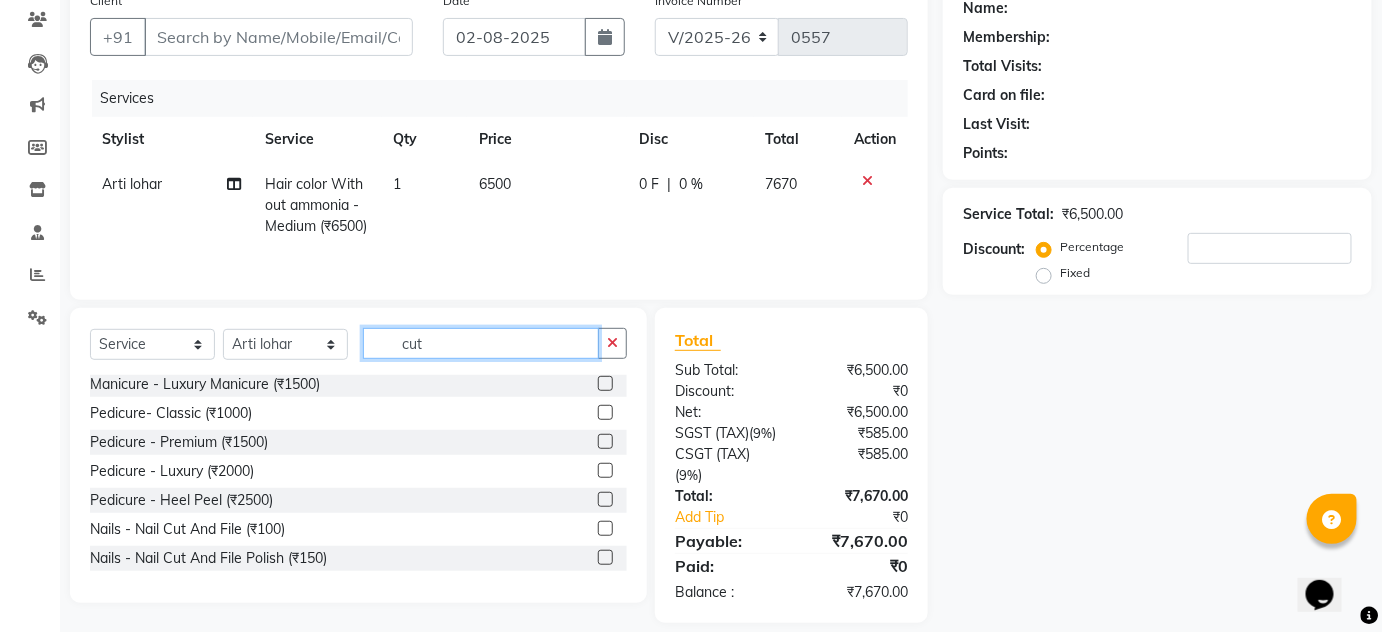 scroll, scrollTop: 293, scrollLeft: 0, axis: vertical 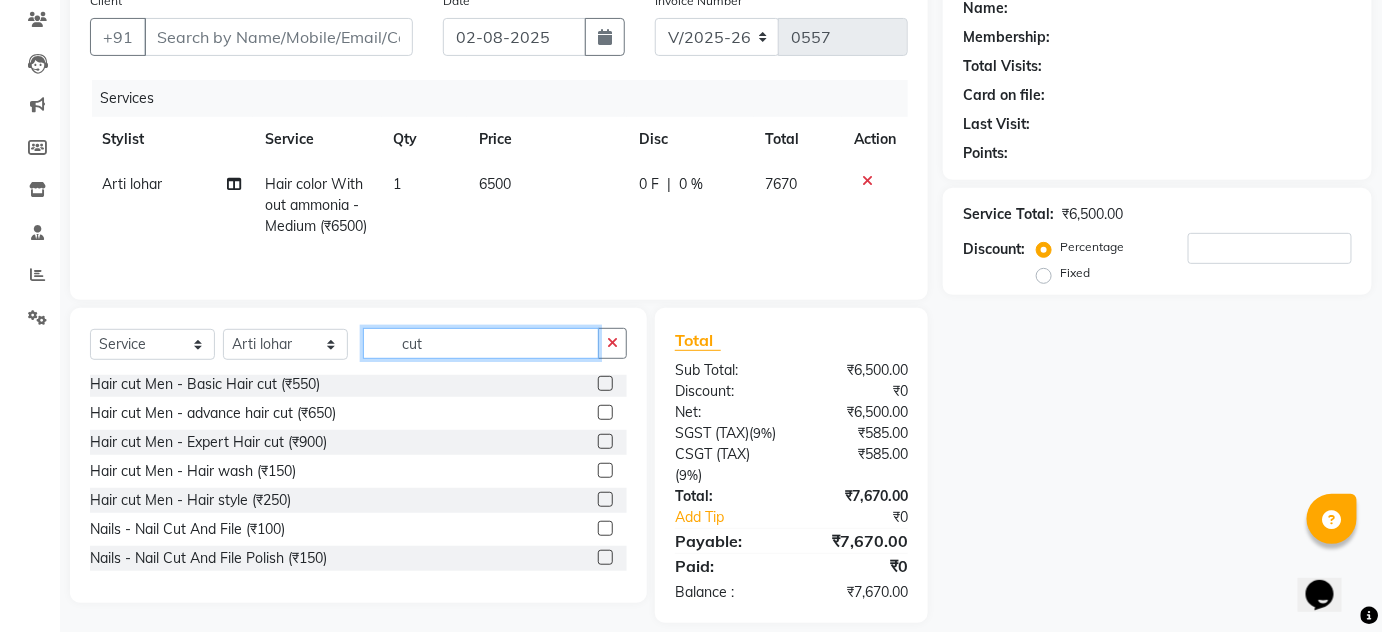 type on "cut" 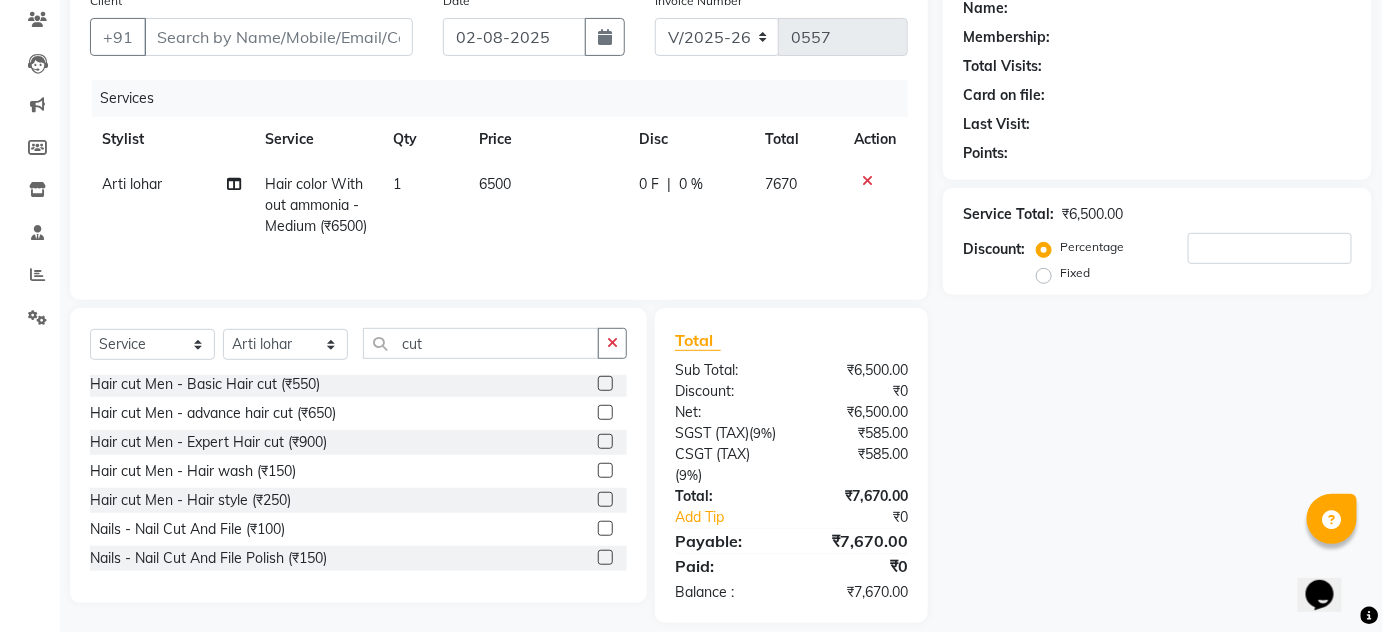 click 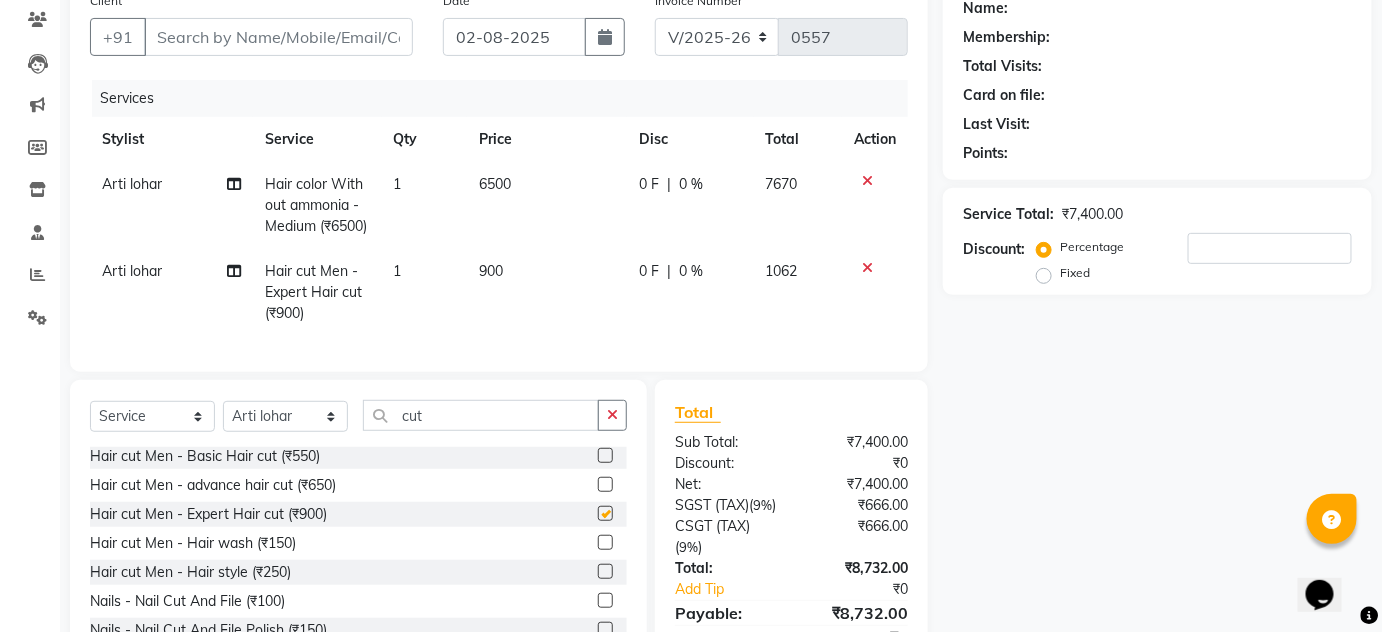 checkbox on "false" 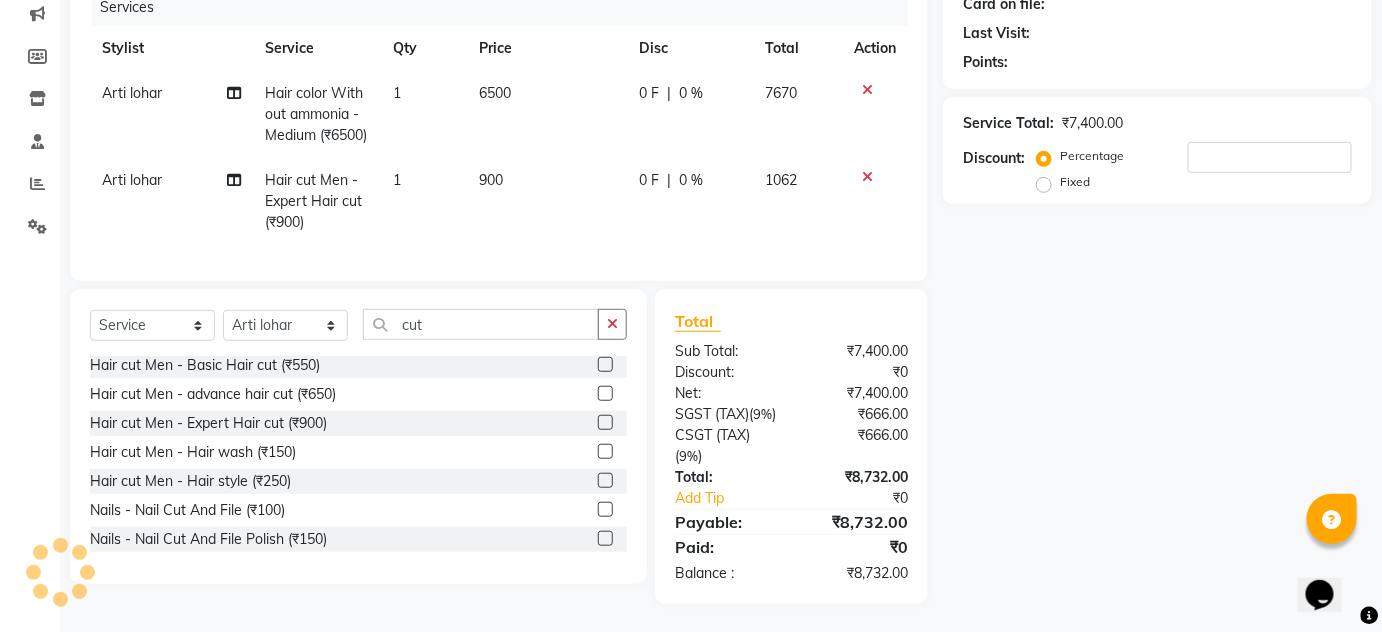 scroll, scrollTop: 315, scrollLeft: 0, axis: vertical 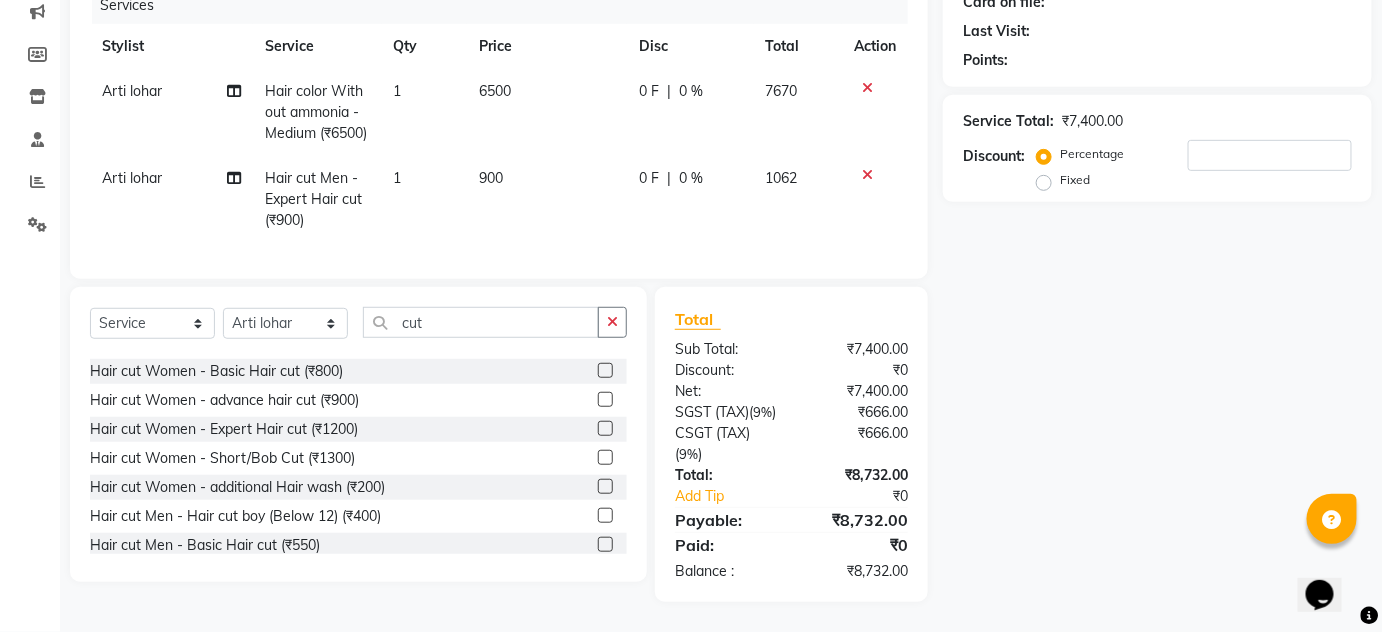 click 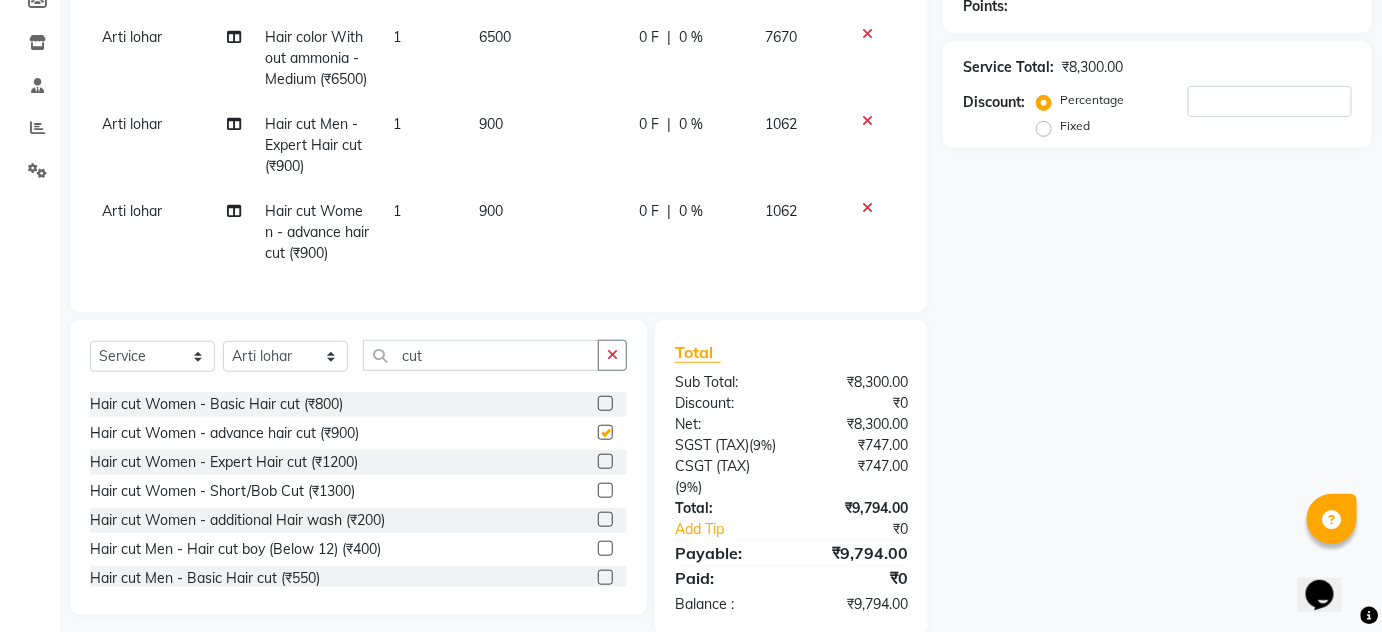 checkbox on "false" 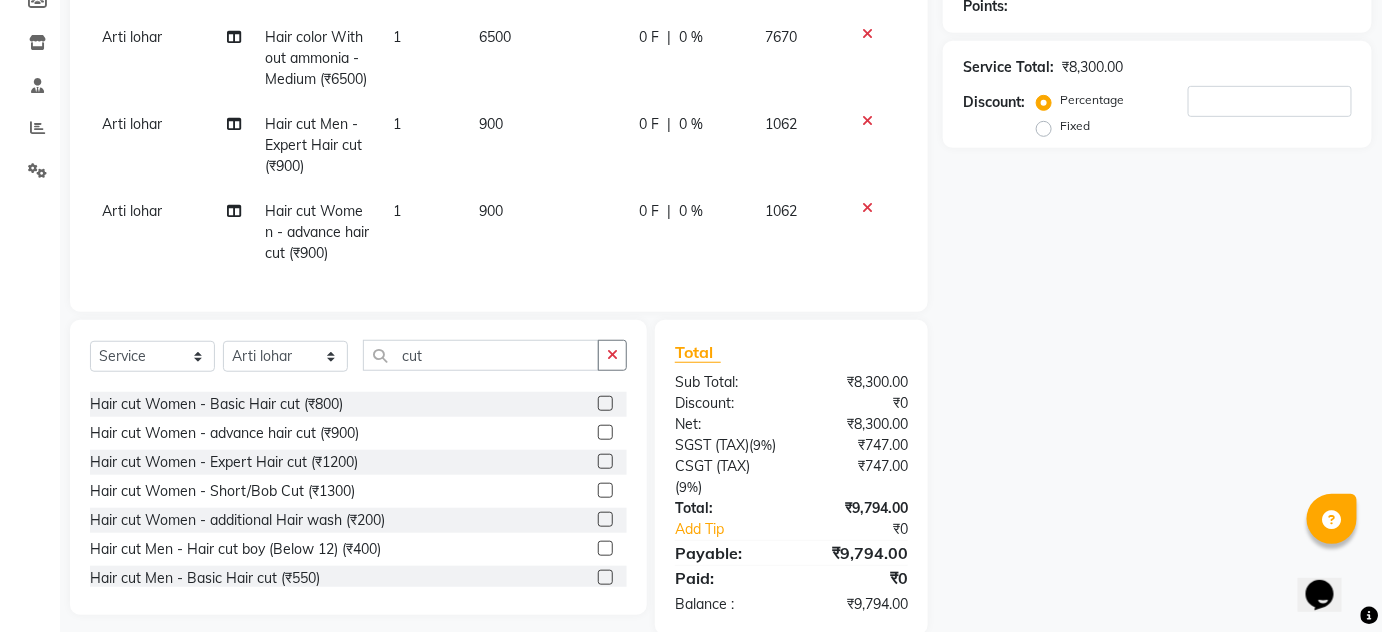 click 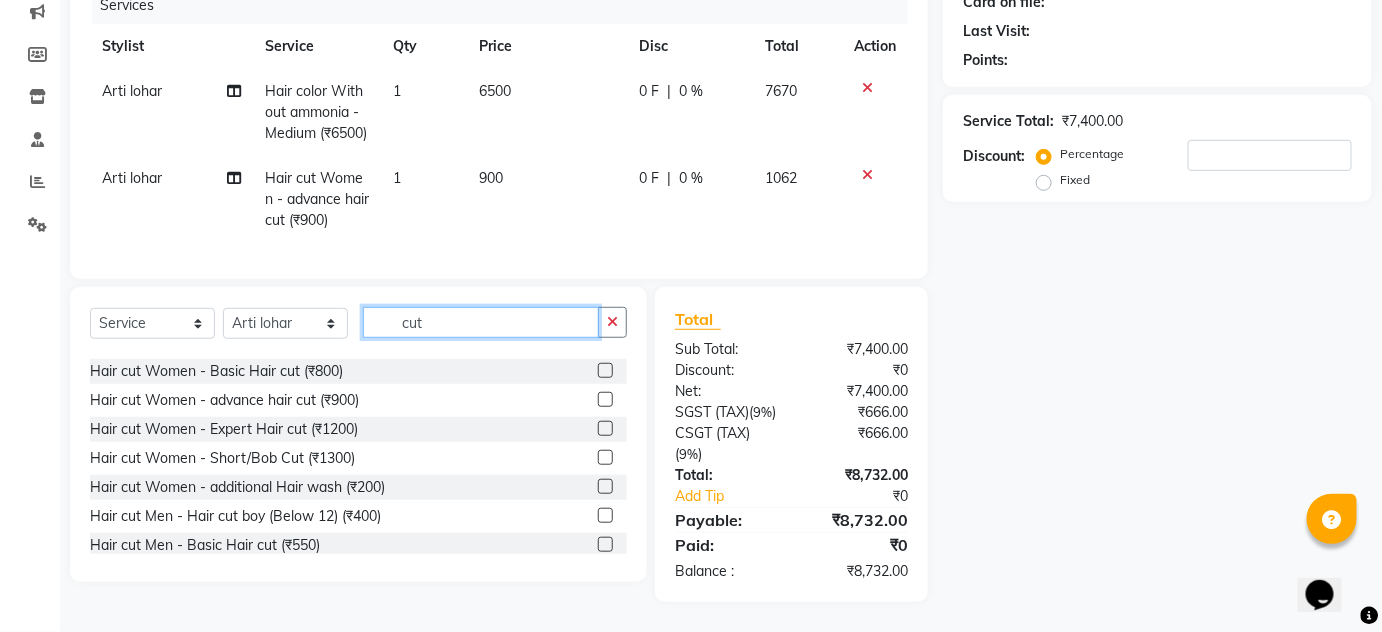 drag, startPoint x: 482, startPoint y: 301, endPoint x: 111, endPoint y: 300, distance: 371.00134 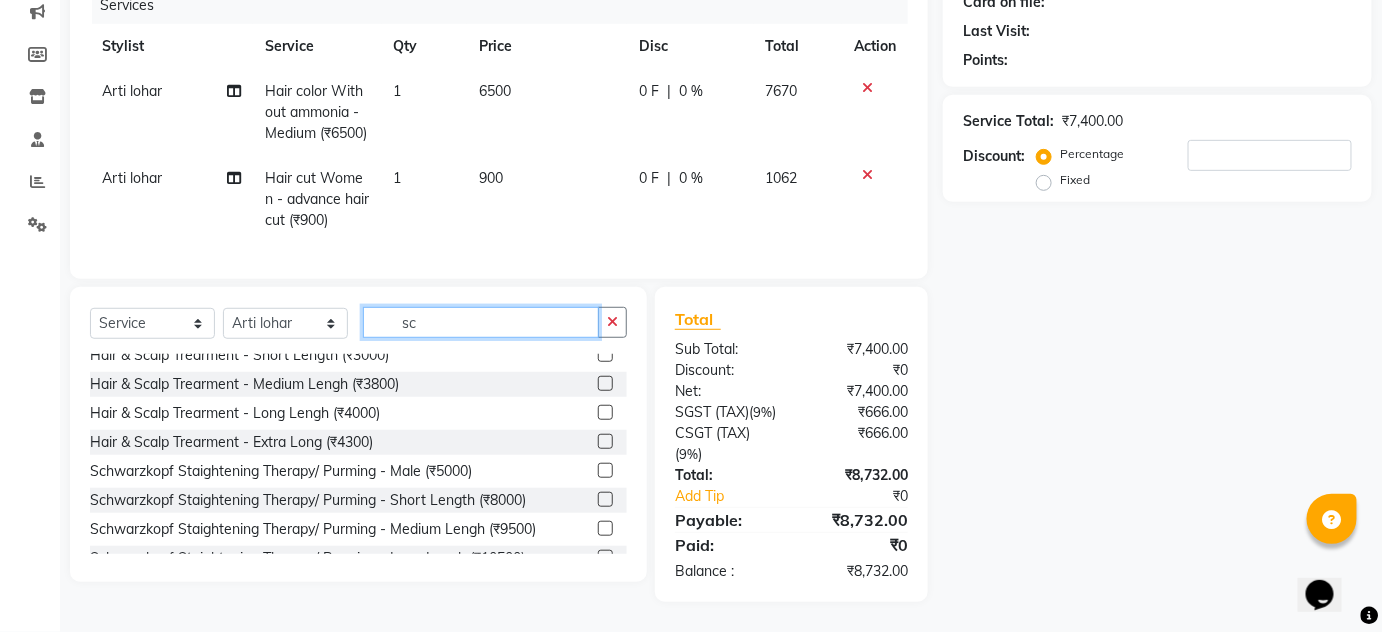 scroll, scrollTop: 0, scrollLeft: 0, axis: both 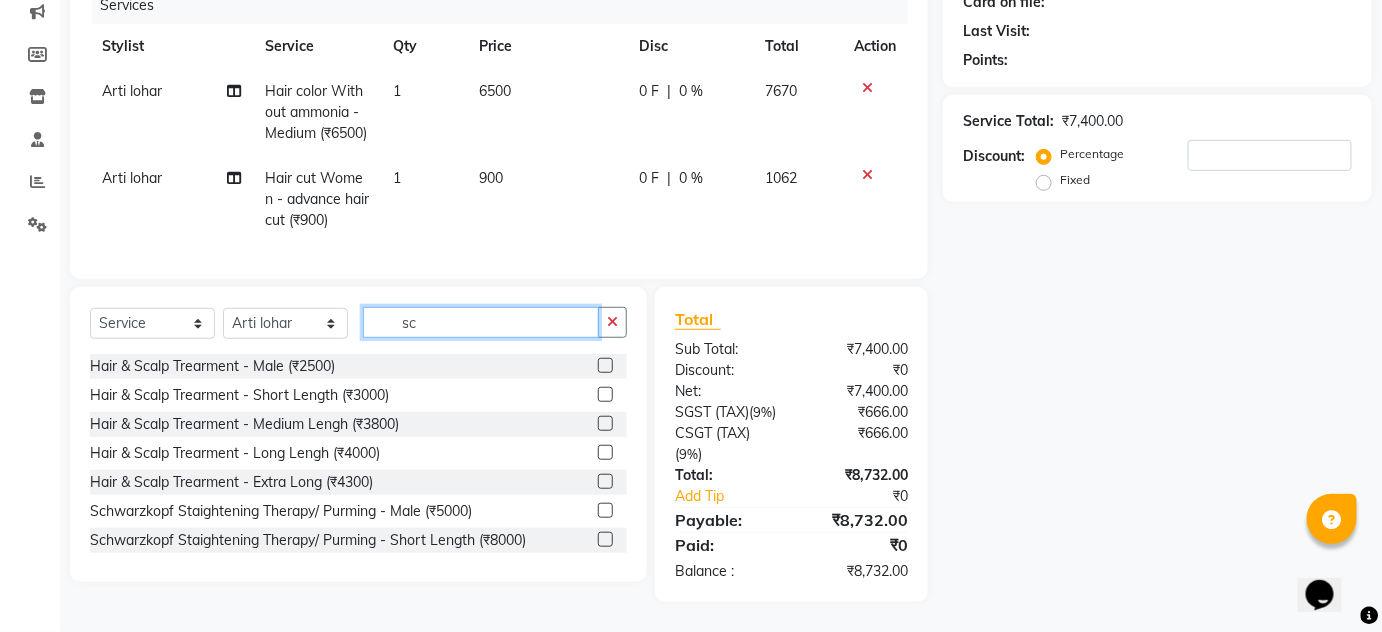 type on "sc" 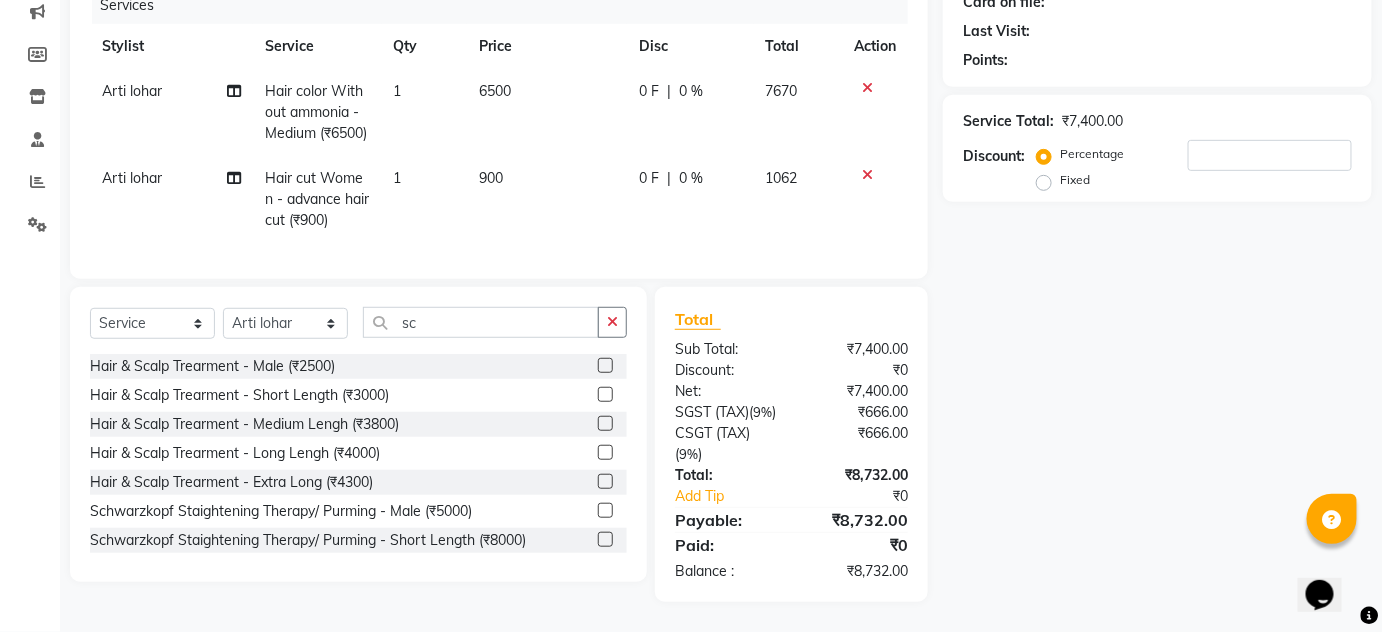 click 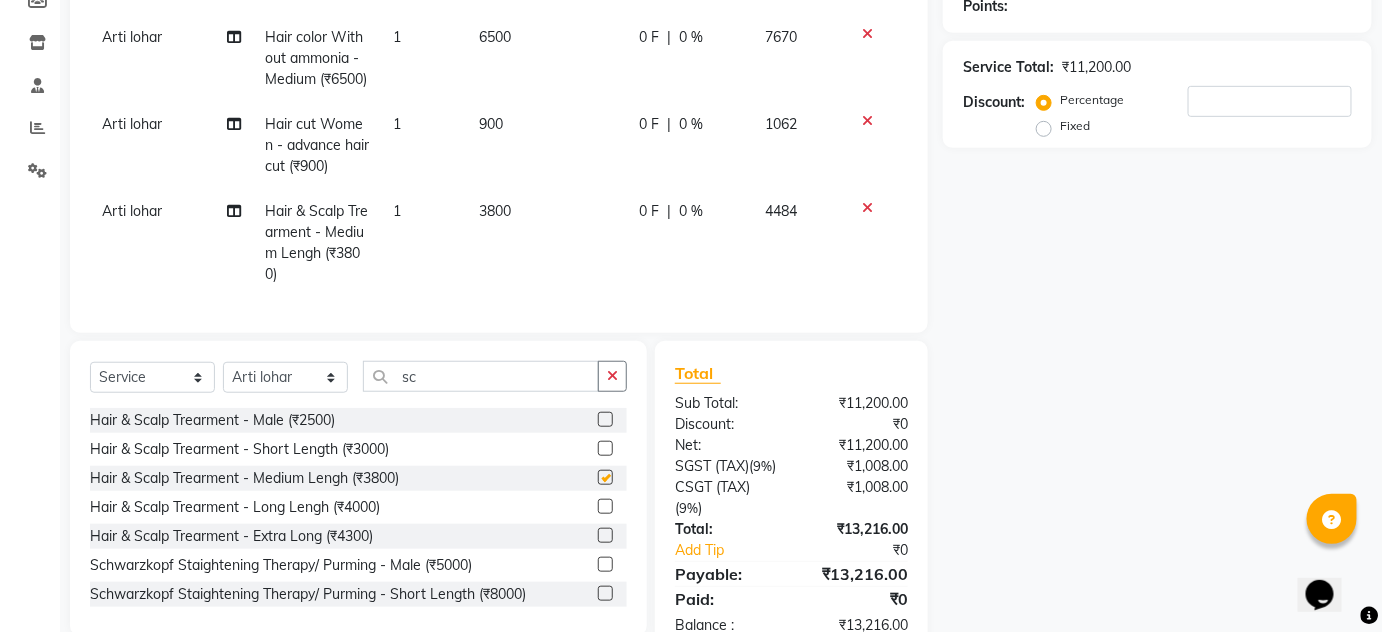checkbox on "false" 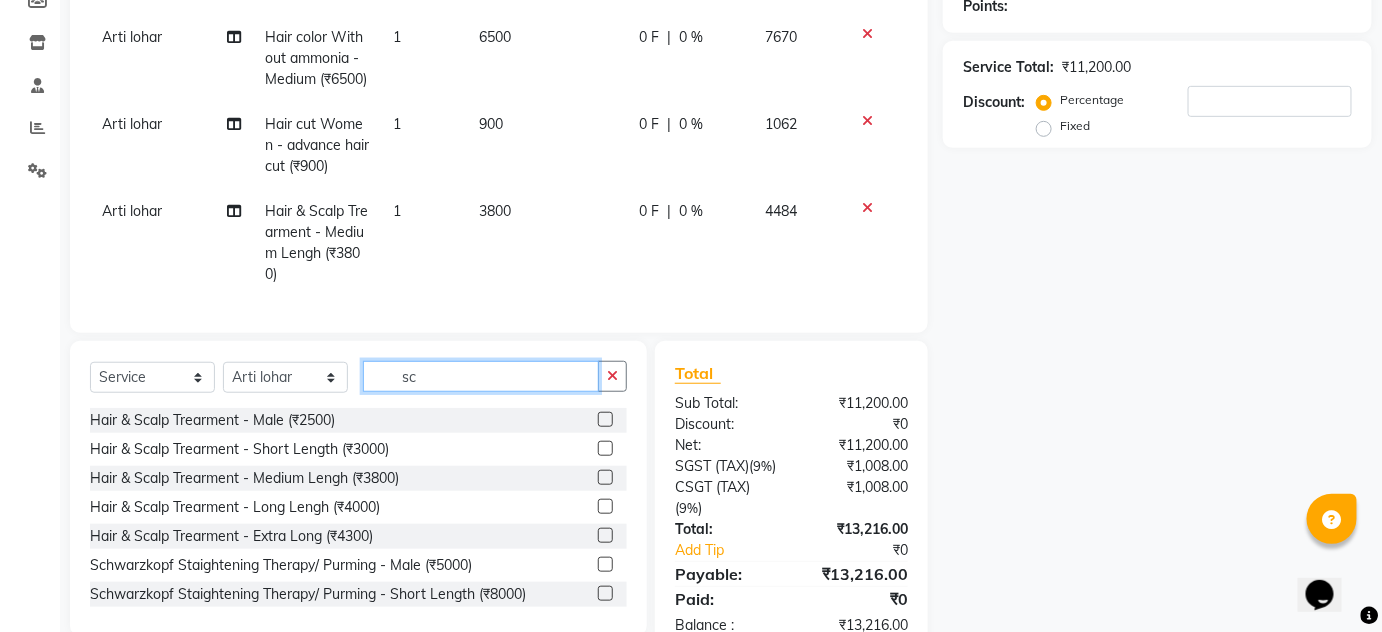 drag, startPoint x: 504, startPoint y: 404, endPoint x: 229, endPoint y: 402, distance: 275.00726 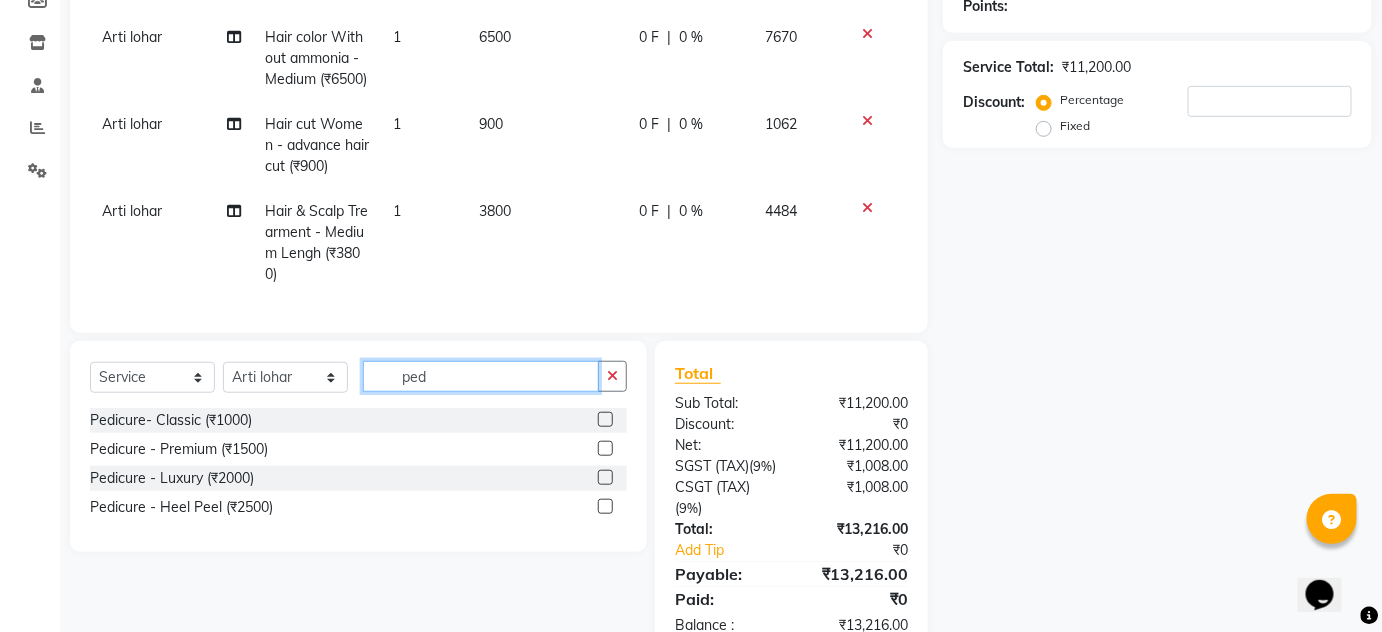type on "ped" 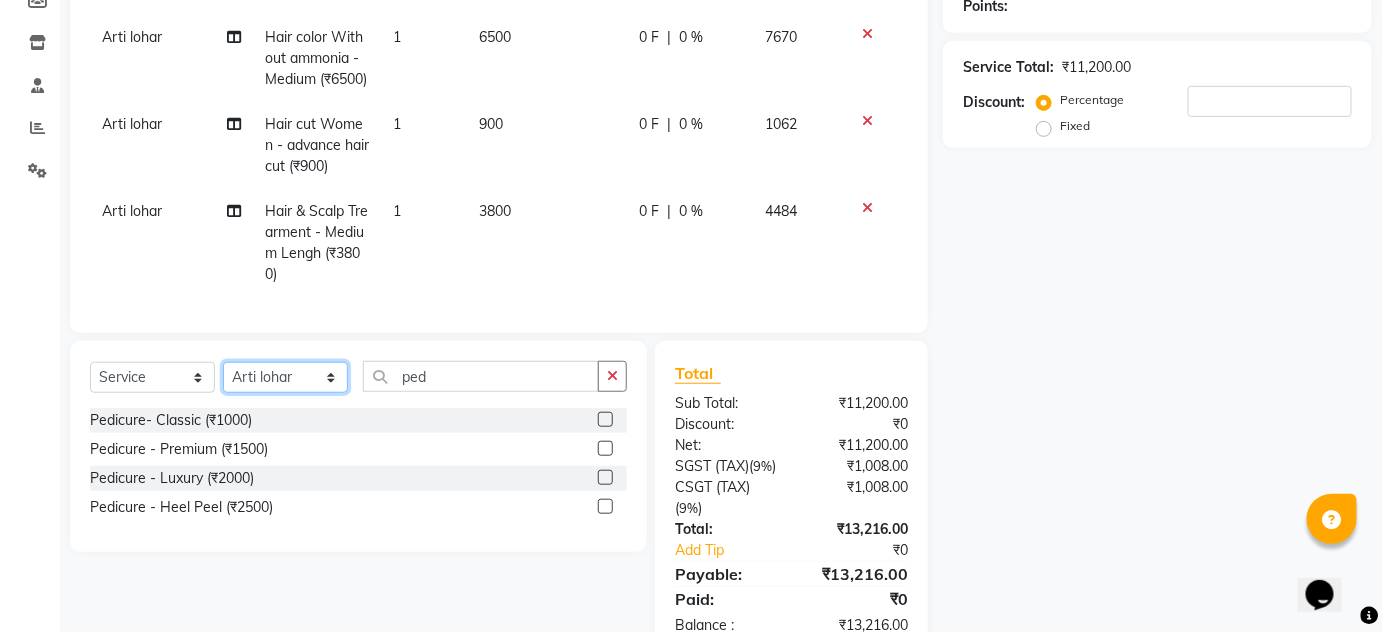 click on "Select Stylist Amin Shaikh Arti lohar Jyoti Namrata Nitin Sir Roshani sameer Shubhangi Vikas Yasmeen" 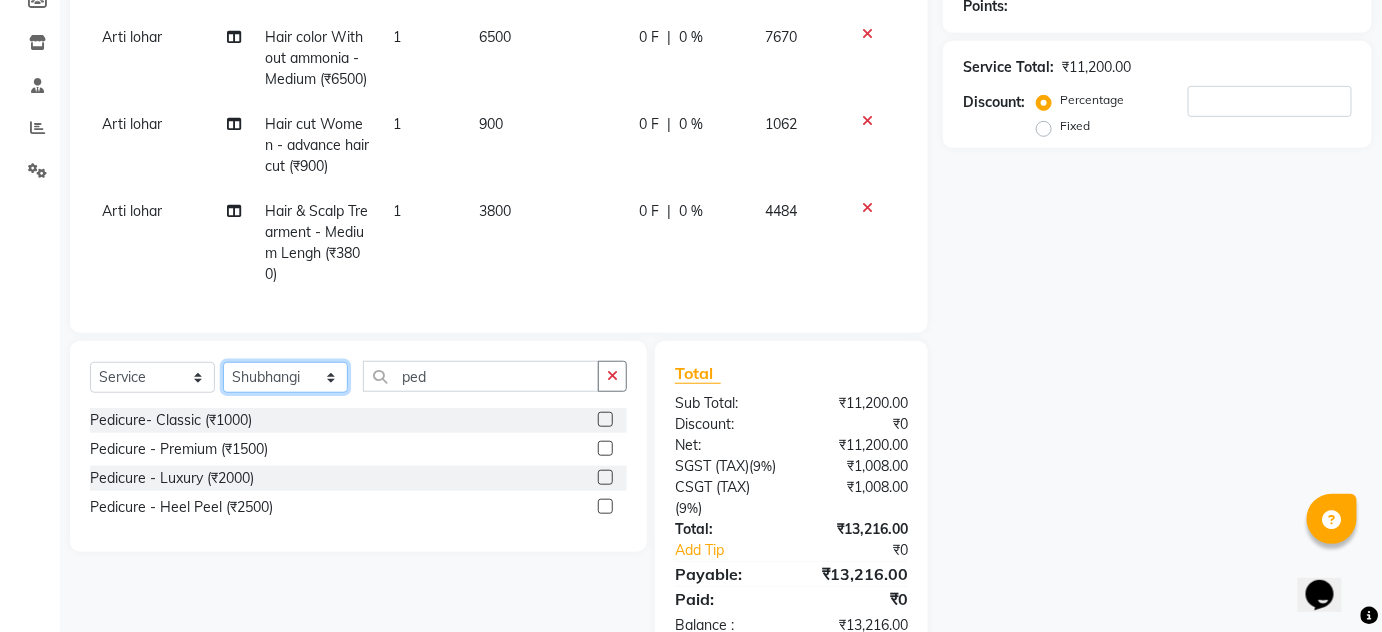 click on "Select Stylist Amin Shaikh Arti lohar Jyoti Namrata Nitin Sir Roshani sameer Shubhangi Vikas Yasmeen" 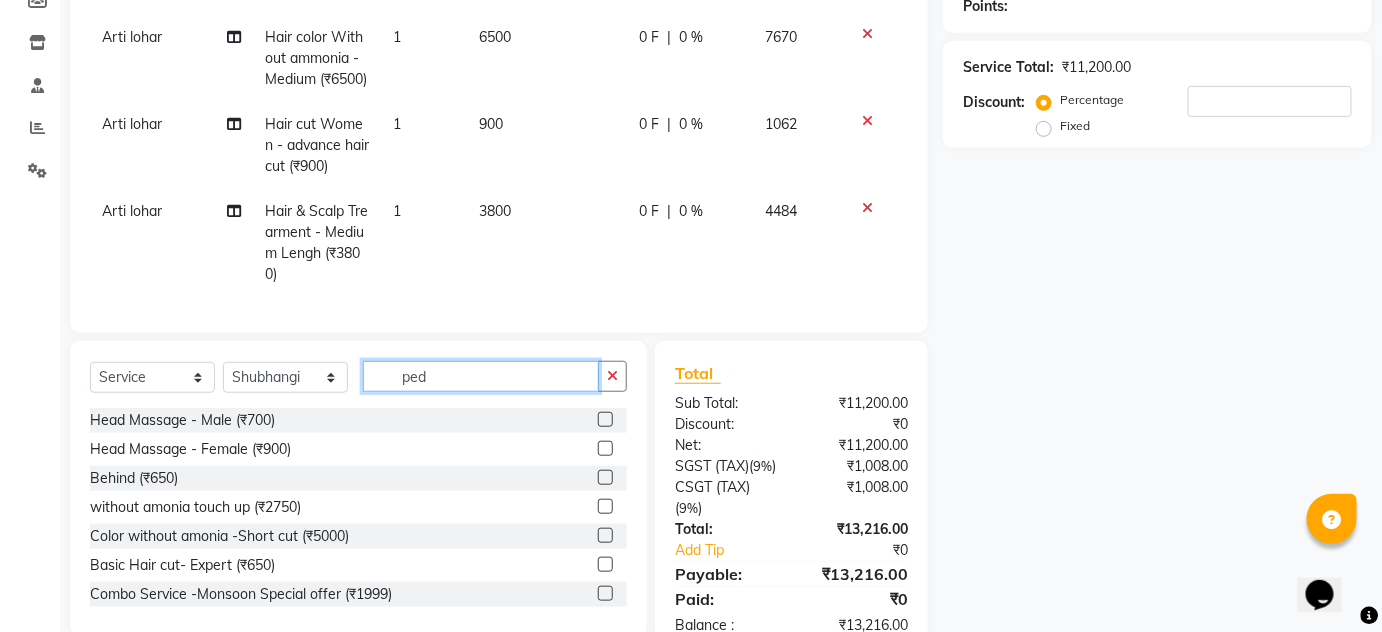click on "ped" 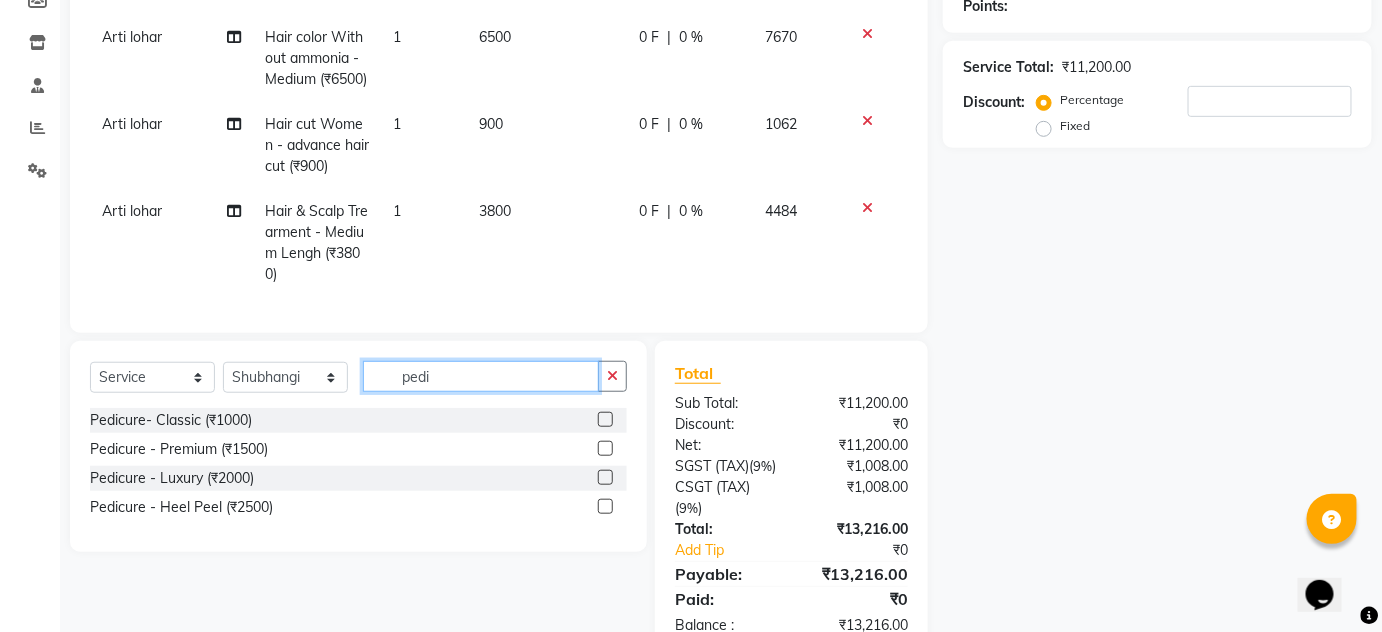type on "pedi" 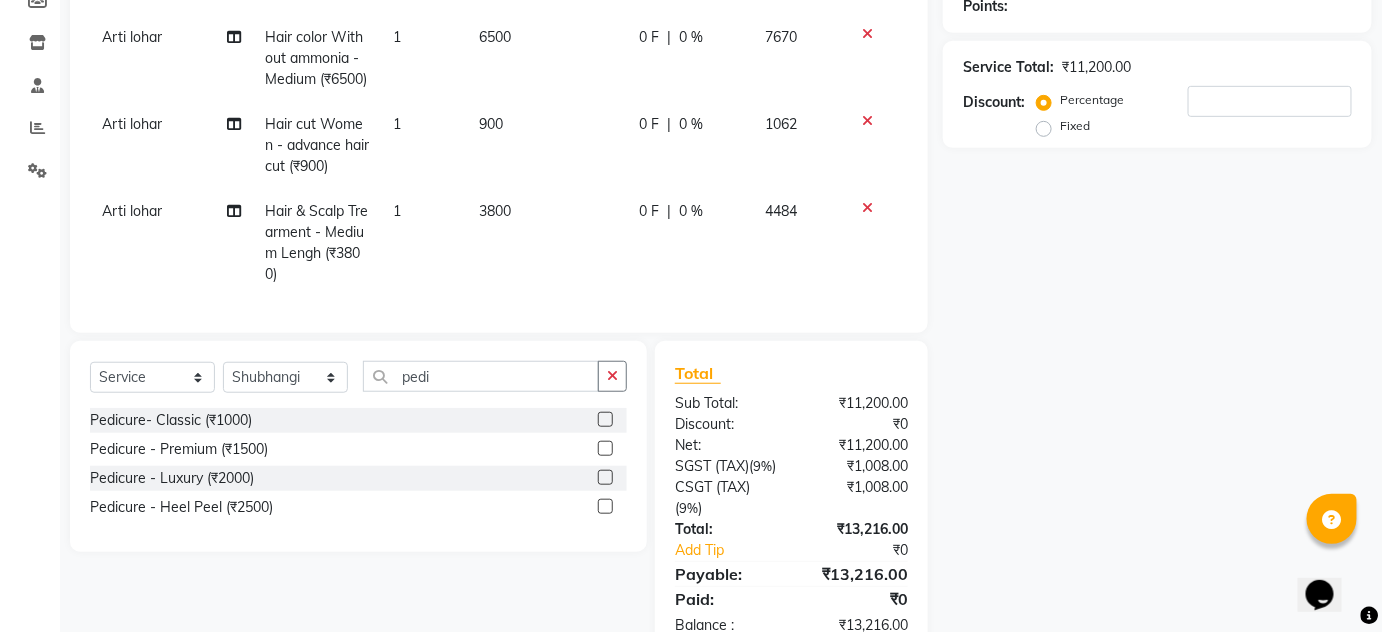 click 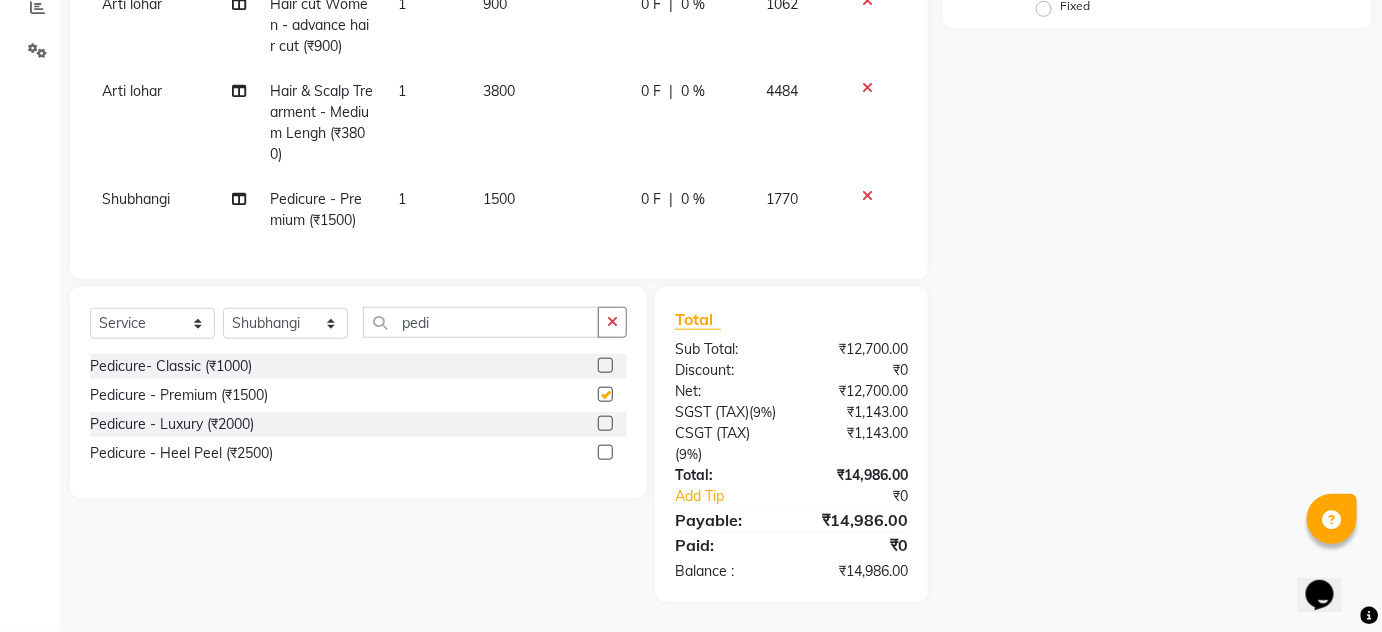 checkbox on "false" 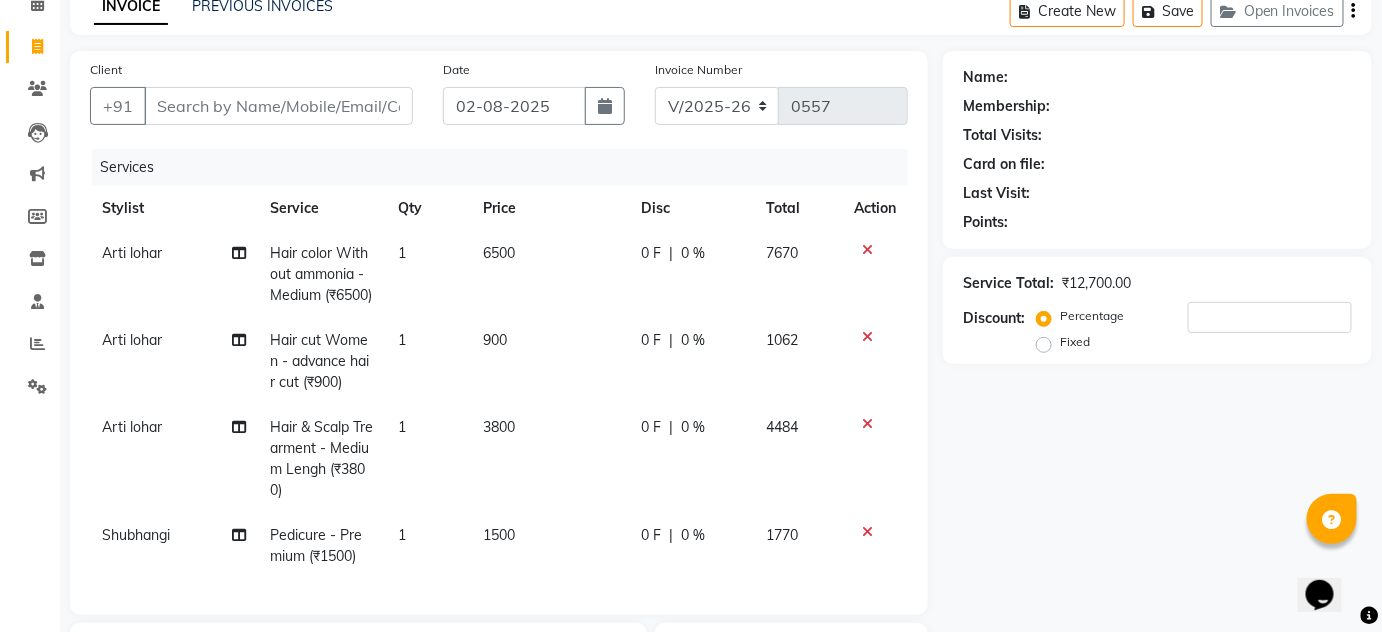 scroll, scrollTop: 0, scrollLeft: 0, axis: both 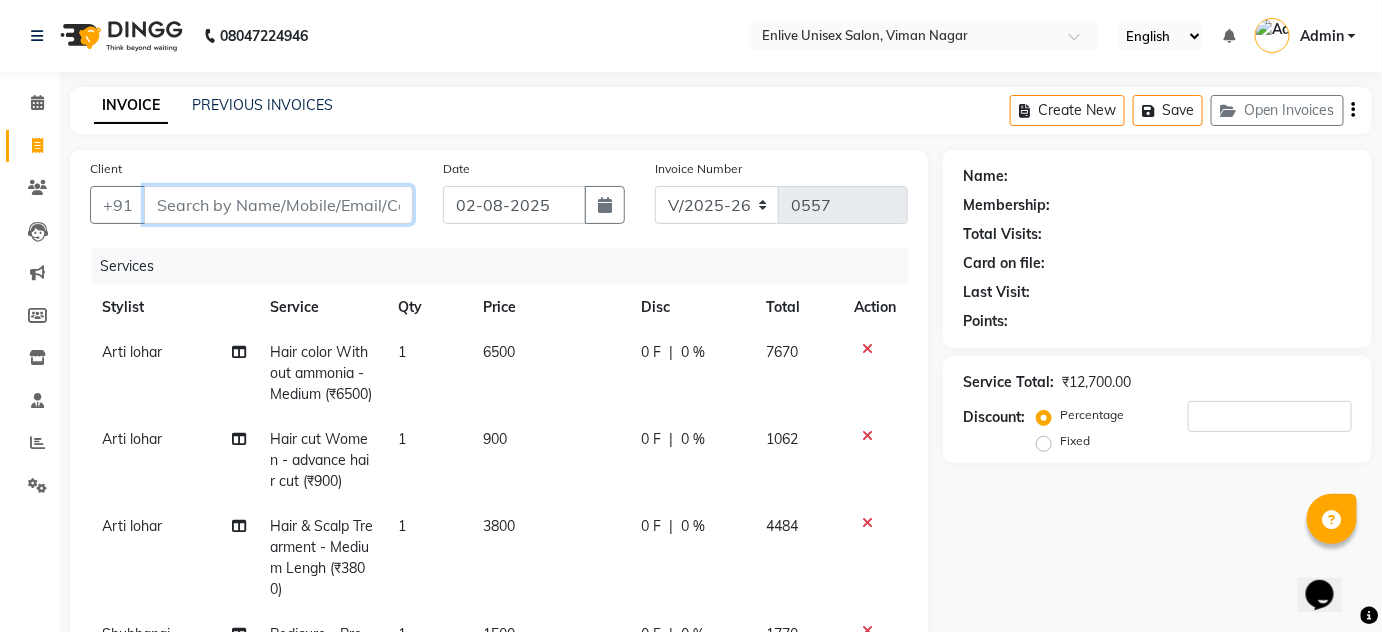 click on "Client" at bounding box center (278, 205) 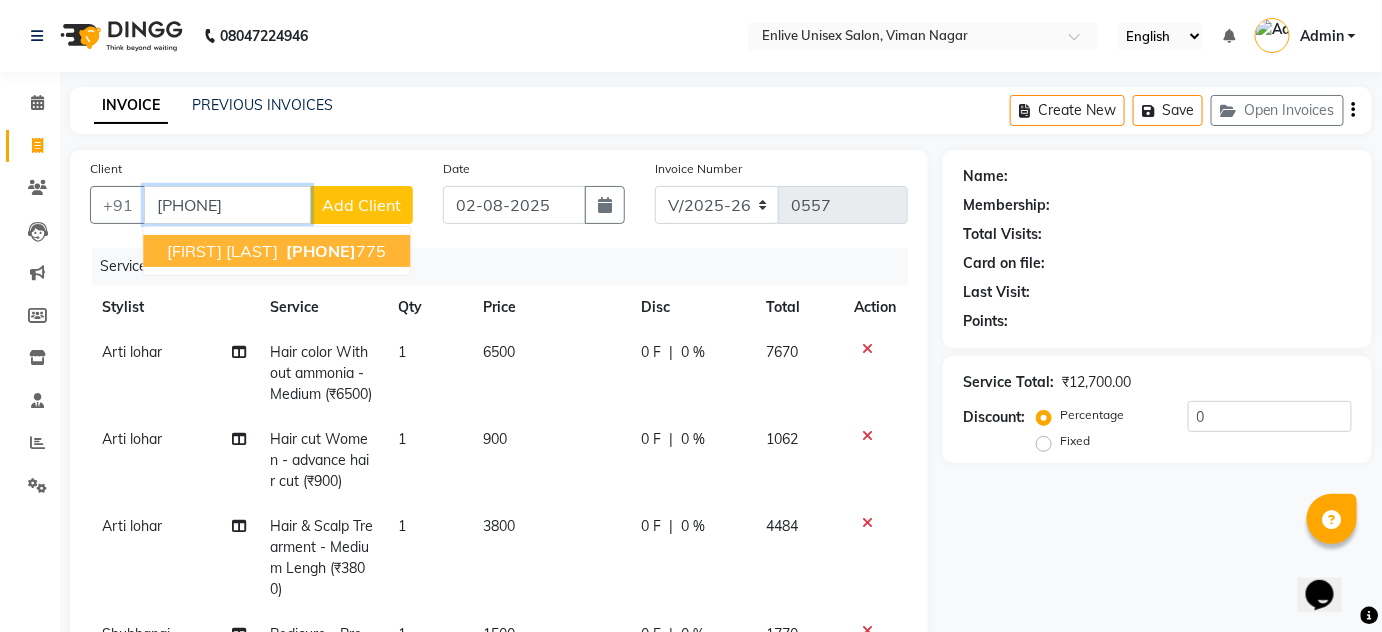 click on "[PHONE]" at bounding box center (321, 251) 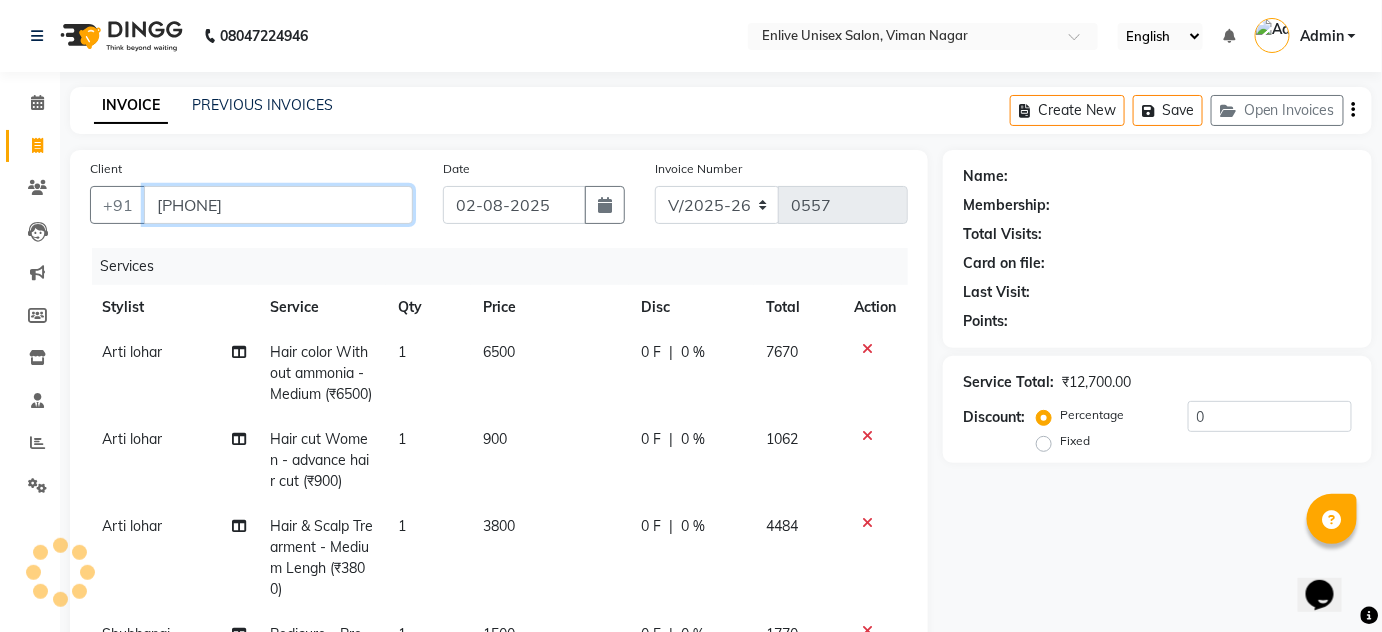 type on "[PHONE]" 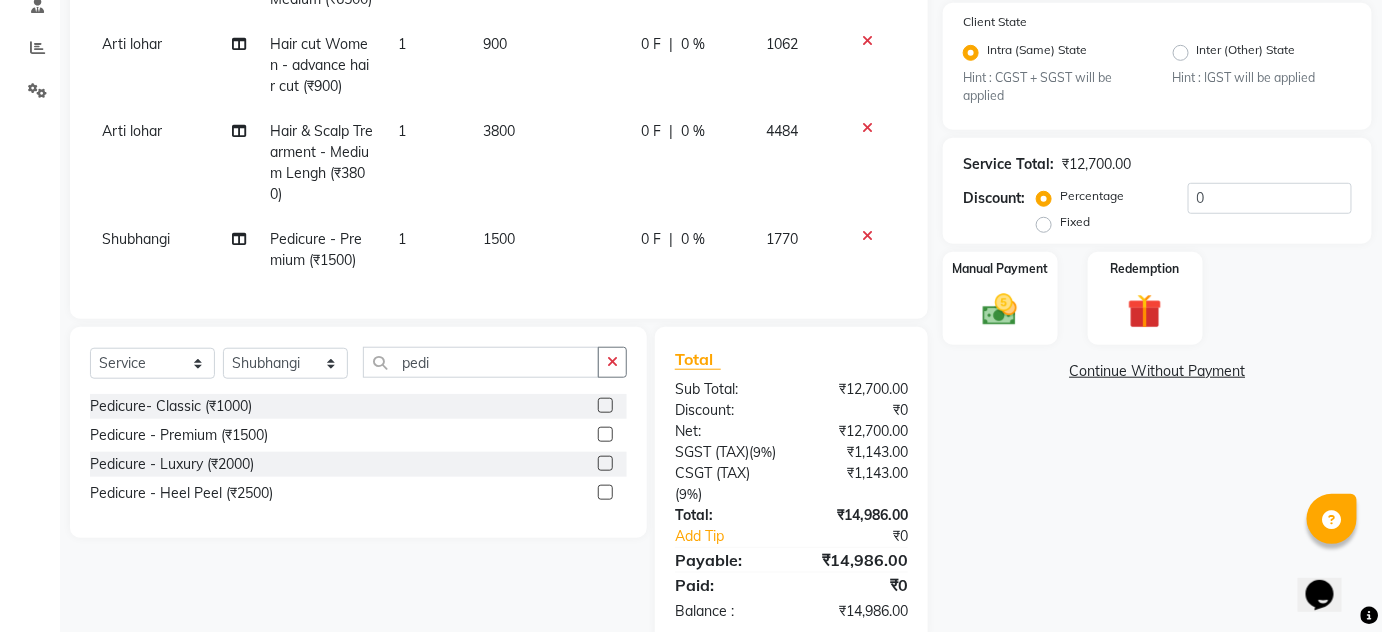 scroll, scrollTop: 399, scrollLeft: 0, axis: vertical 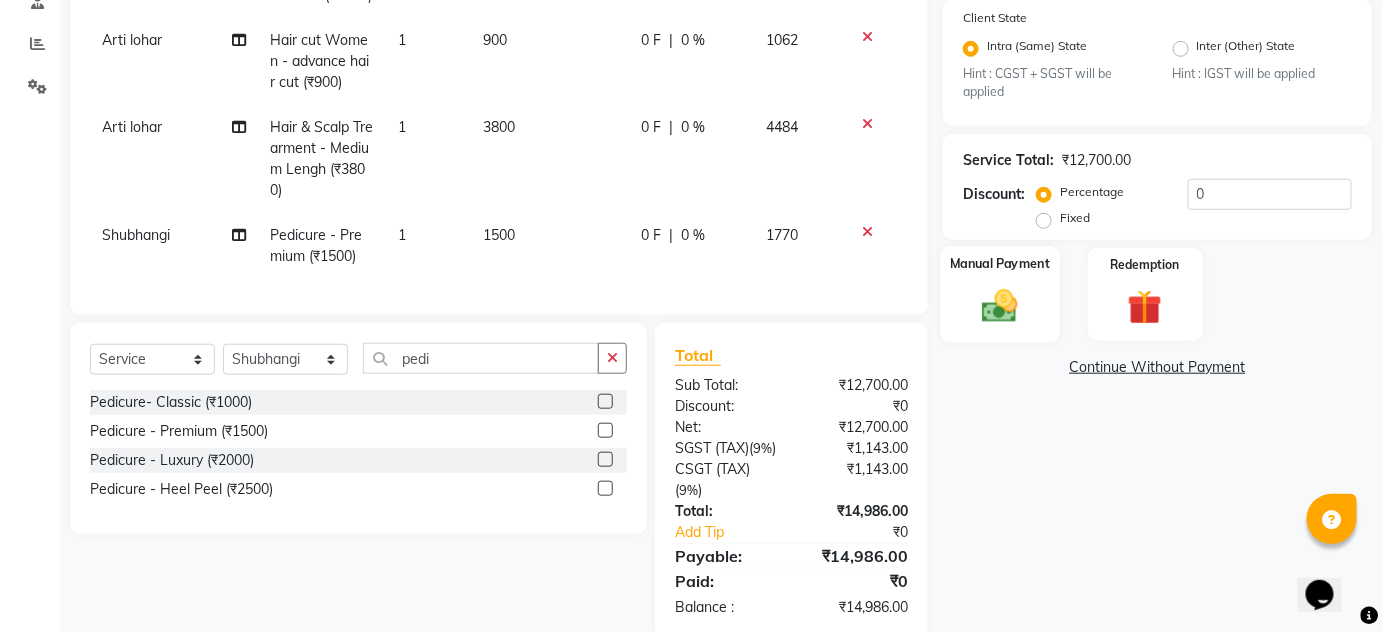 click 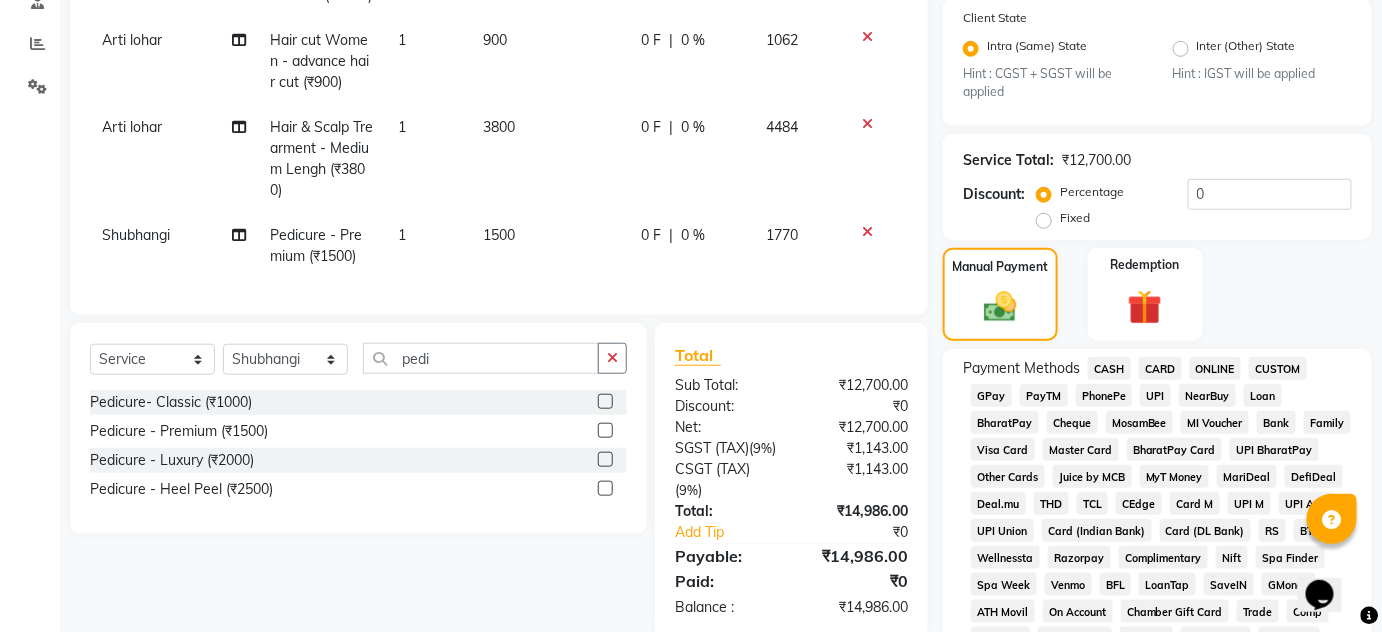 click on "ONLINE" 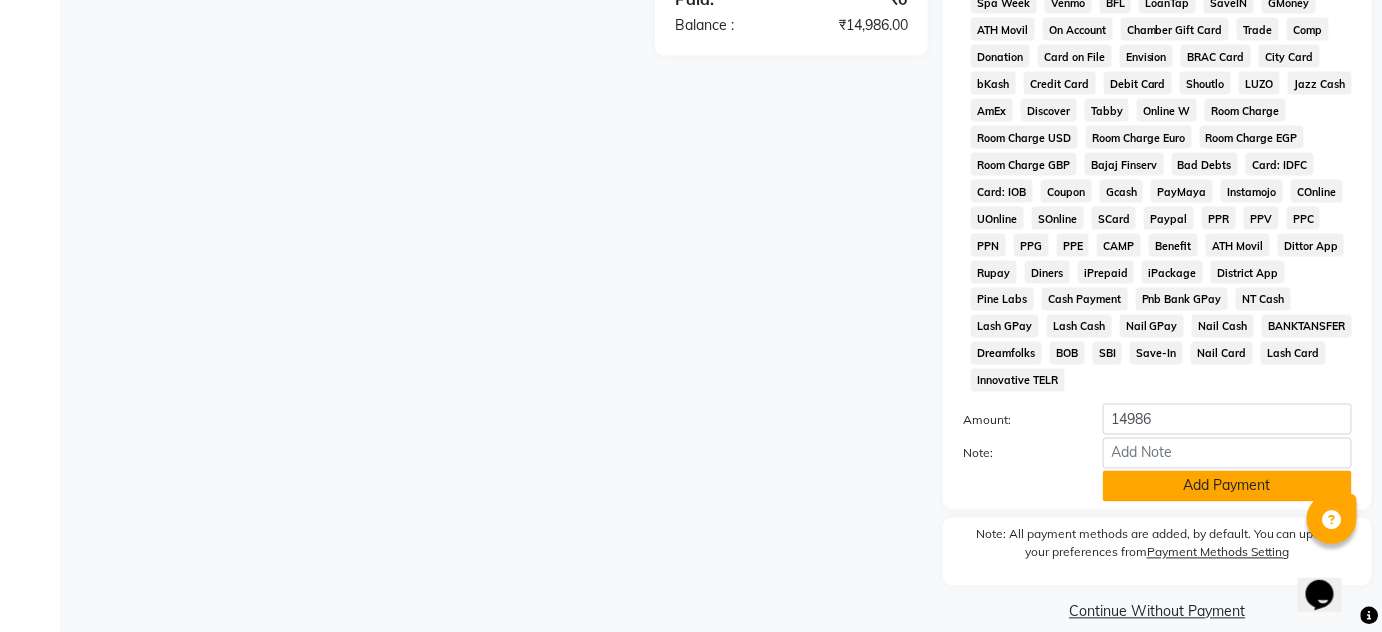 click on "Add Payment" 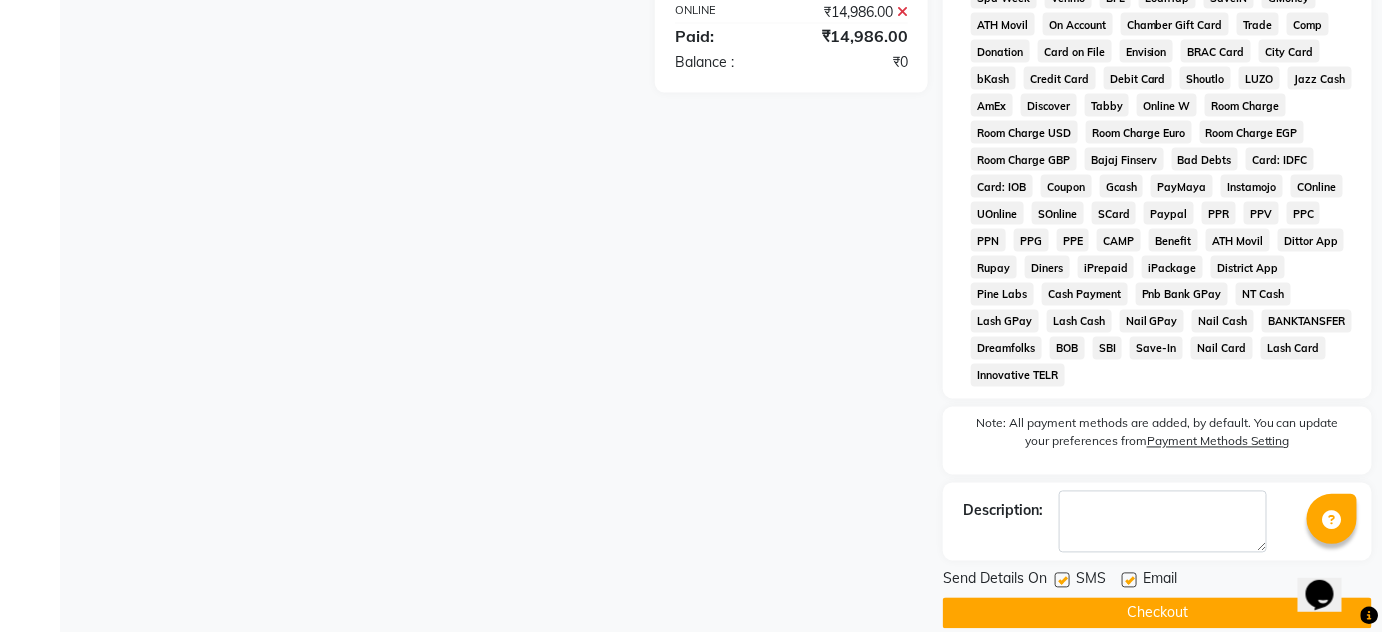 scroll, scrollTop: 988, scrollLeft: 0, axis: vertical 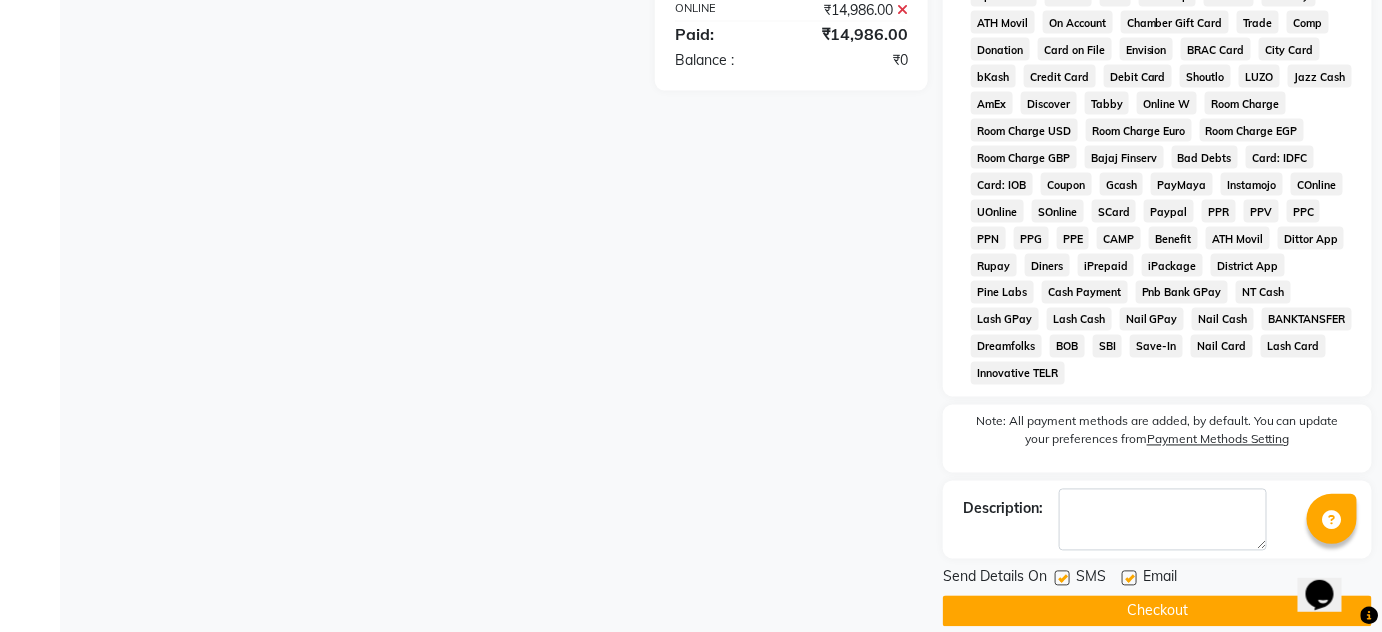 click on "Checkout" 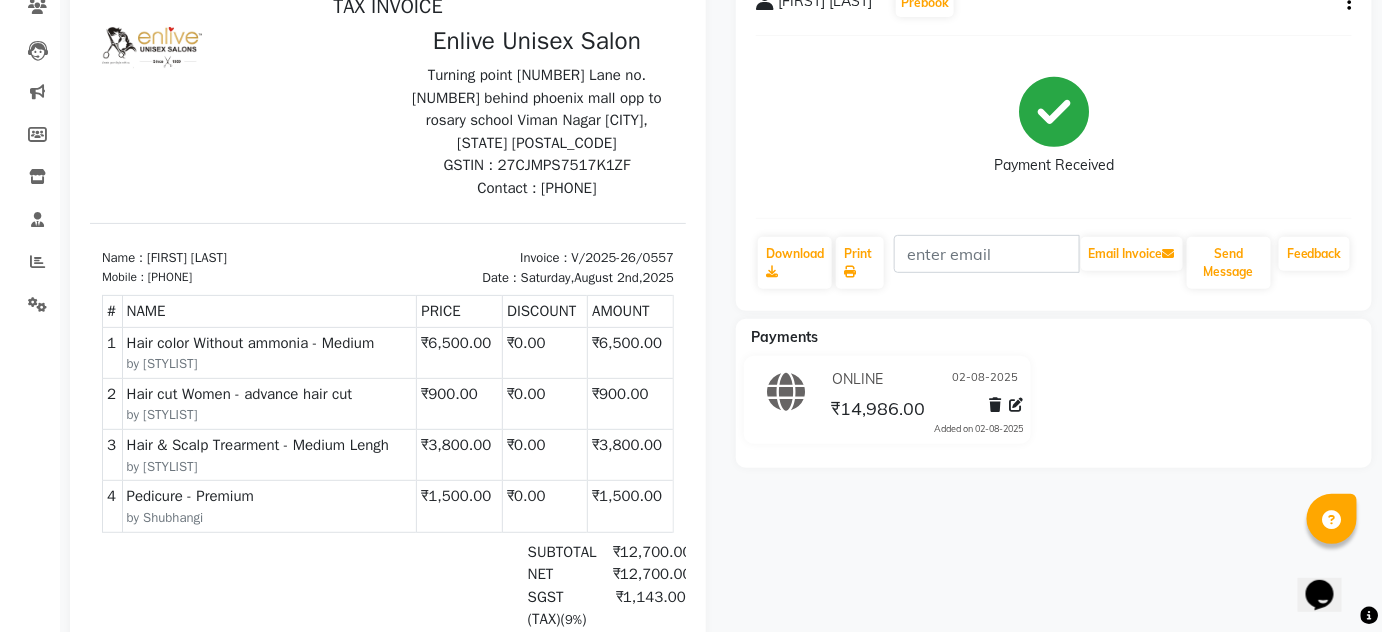 scroll, scrollTop: 0, scrollLeft: 0, axis: both 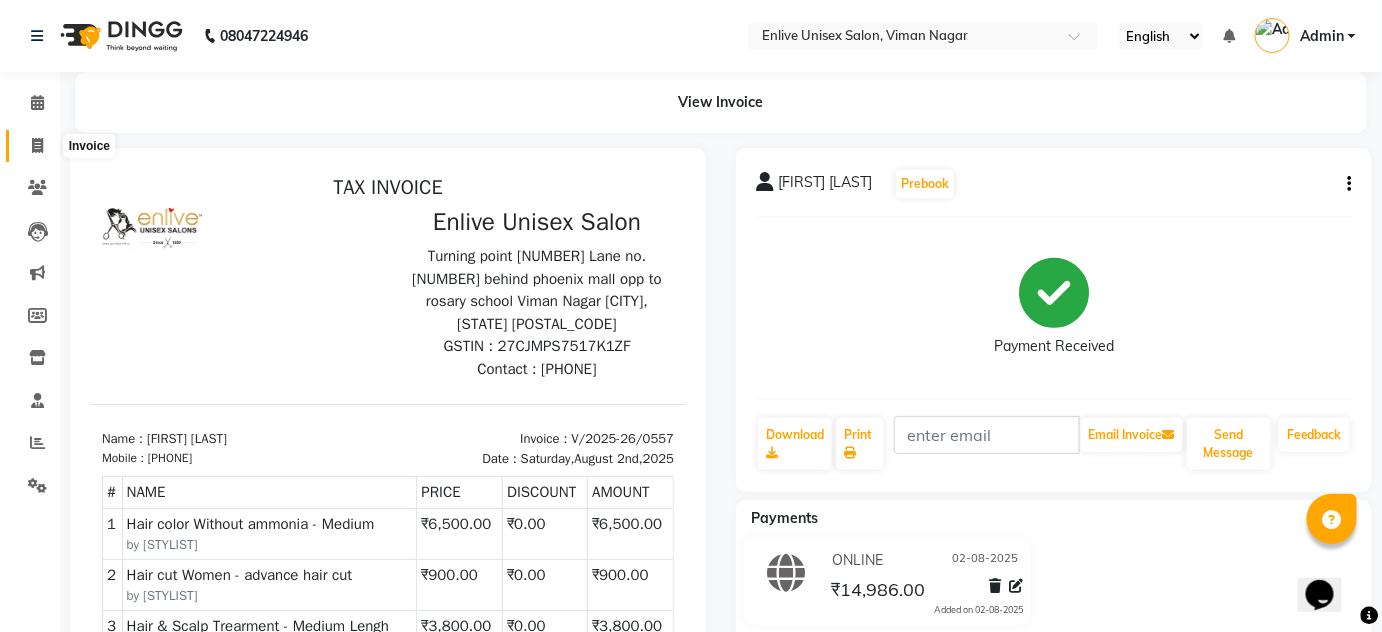 click 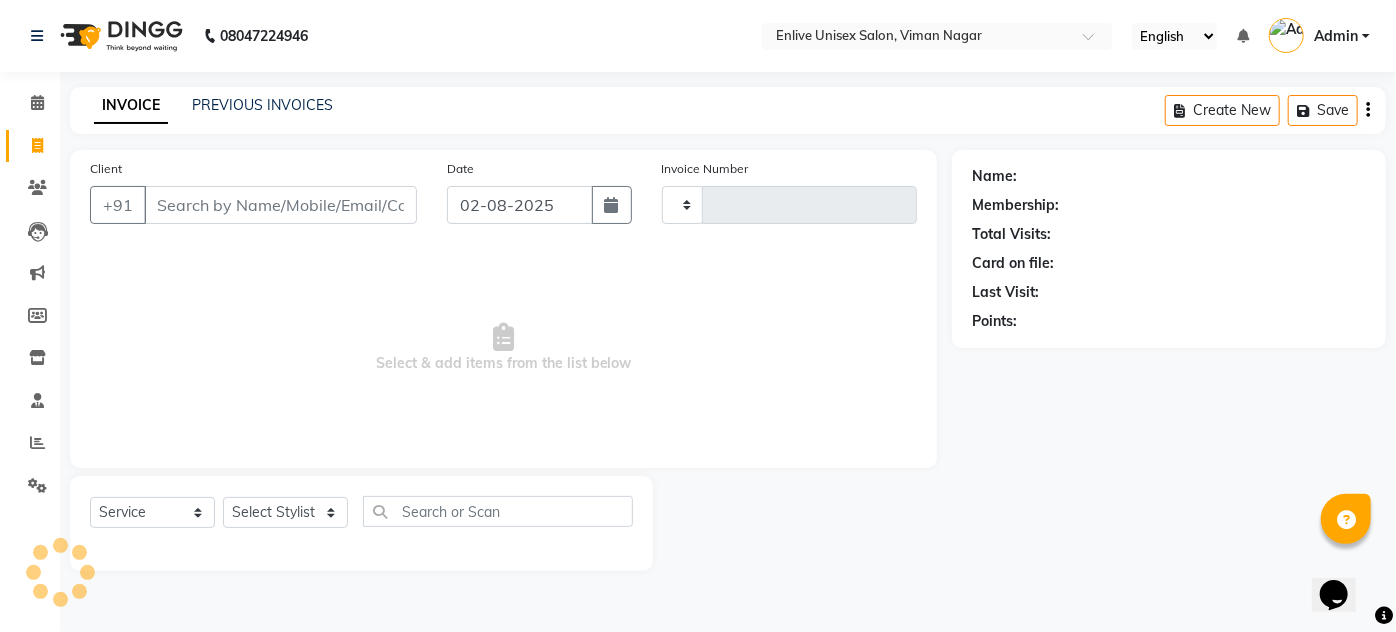 type on "0558" 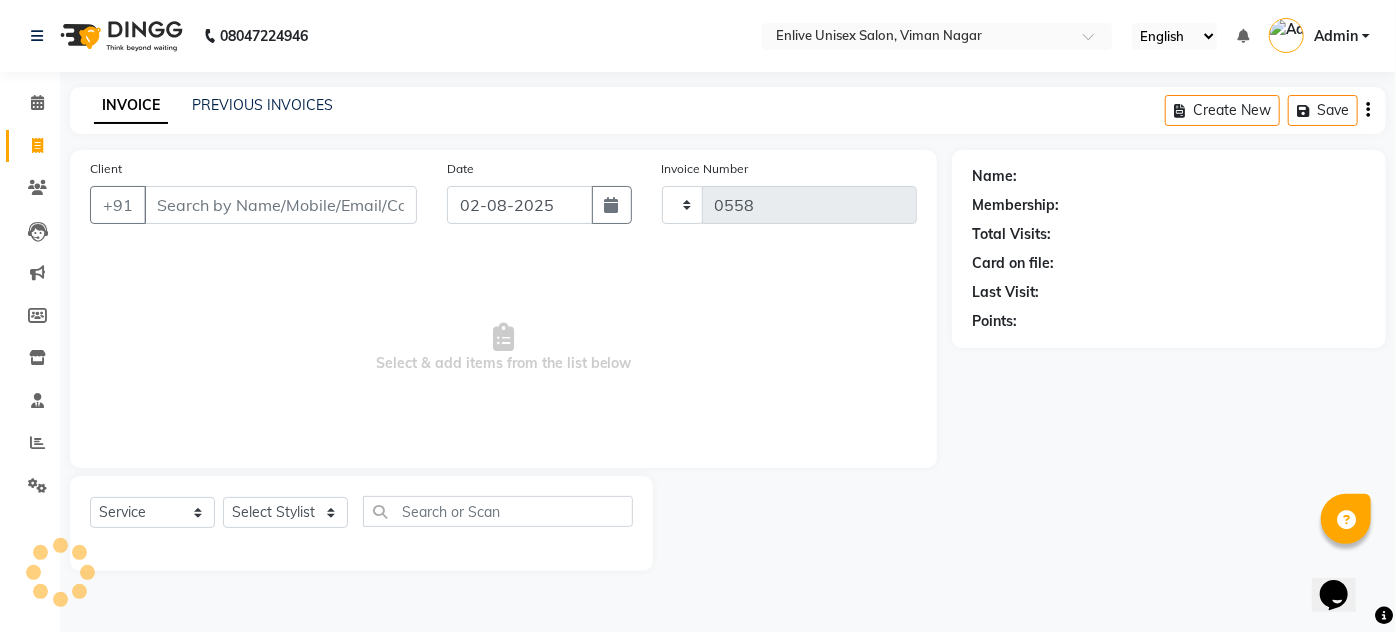 select on "145" 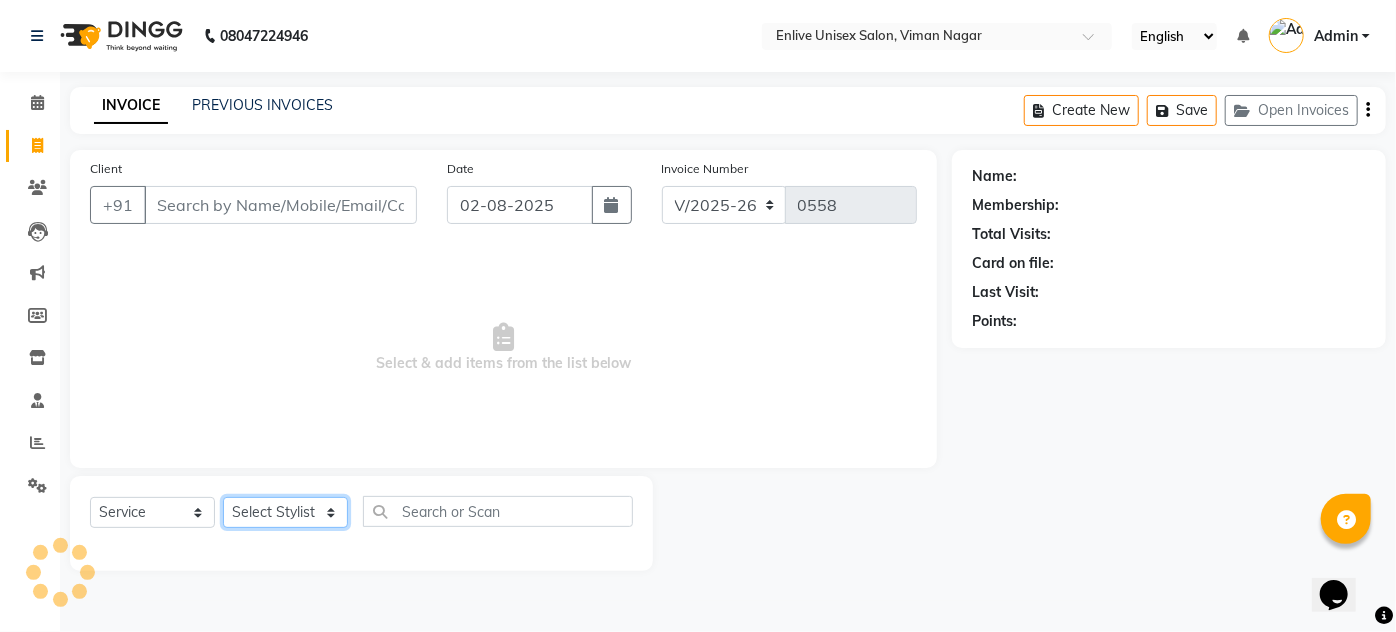 click on "Select Stylist" 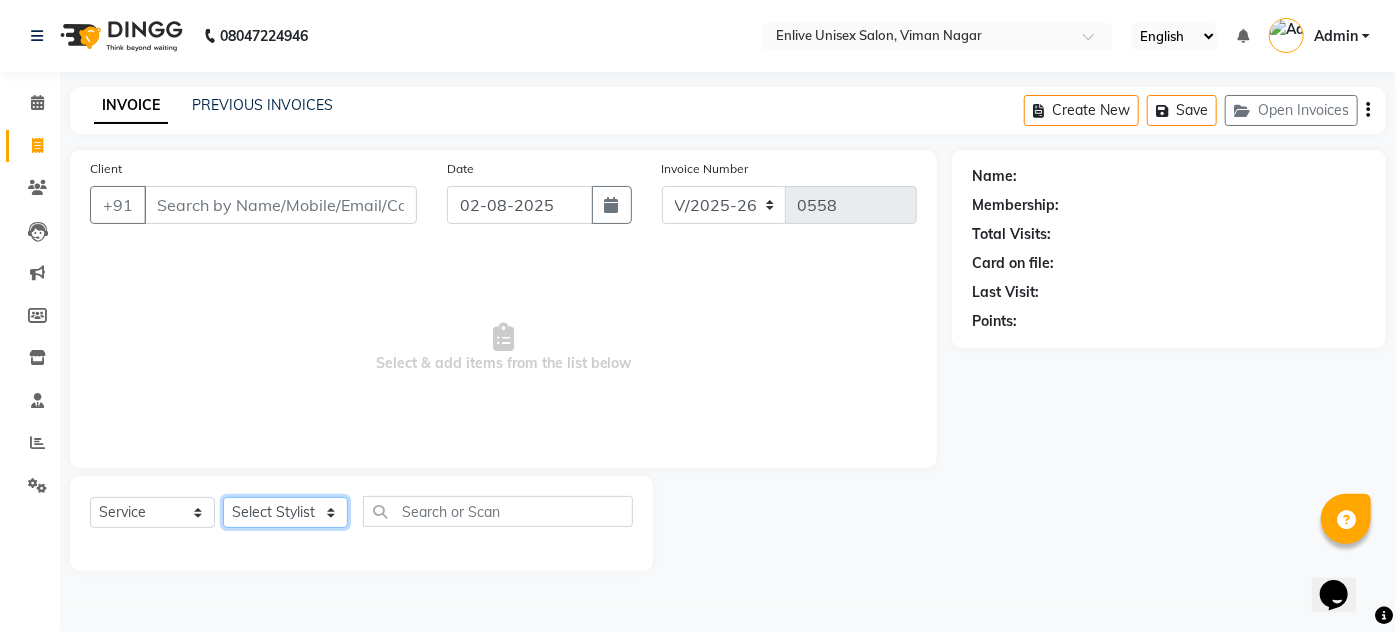 click on "Select Stylist" 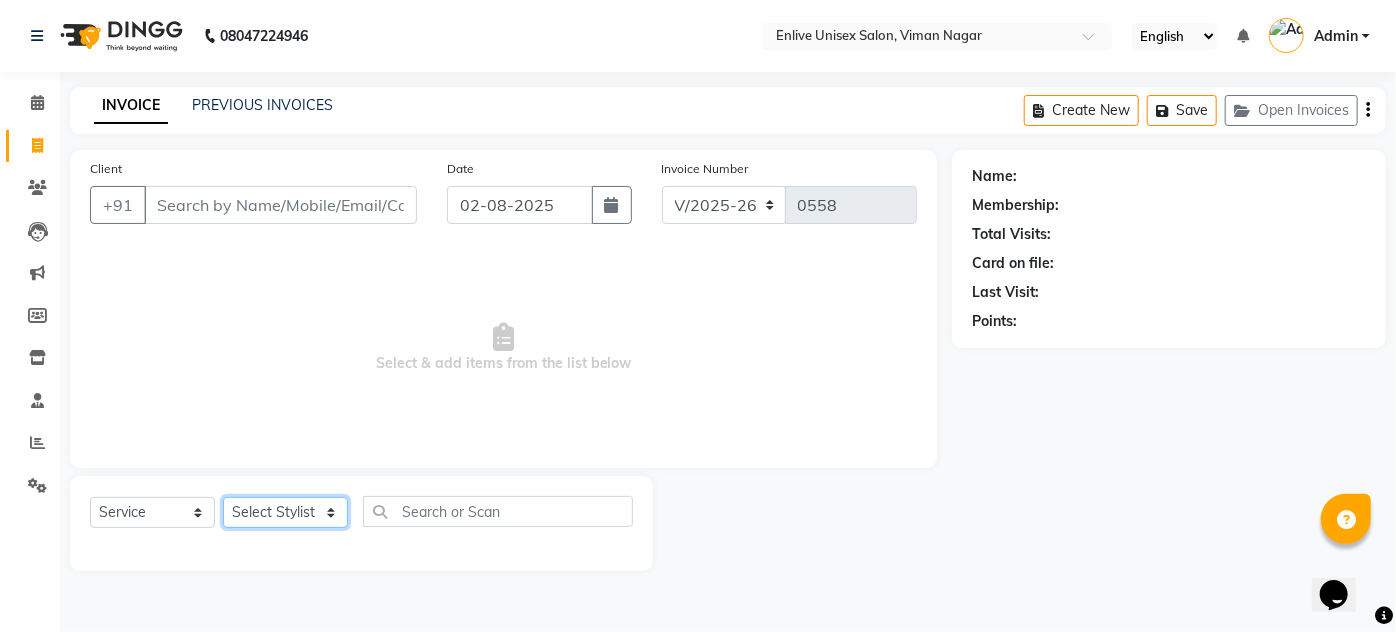 click on "Select Stylist Amin Shaikh Arti lohar Jyoti Namrata Nitin Sir Roshani sameer Shubhangi Vikas Yasmeen" 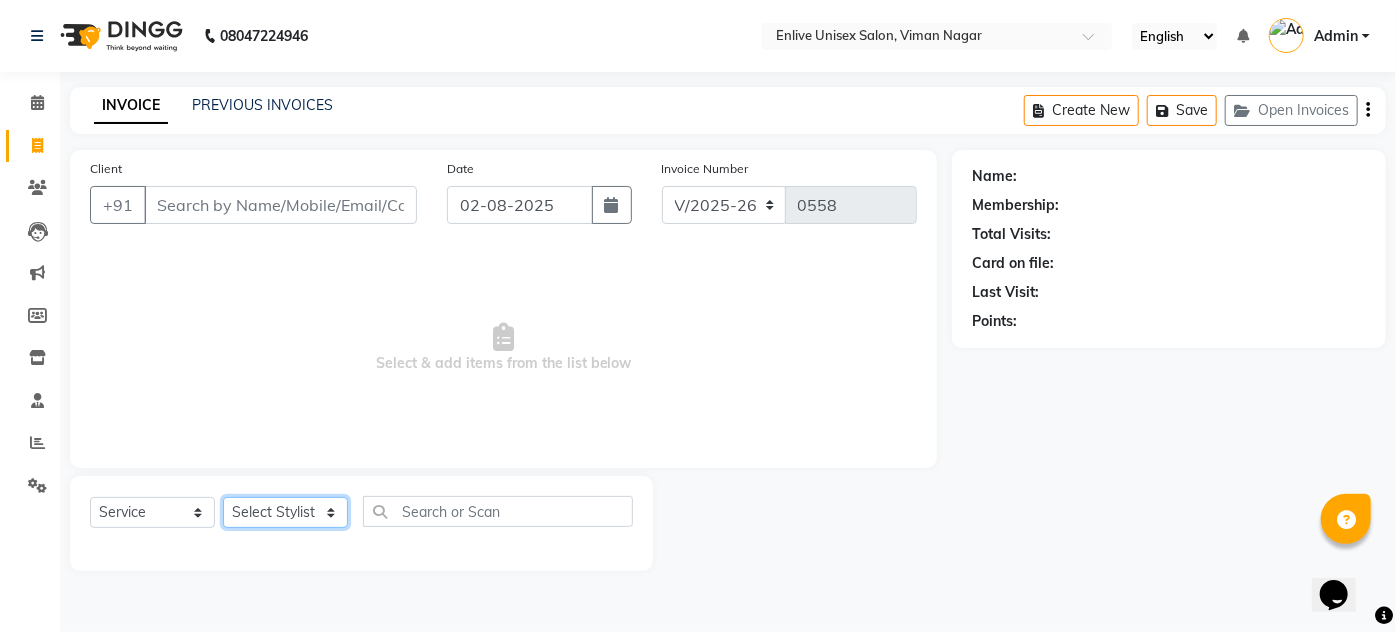 click on "Select Stylist Amin Shaikh Arti lohar Jyoti Namrata Nitin Sir Roshani sameer Shubhangi Vikas Yasmeen" 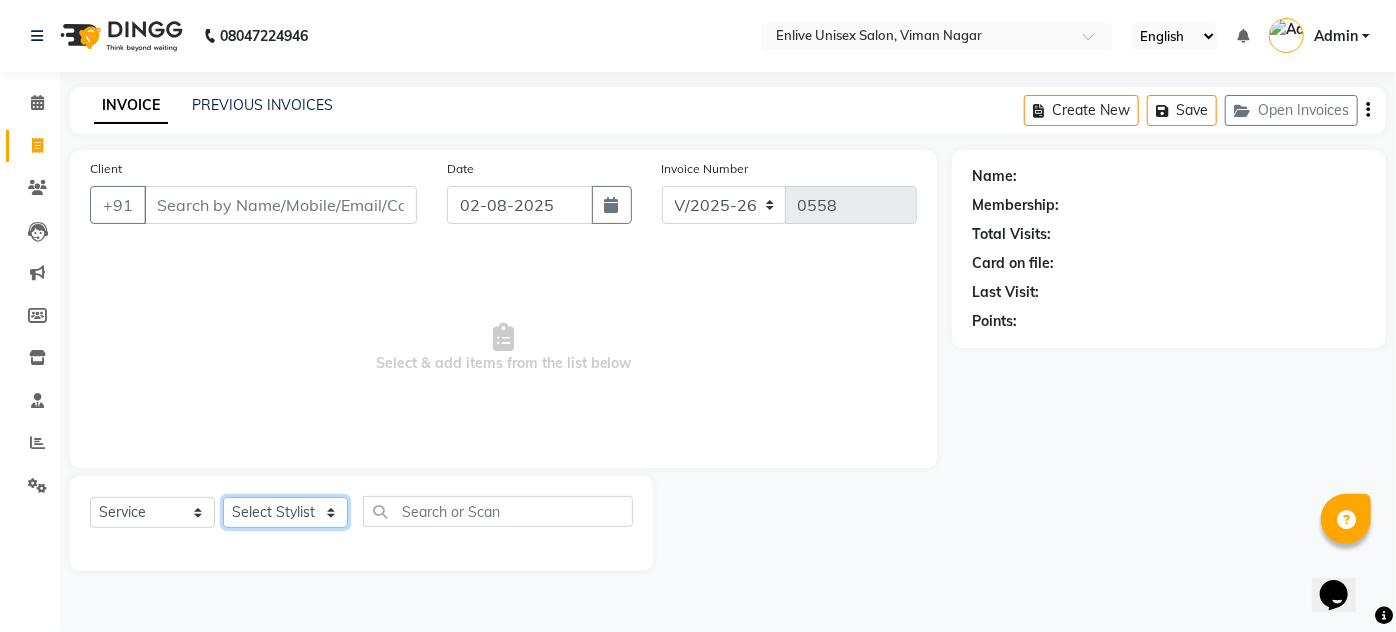 select on "47817" 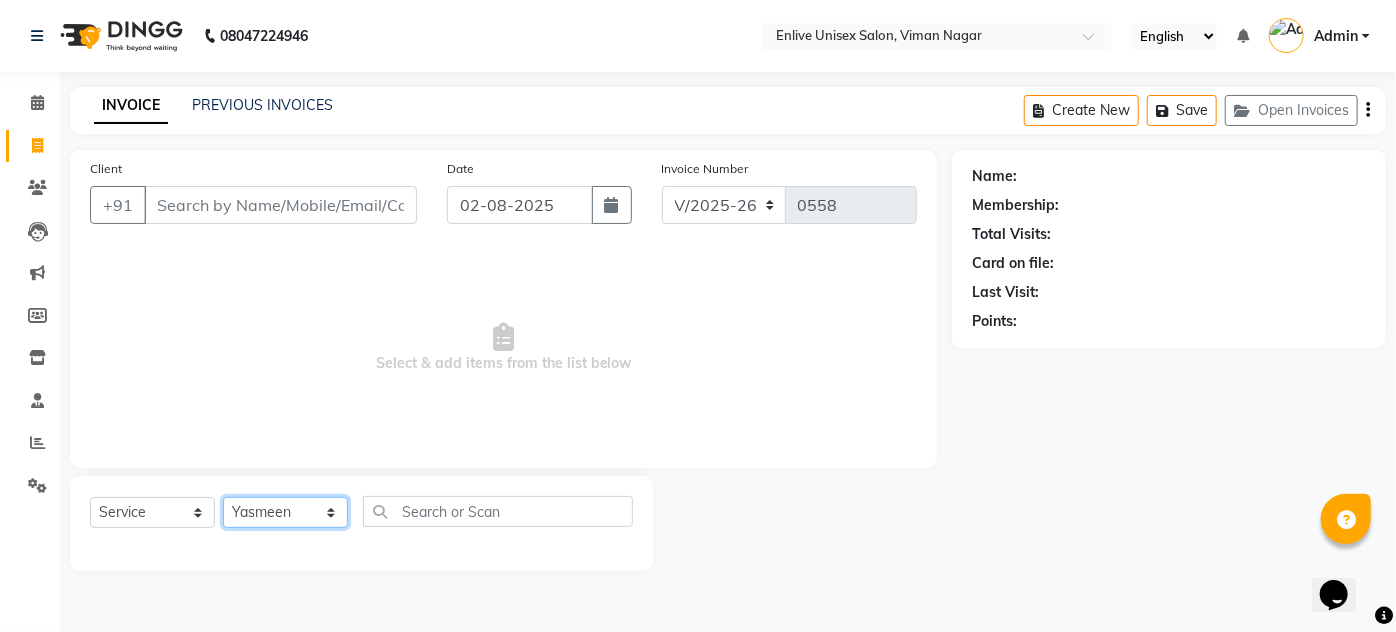 click on "Select Stylist Amin Shaikh Arti lohar Jyoti Namrata Nitin Sir Roshani sameer Shubhangi Vikas Yasmeen" 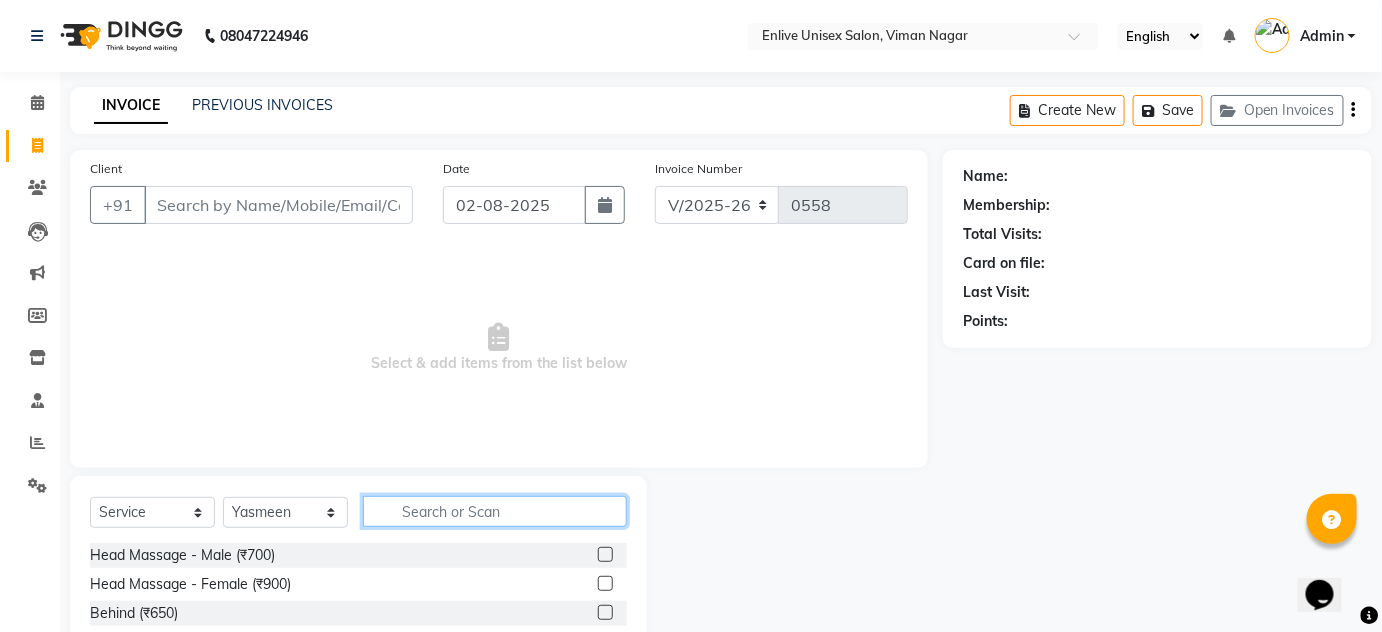 click 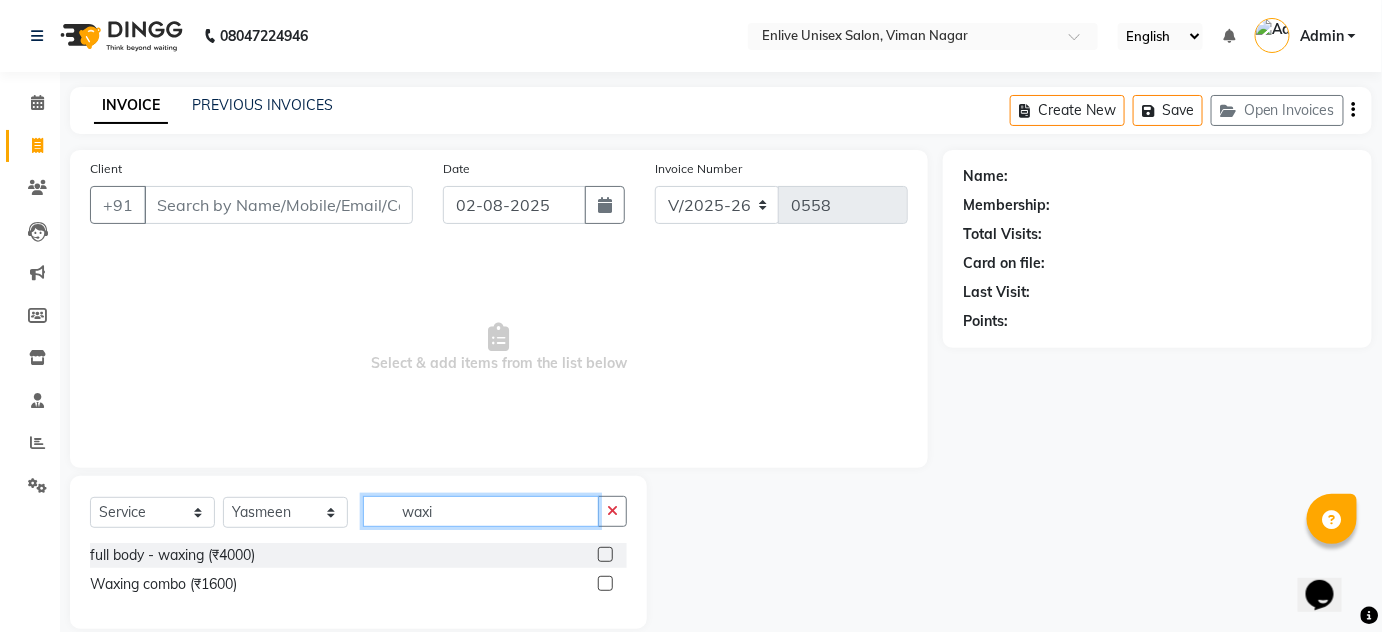 type on "waxi" 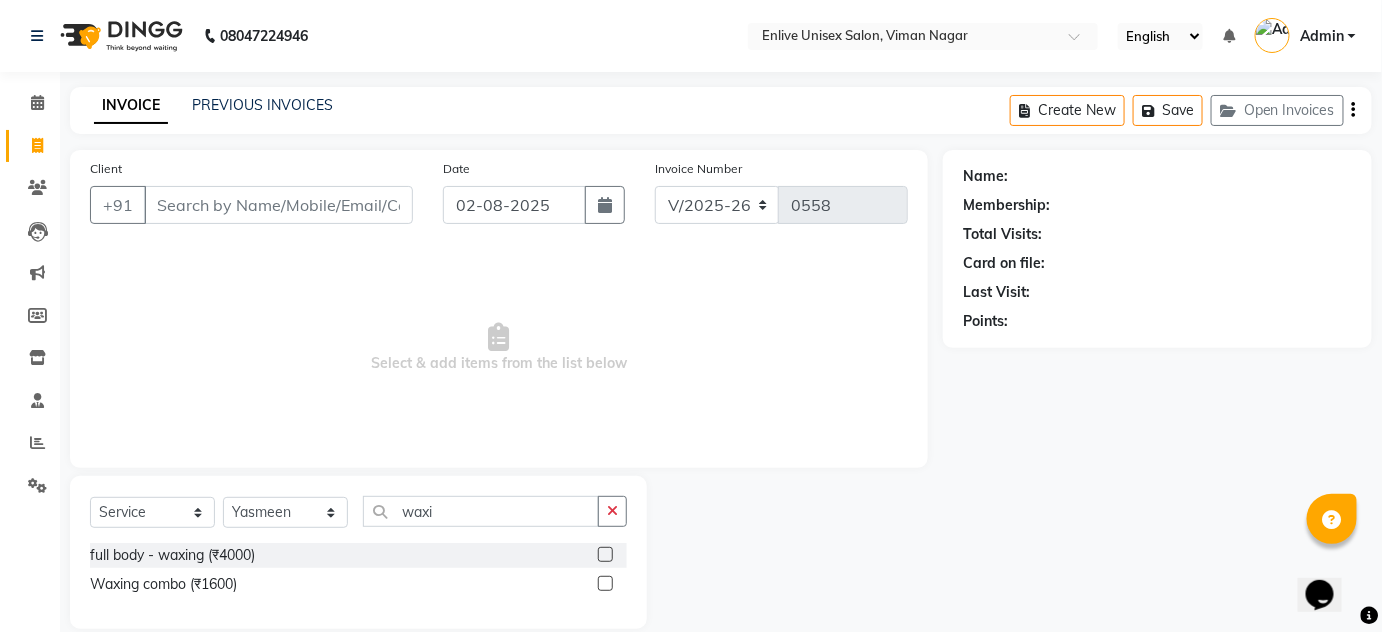 click 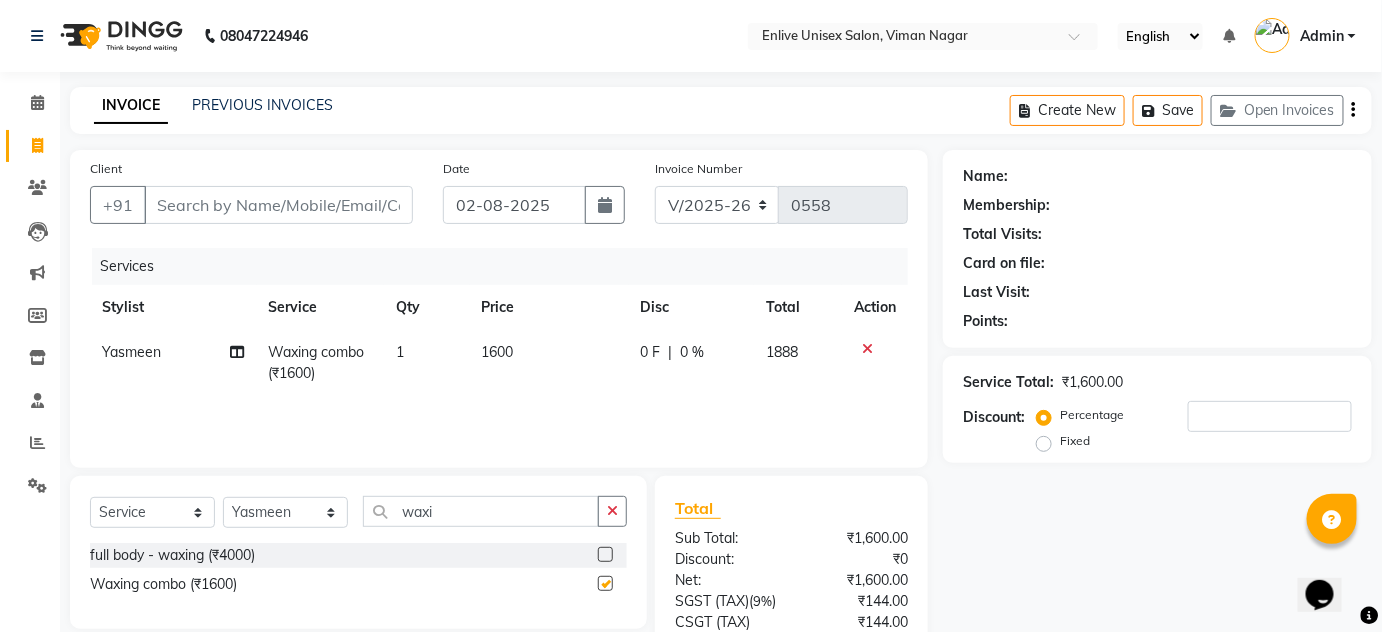checkbox on "false" 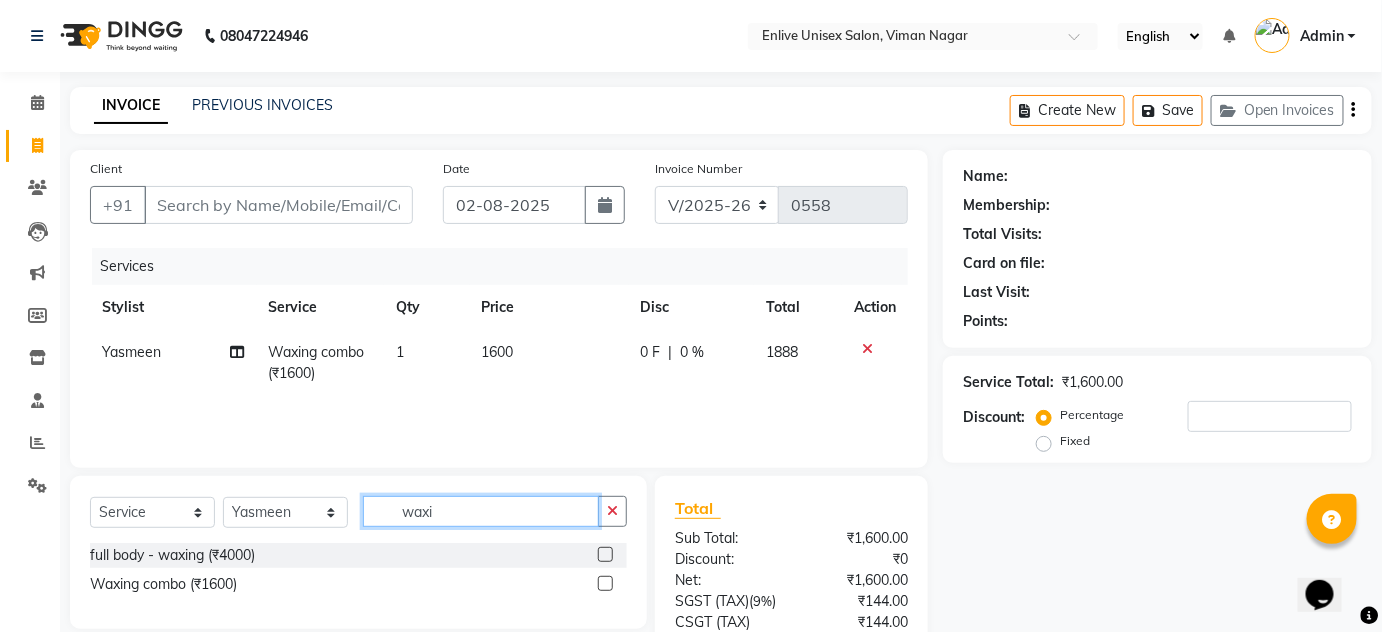 drag, startPoint x: 479, startPoint y: 503, endPoint x: 258, endPoint y: 489, distance: 221.443 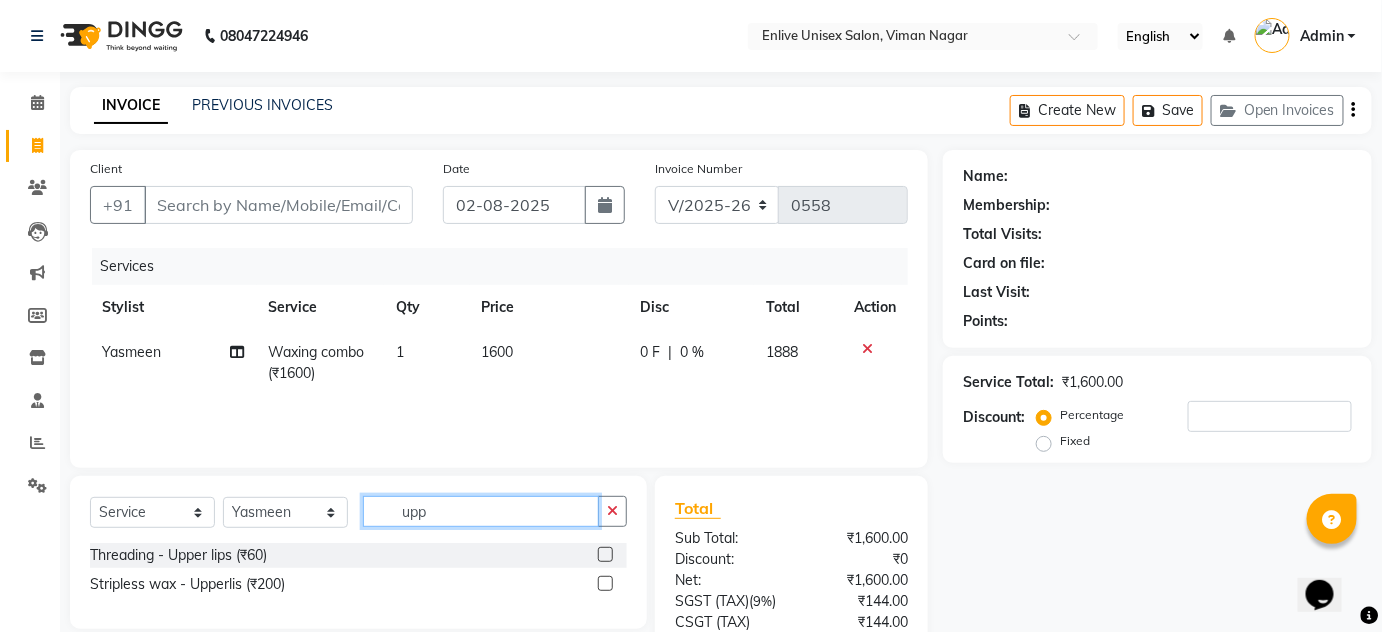 type on "upp" 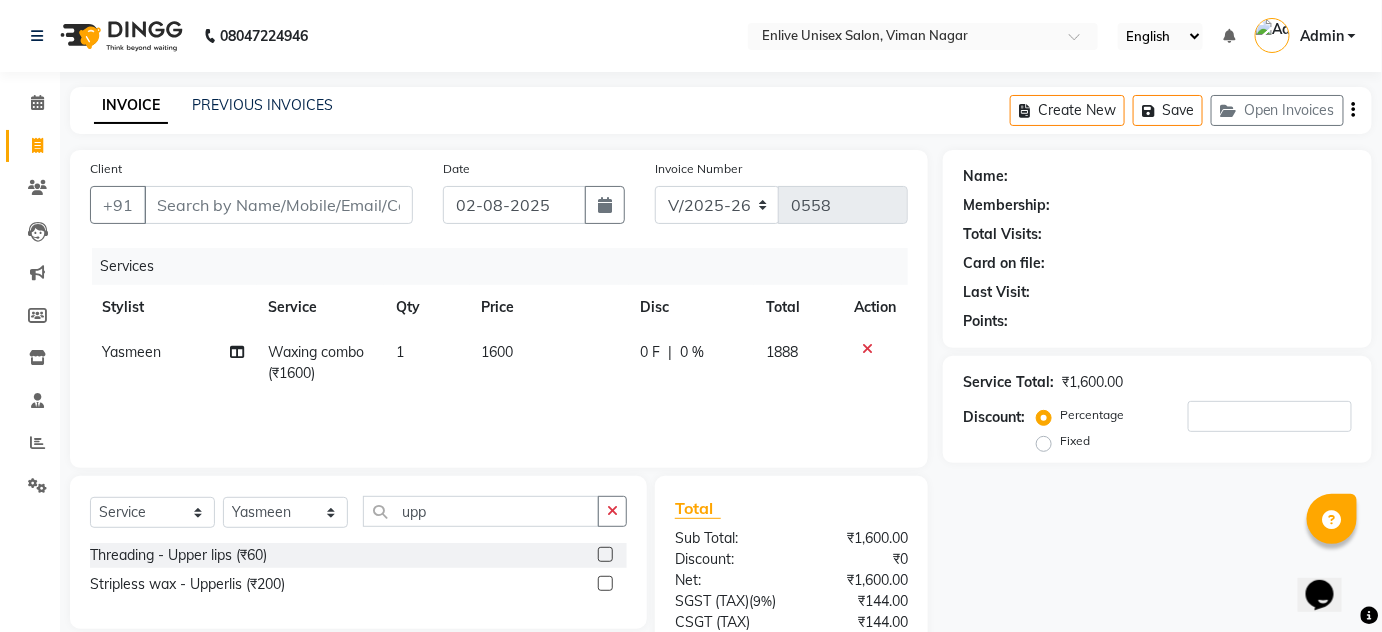 click 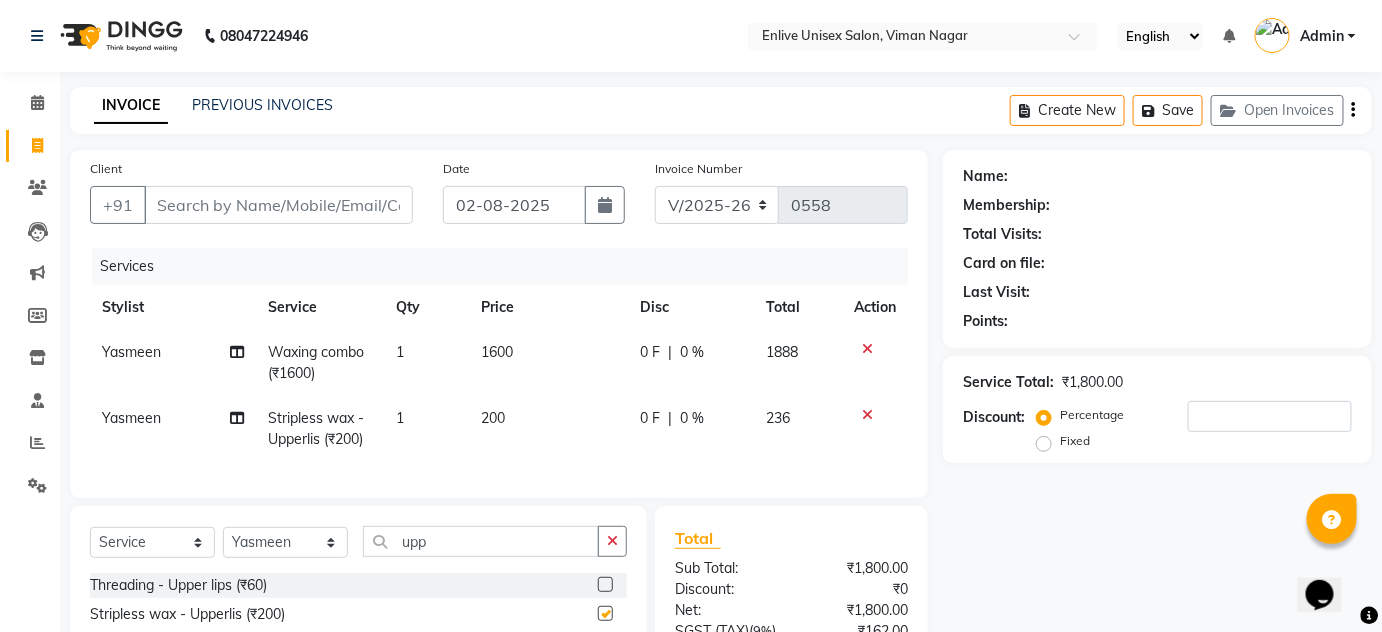 checkbox on "false" 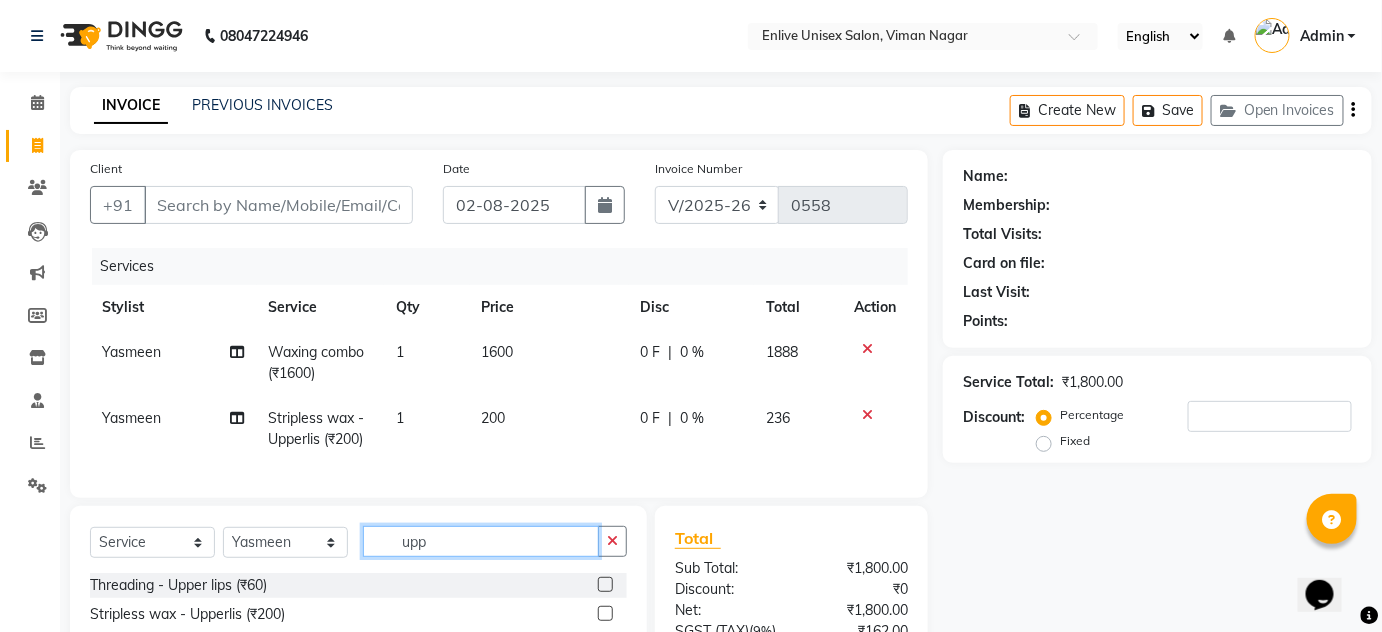drag, startPoint x: 494, startPoint y: 556, endPoint x: 187, endPoint y: 575, distance: 307.58737 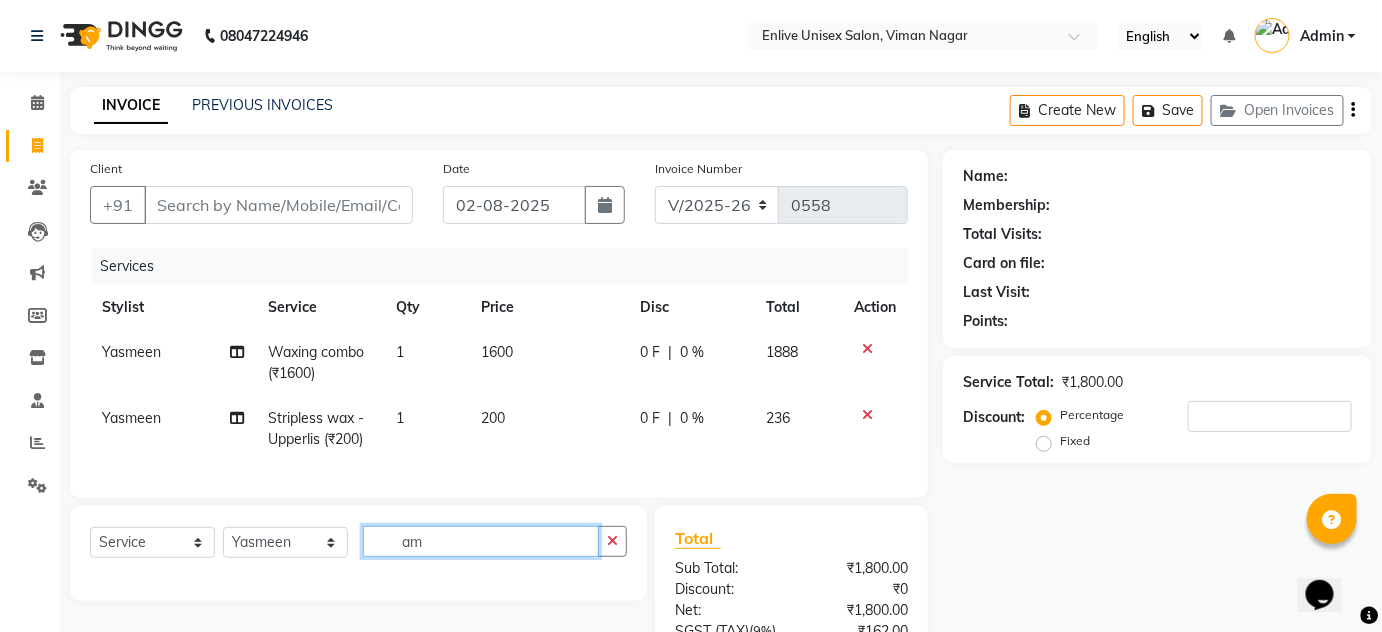 type on "a" 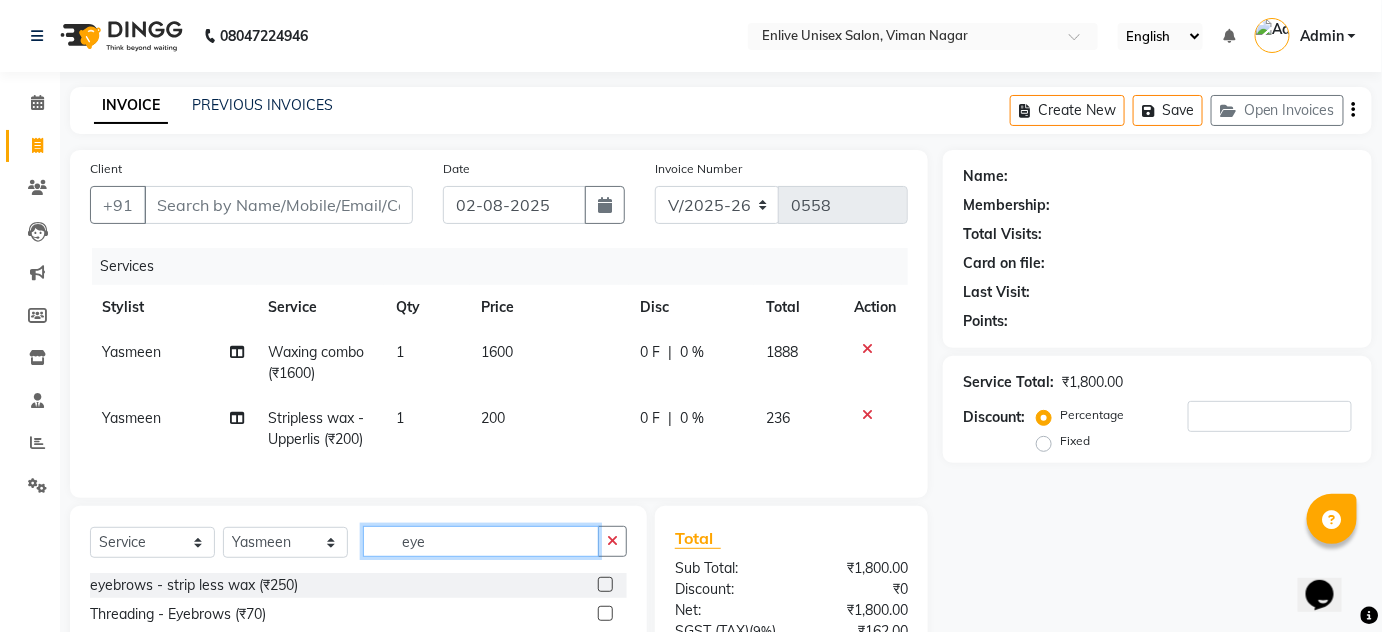 type on "eye" 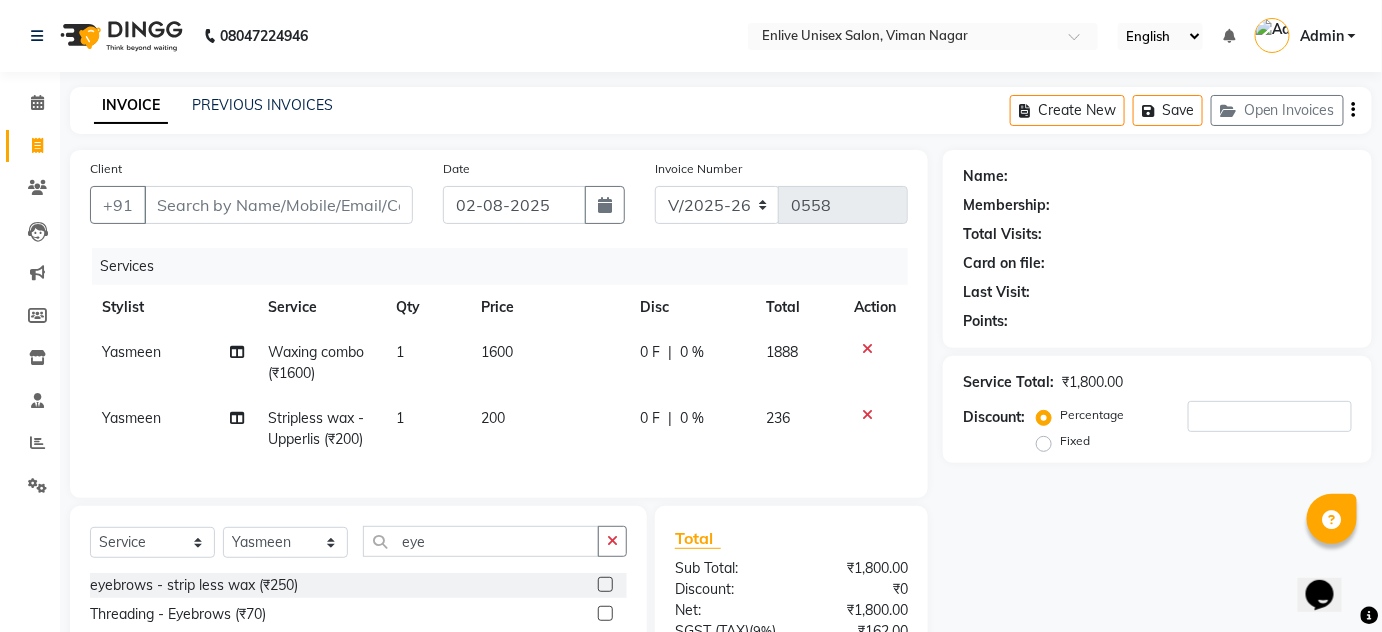 click 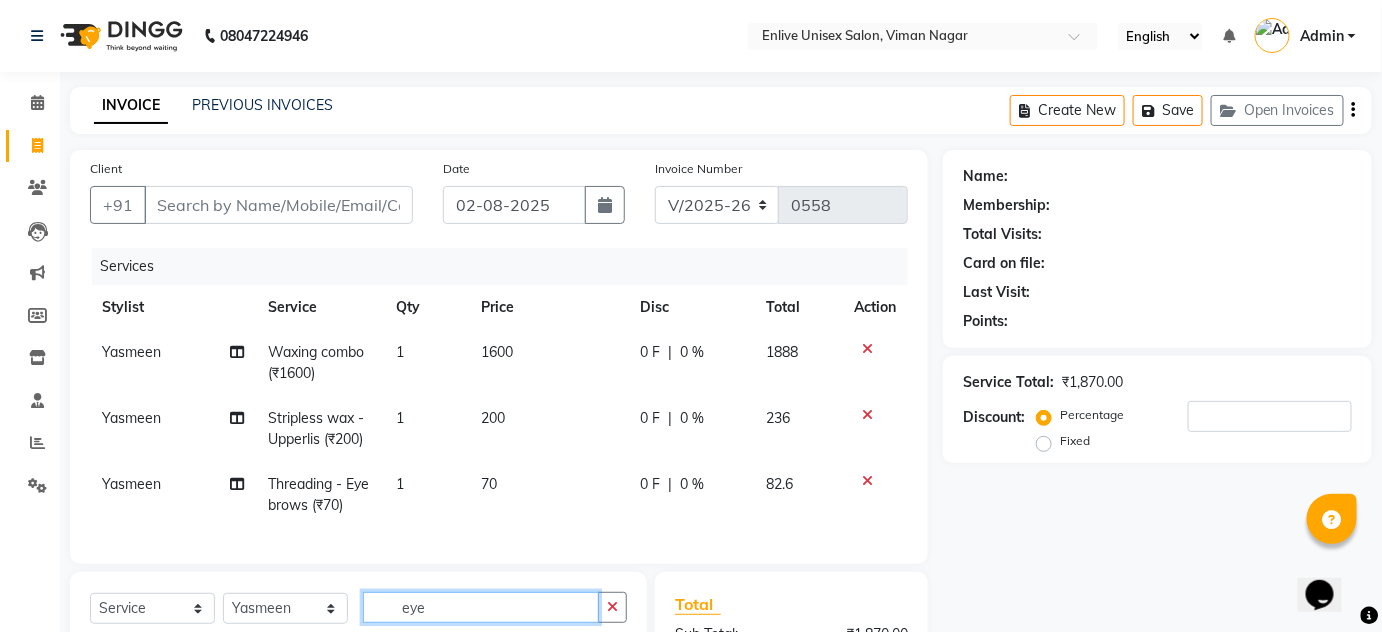checkbox on "false" 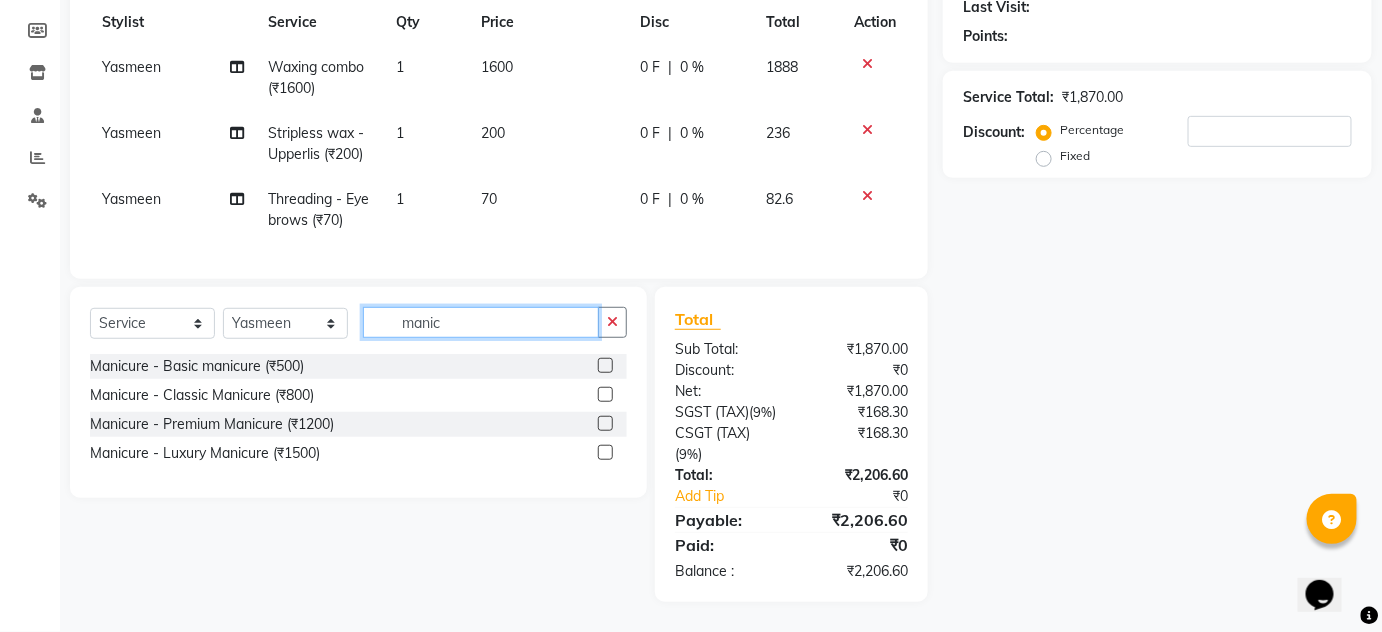 scroll, scrollTop: 319, scrollLeft: 0, axis: vertical 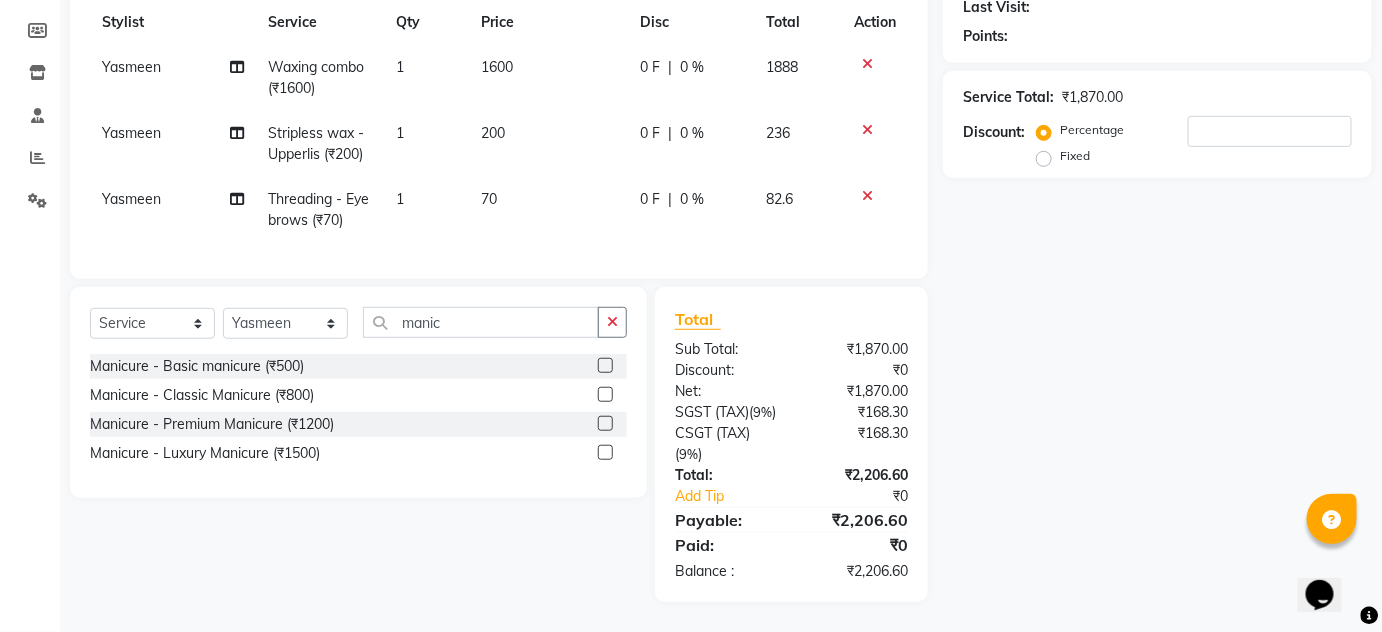click 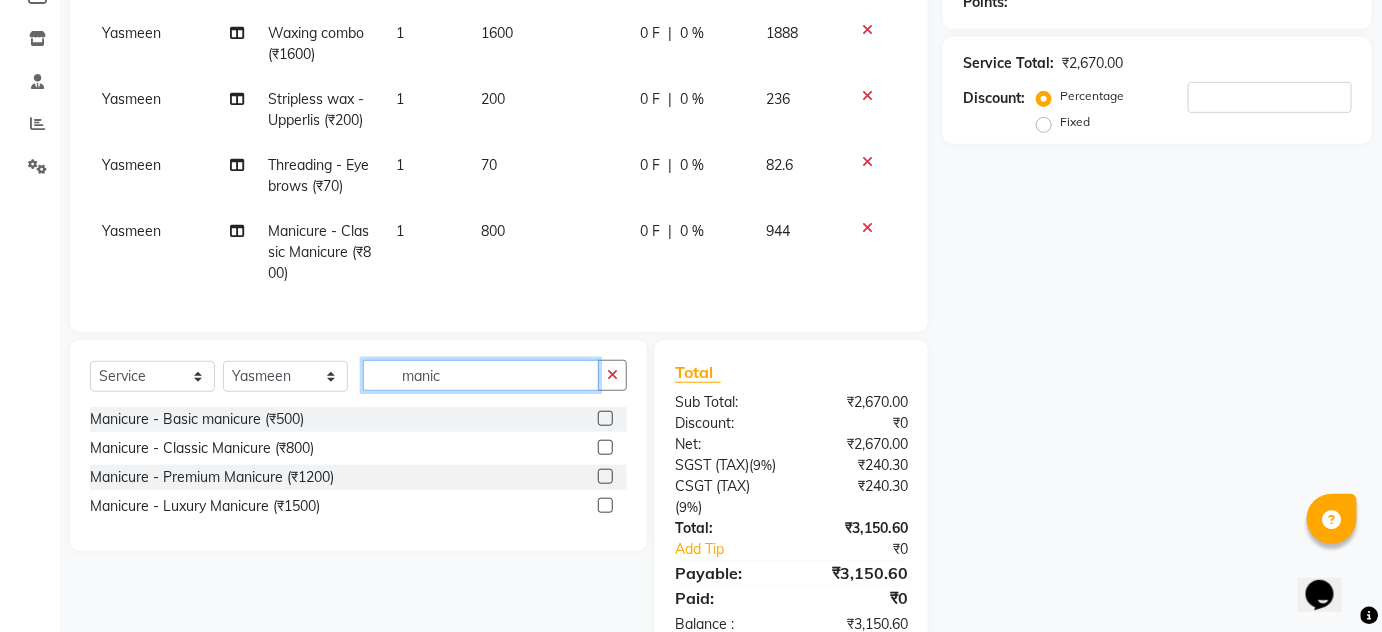 checkbox on "false" 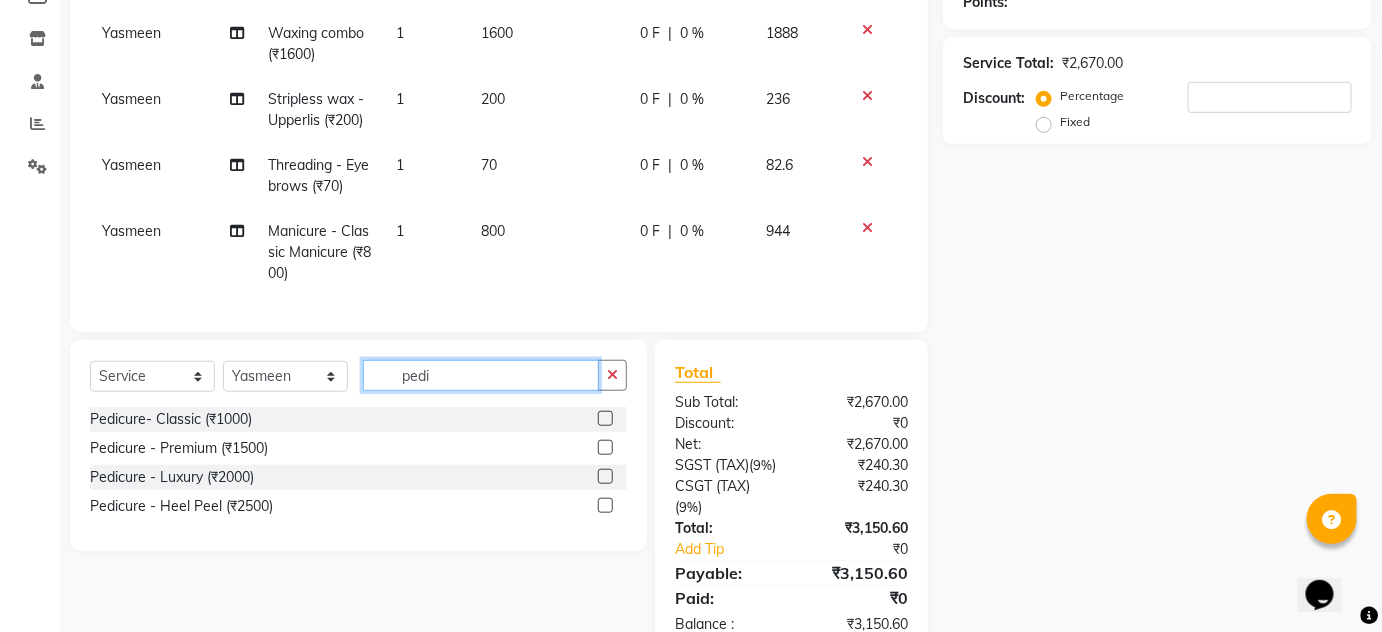 type on "pedi" 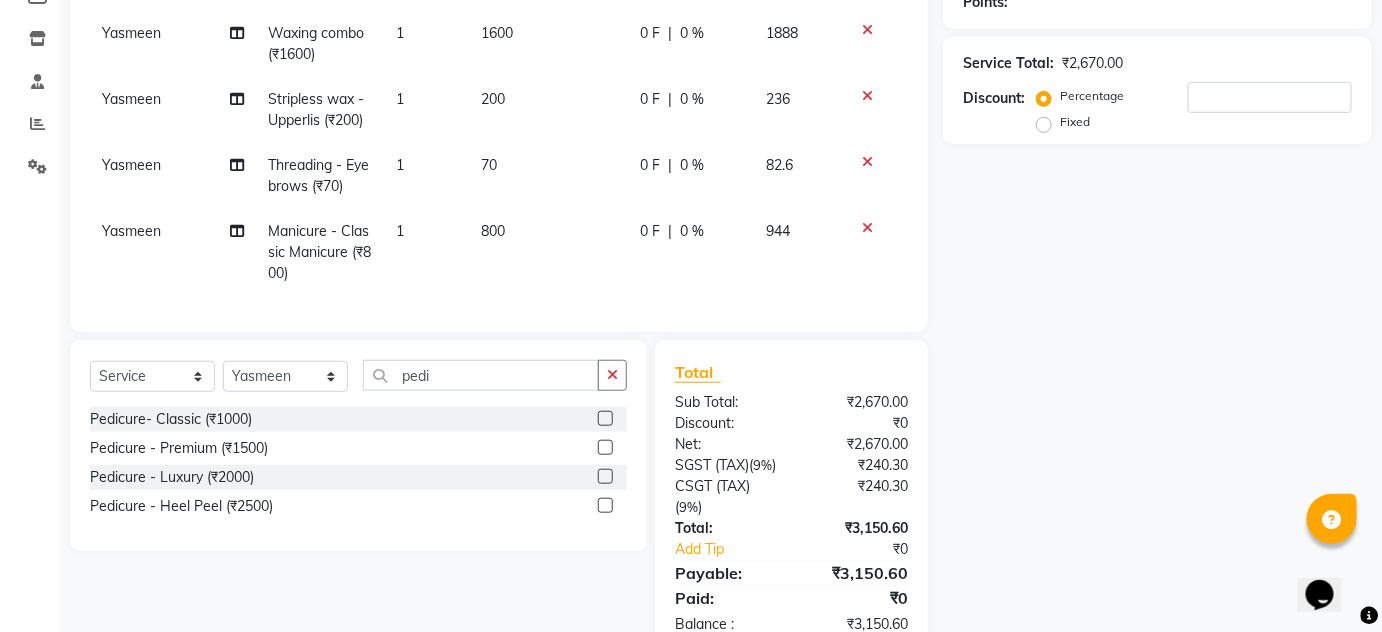 click 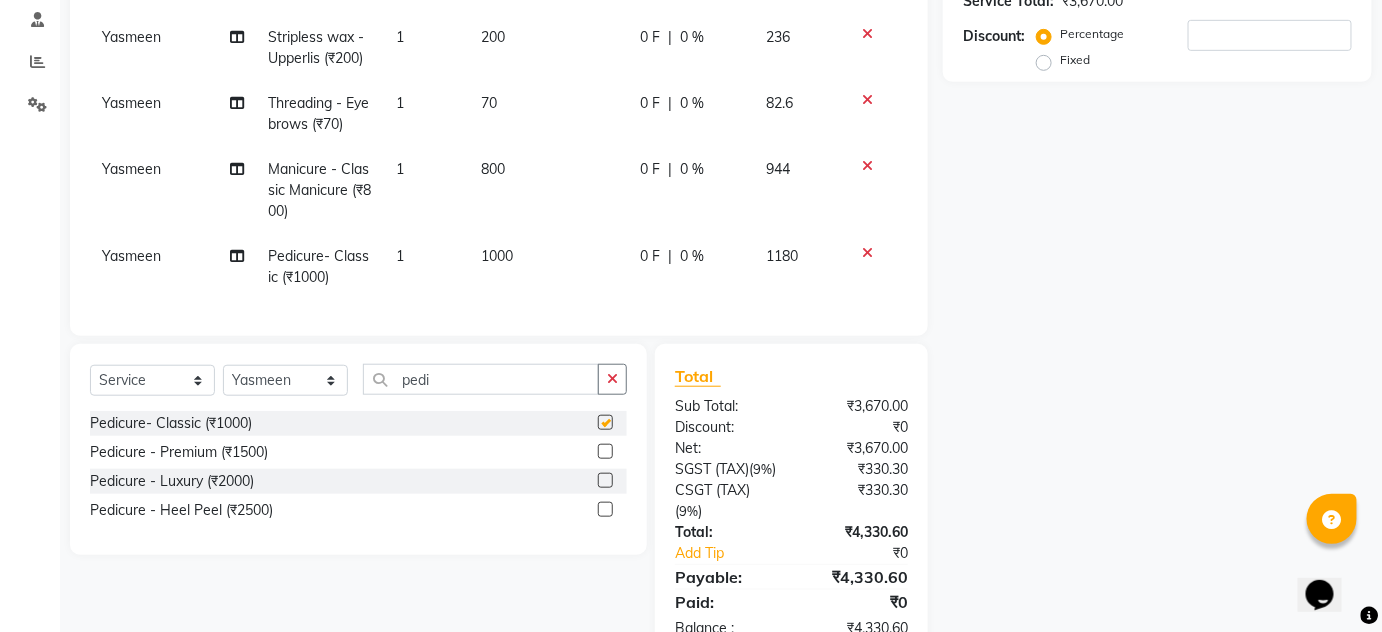 checkbox on "false" 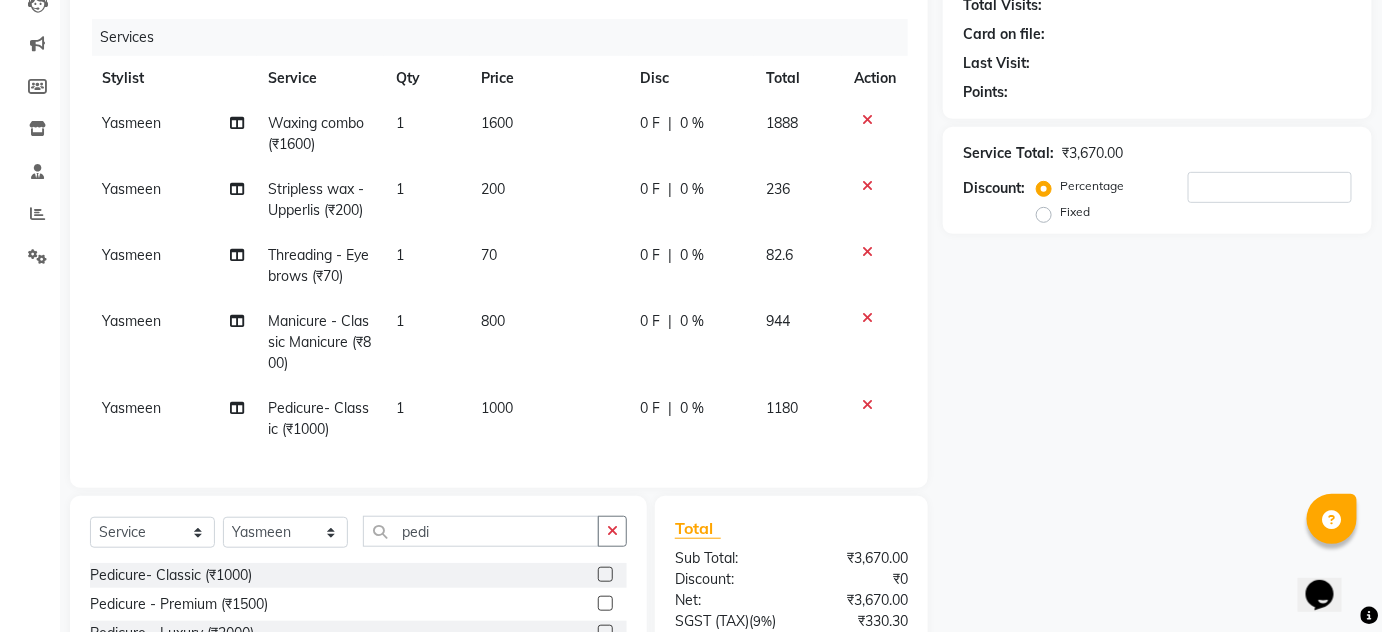 scroll, scrollTop: 199, scrollLeft: 0, axis: vertical 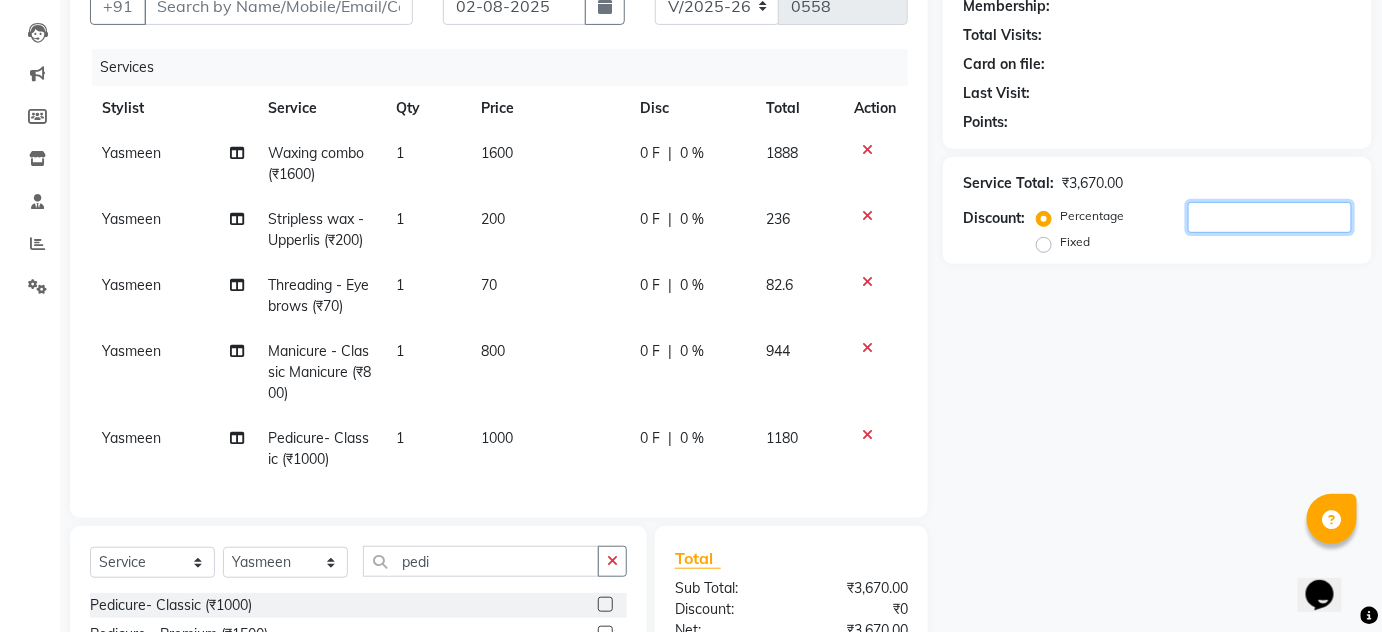 click 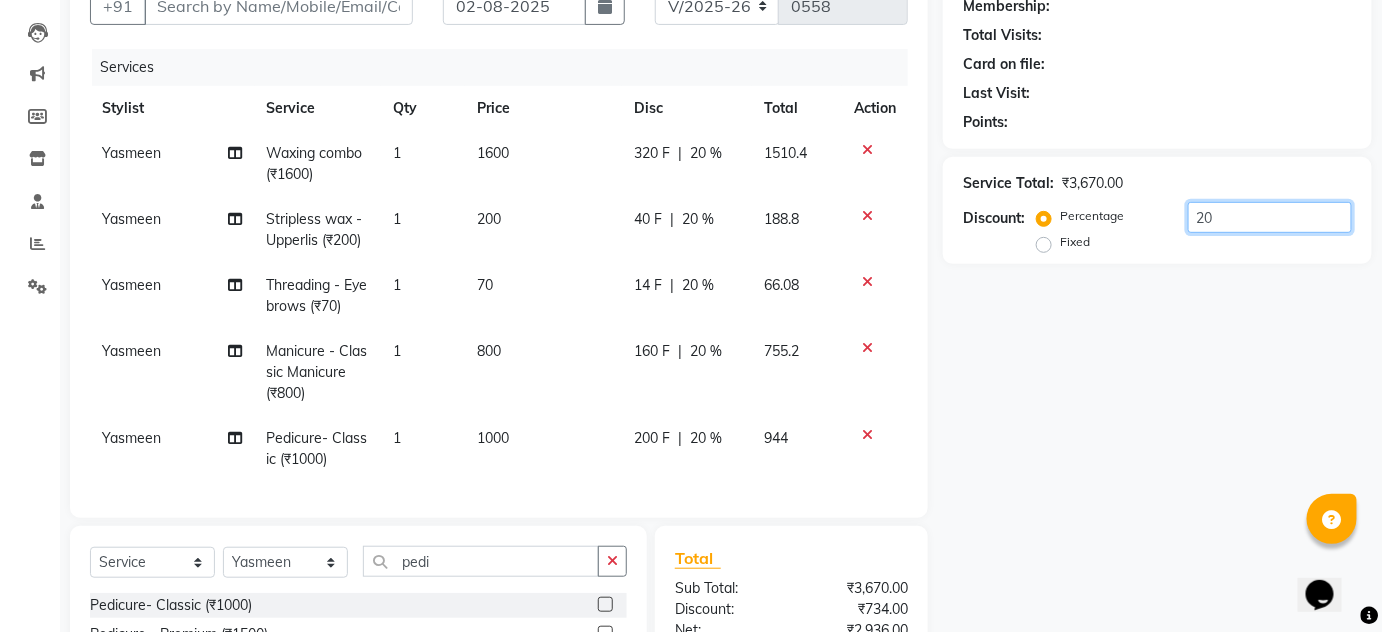 type on "2" 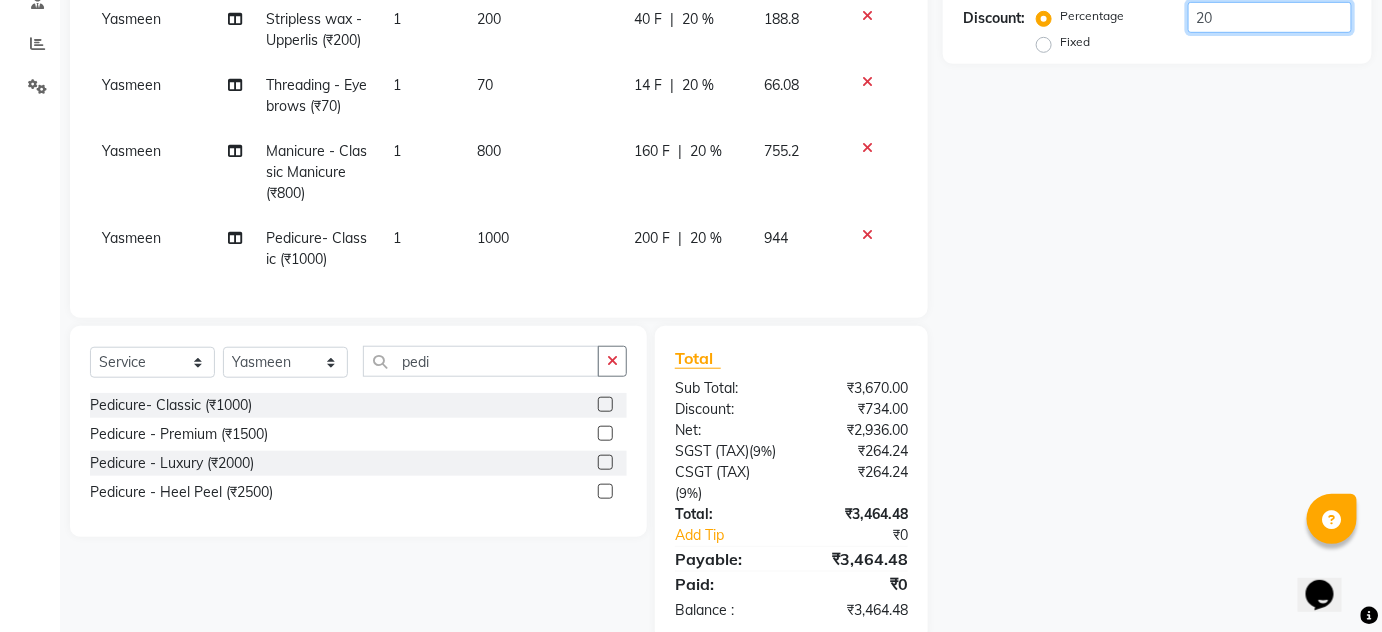 scroll, scrollTop: 472, scrollLeft: 0, axis: vertical 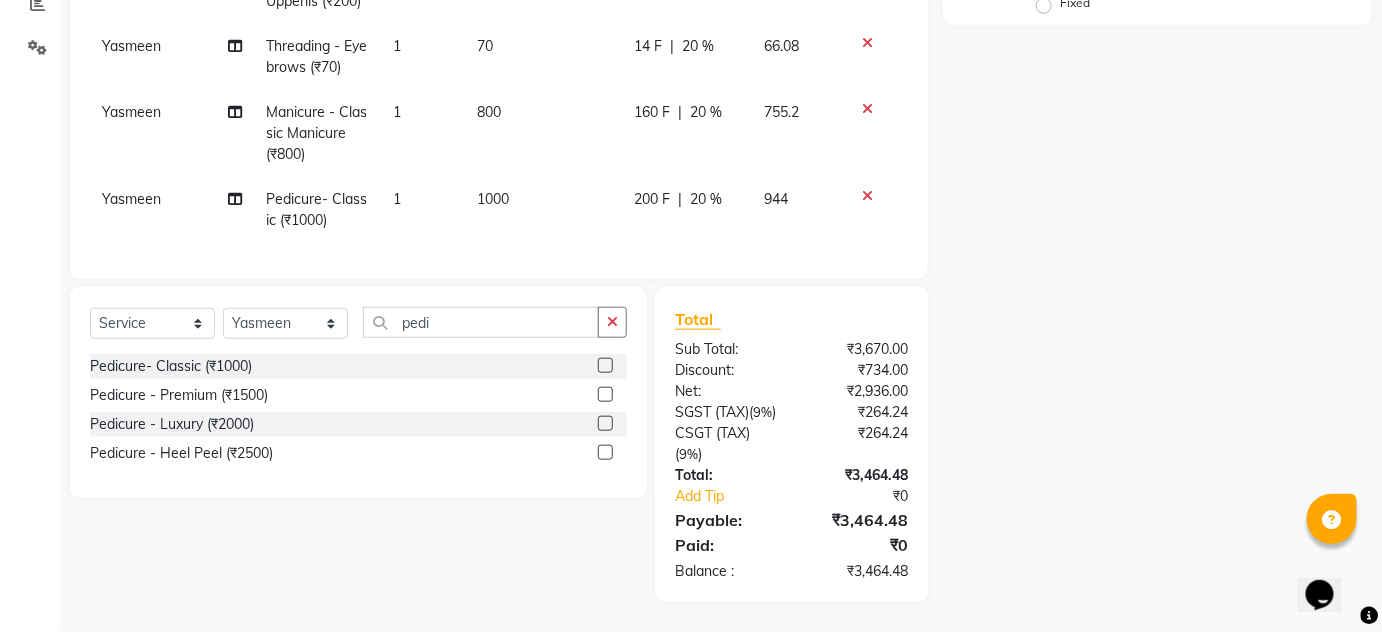 type on "20" 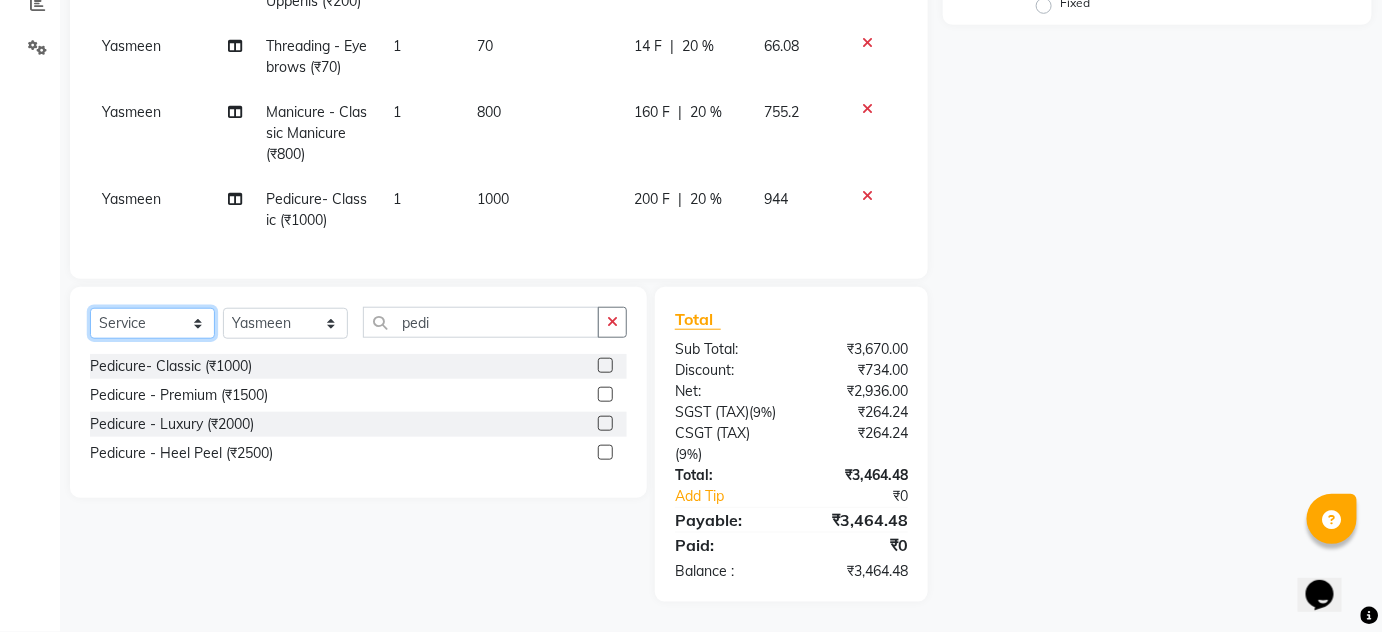 drag, startPoint x: 157, startPoint y: 300, endPoint x: 168, endPoint y: 316, distance: 19.416489 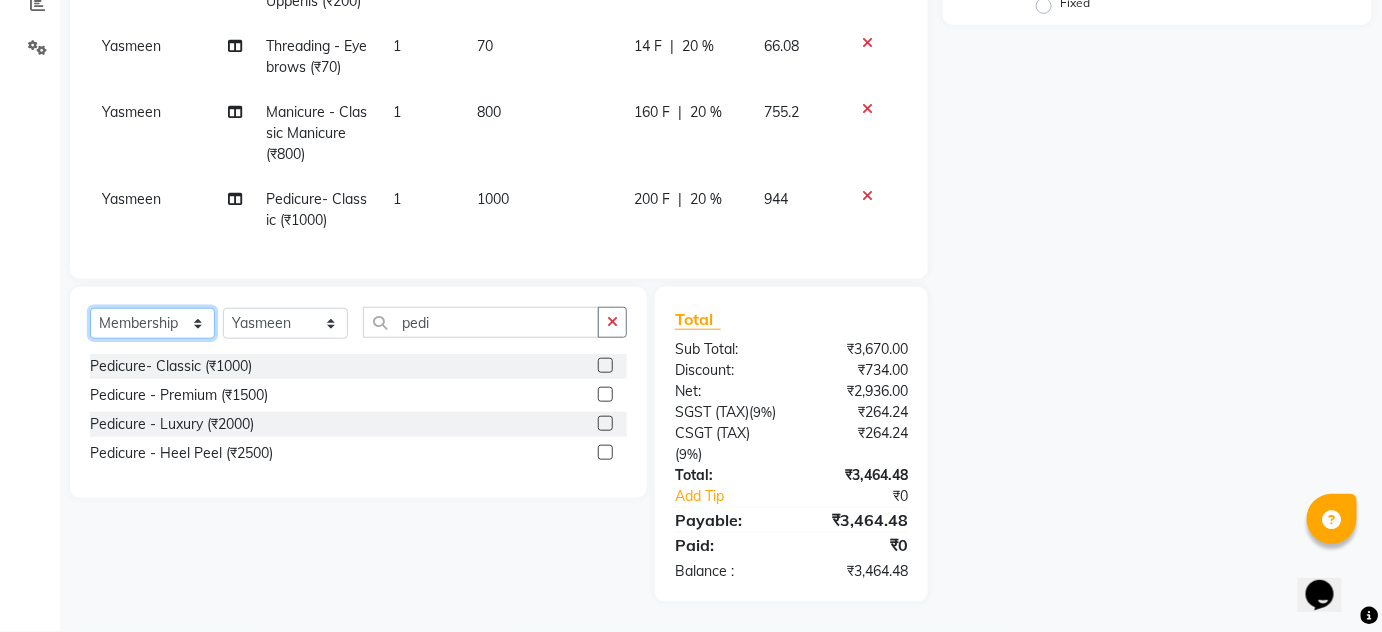 click on "Select  Service  Product  Membership  Package Voucher Prepaid Gift Card" 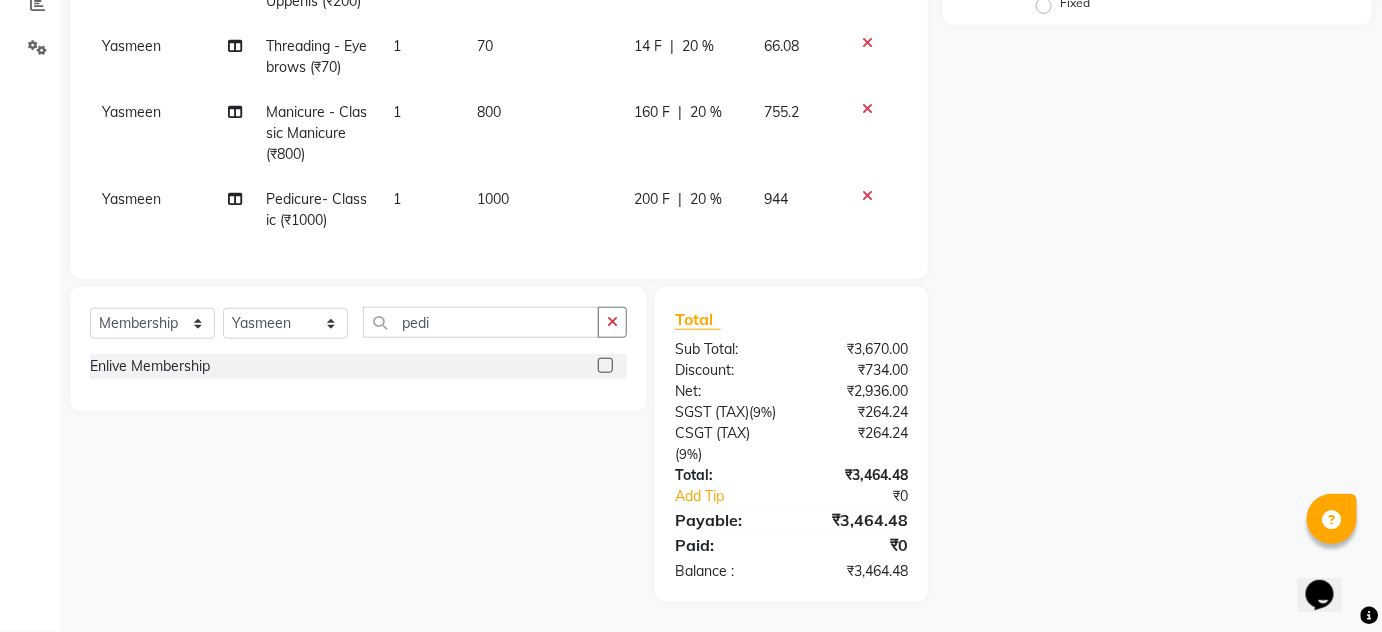 click 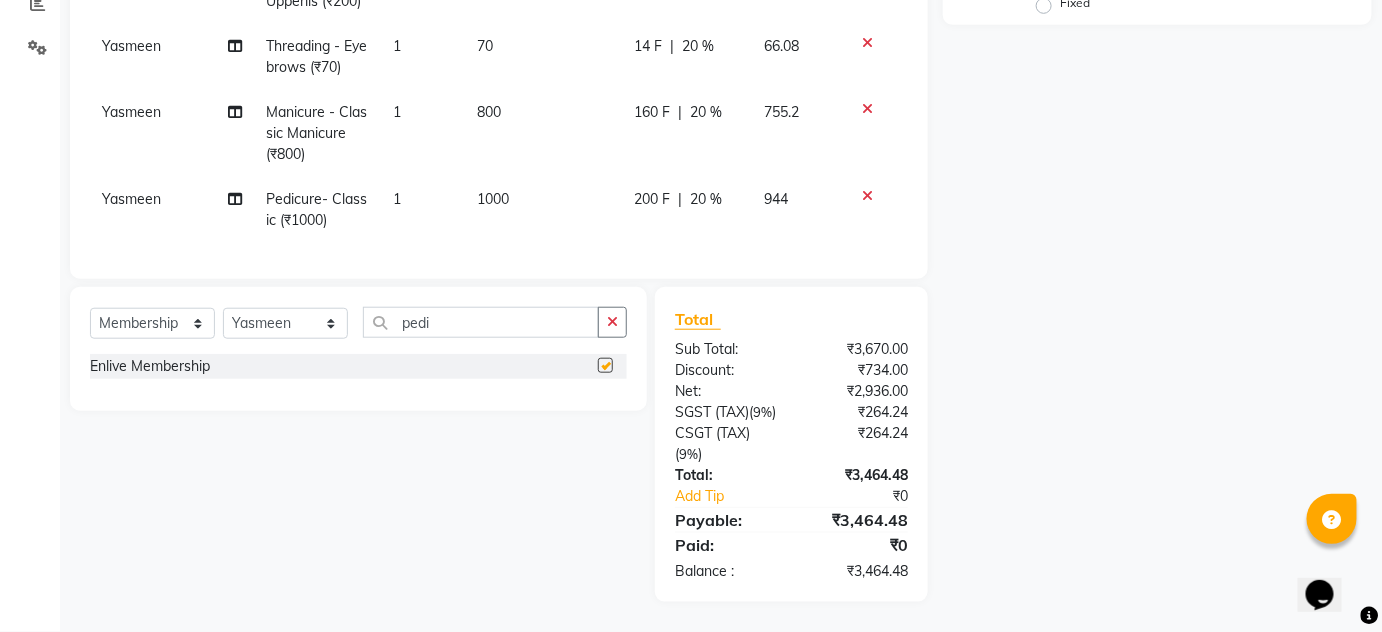 select on "select" 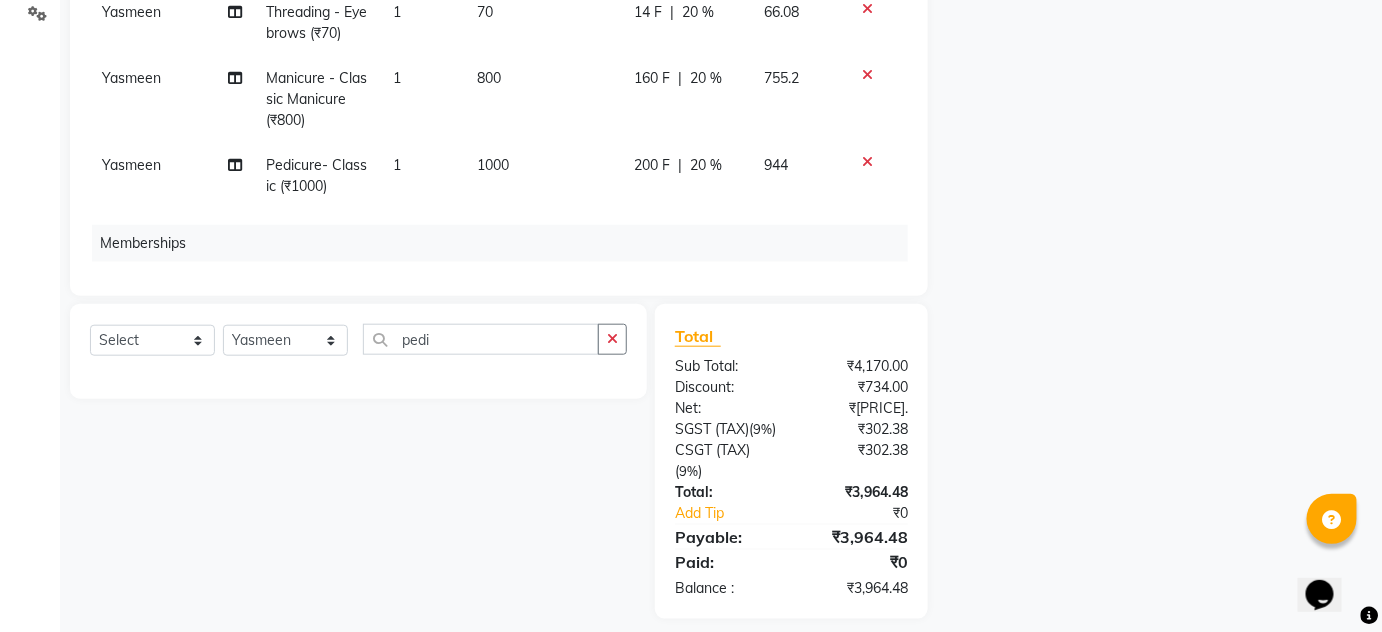 scroll, scrollTop: 105, scrollLeft: 0, axis: vertical 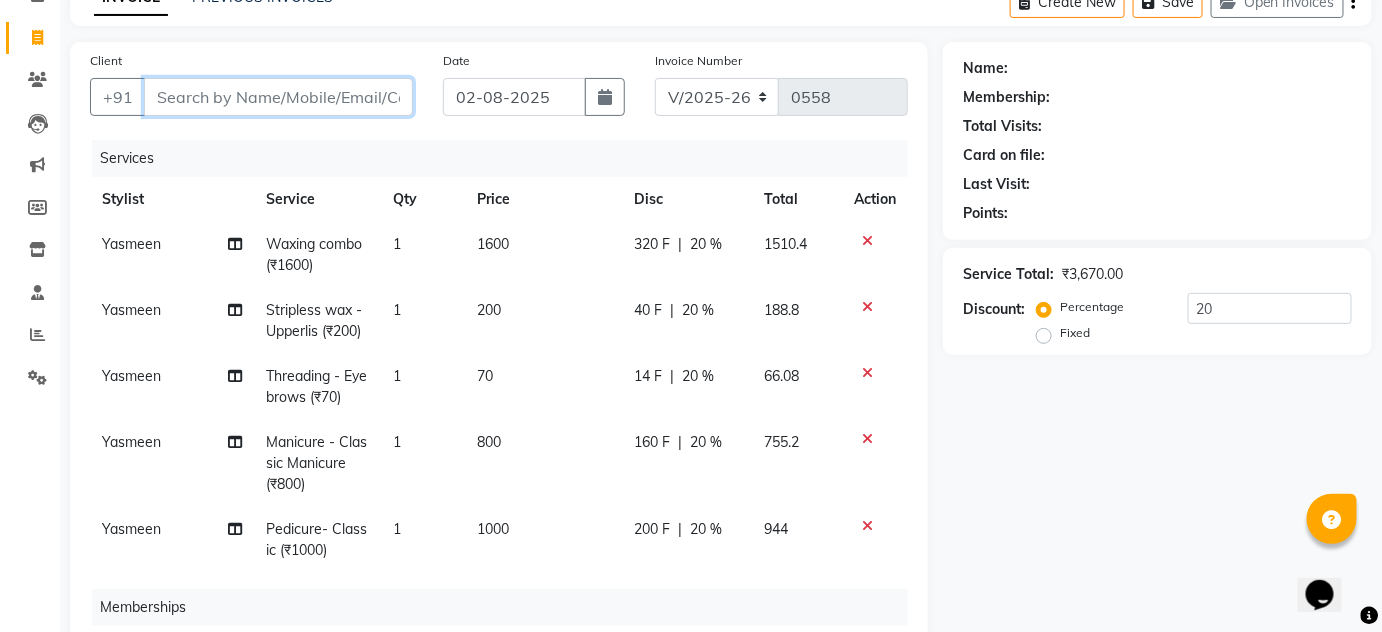 click on "Client" at bounding box center (278, 97) 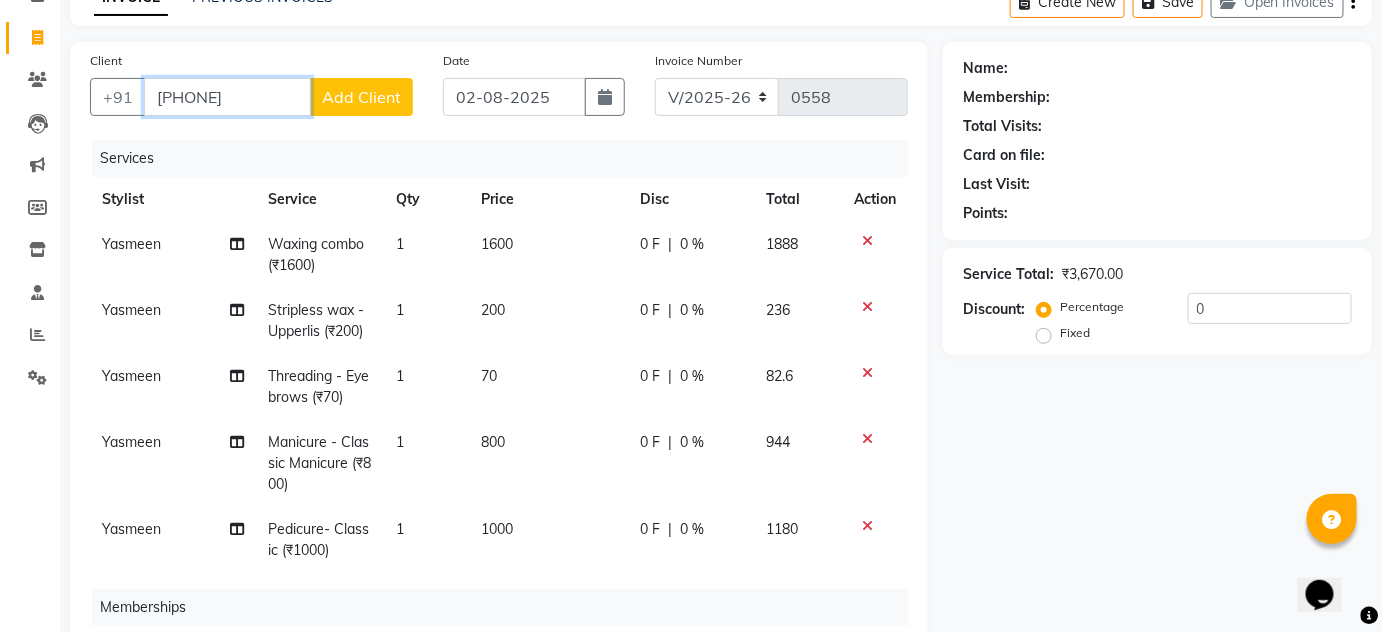type on "[PHONE]" 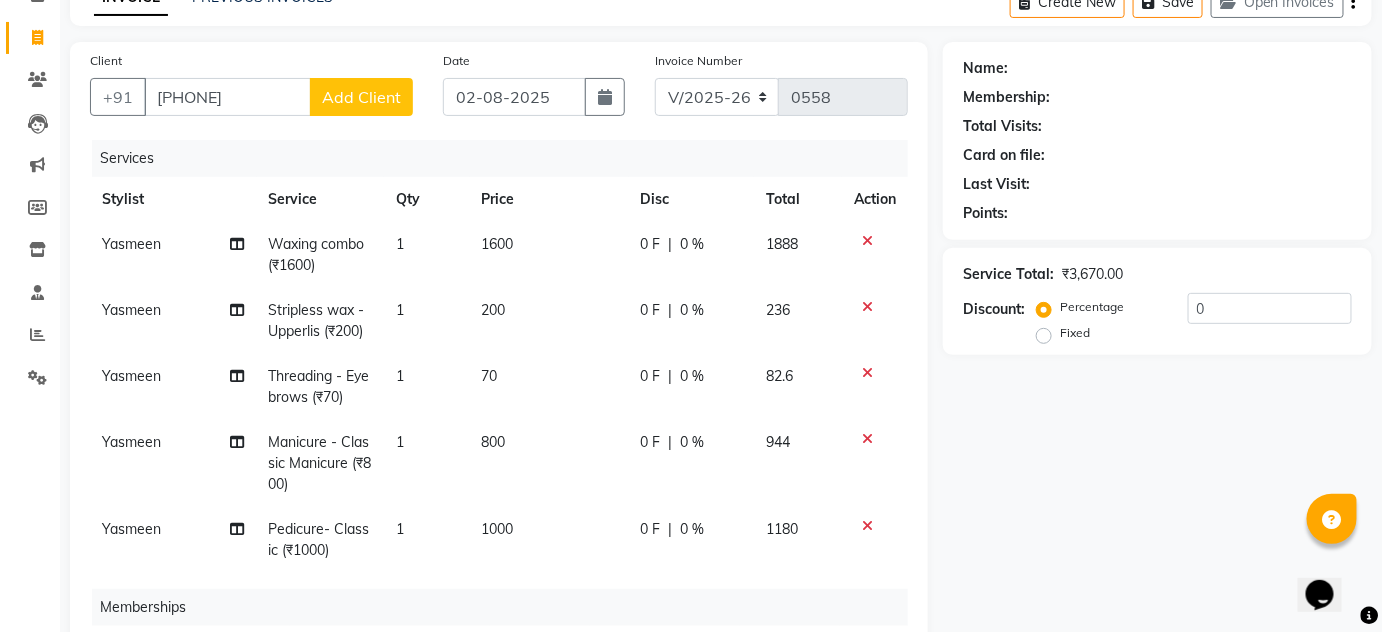 click on "Add Client" 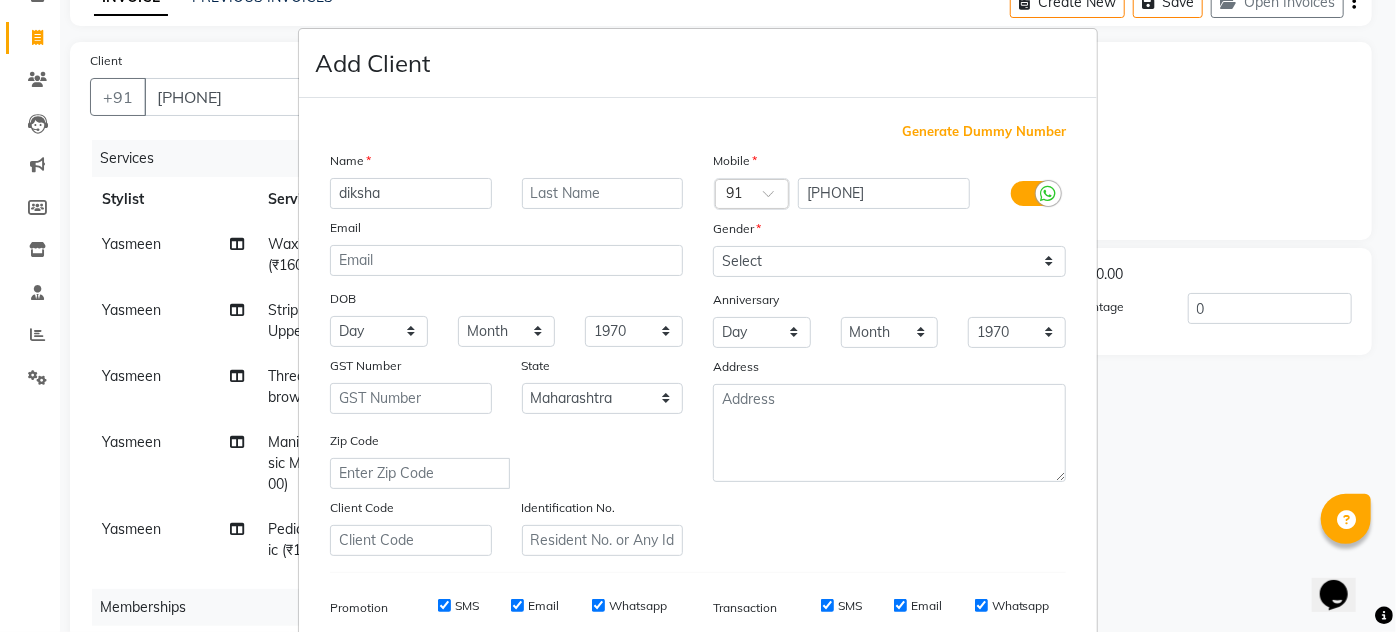 type on "diksha" 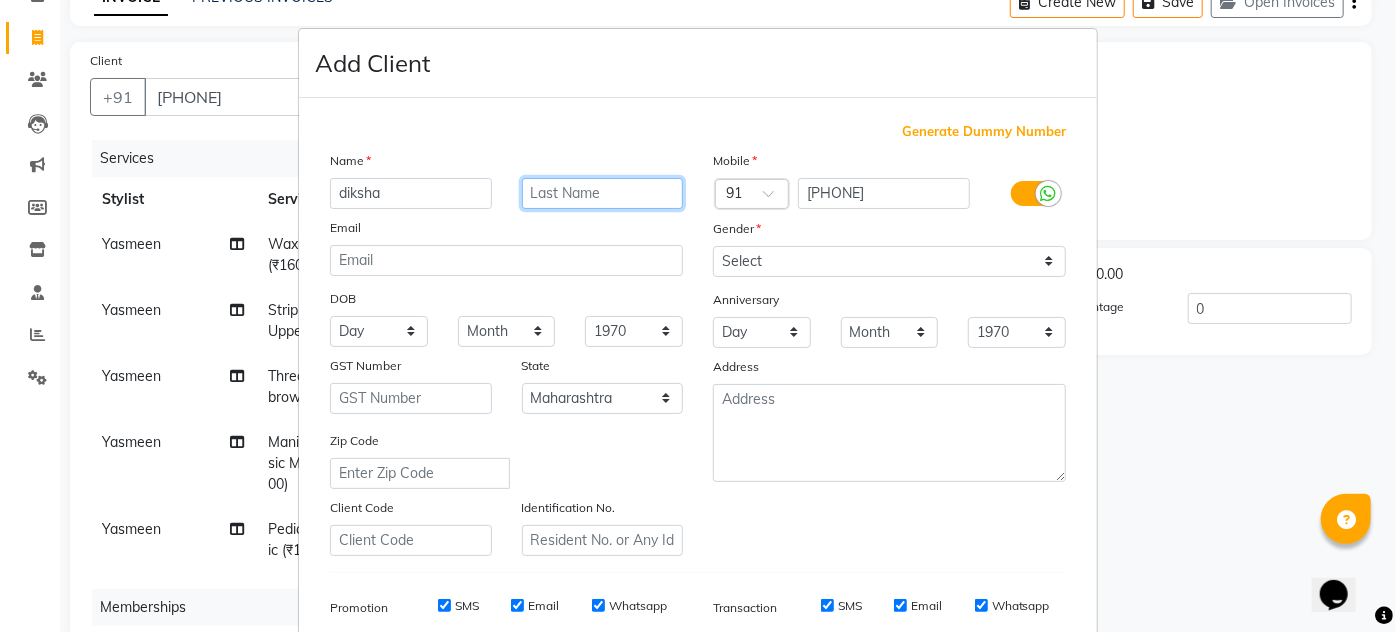 click at bounding box center (603, 193) 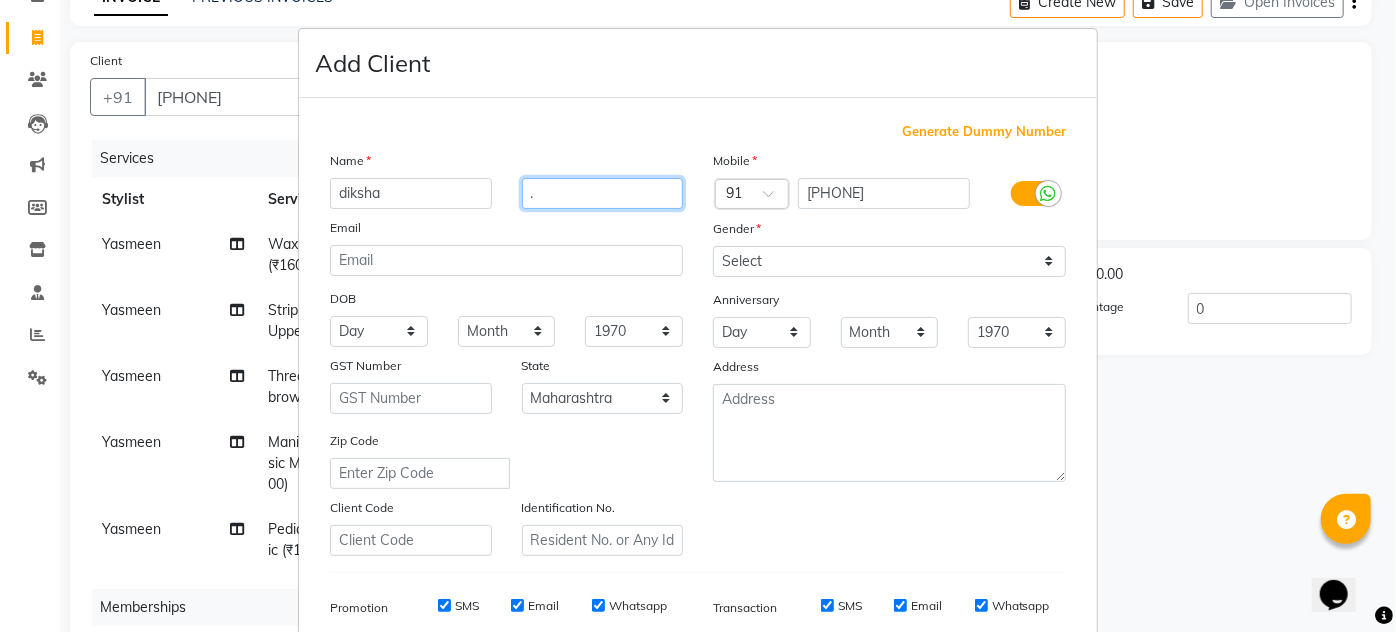type on "." 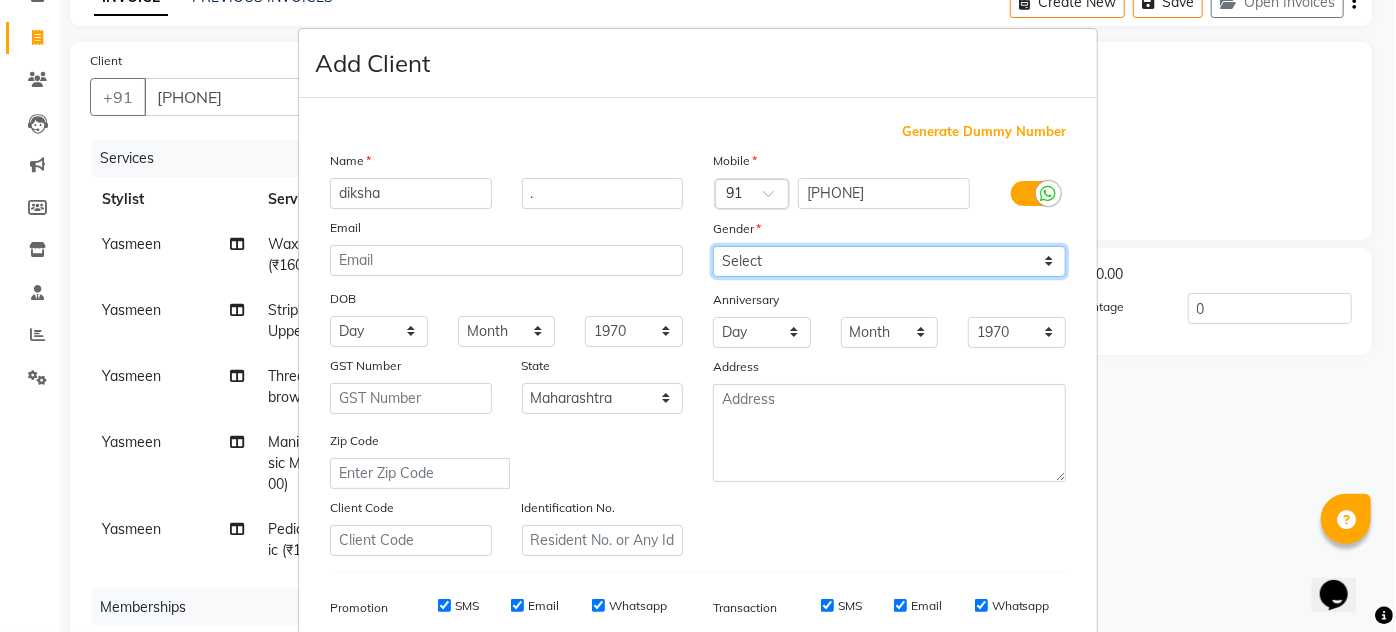 drag, startPoint x: 749, startPoint y: 255, endPoint x: 750, endPoint y: 274, distance: 19.026299 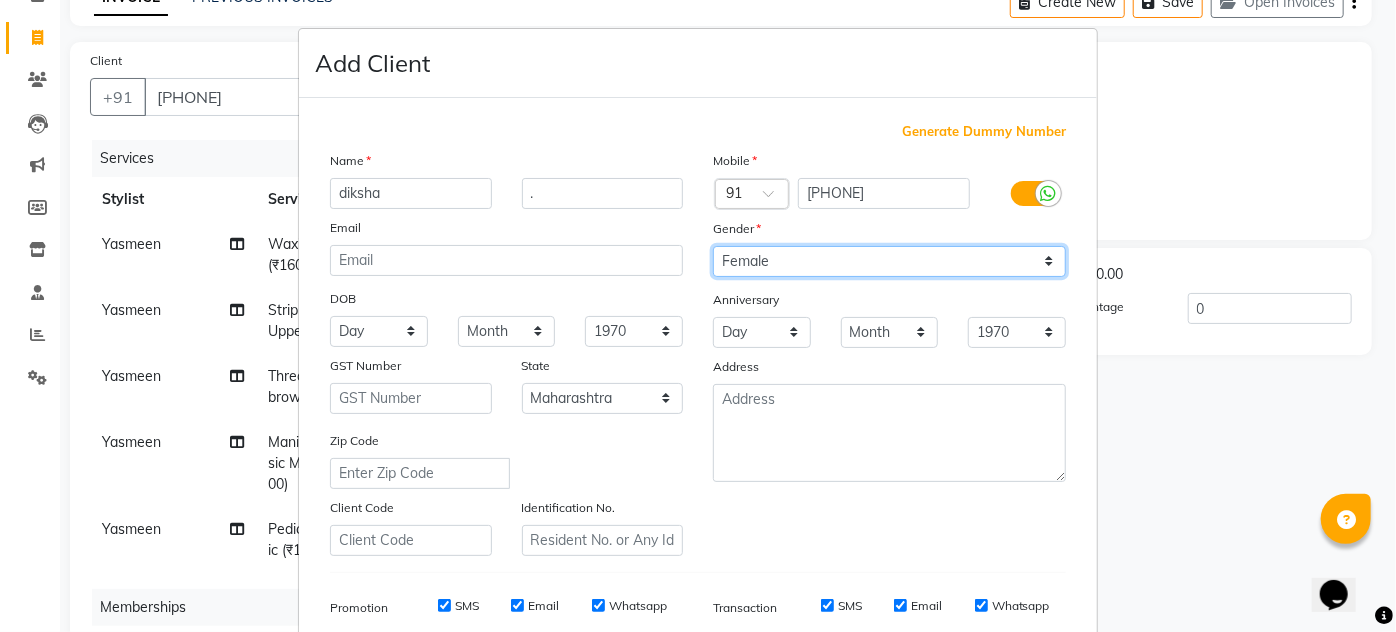 click on "Select Male Female Other Prefer Not To Say" at bounding box center (889, 261) 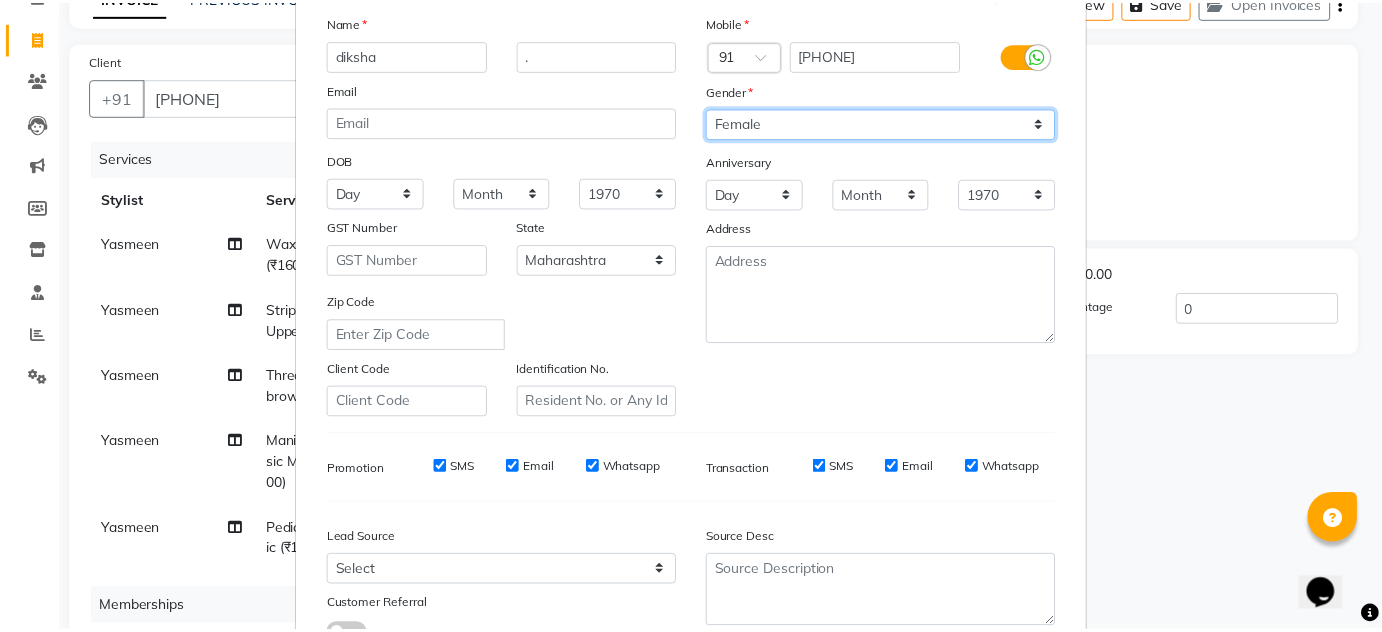 scroll, scrollTop: 290, scrollLeft: 0, axis: vertical 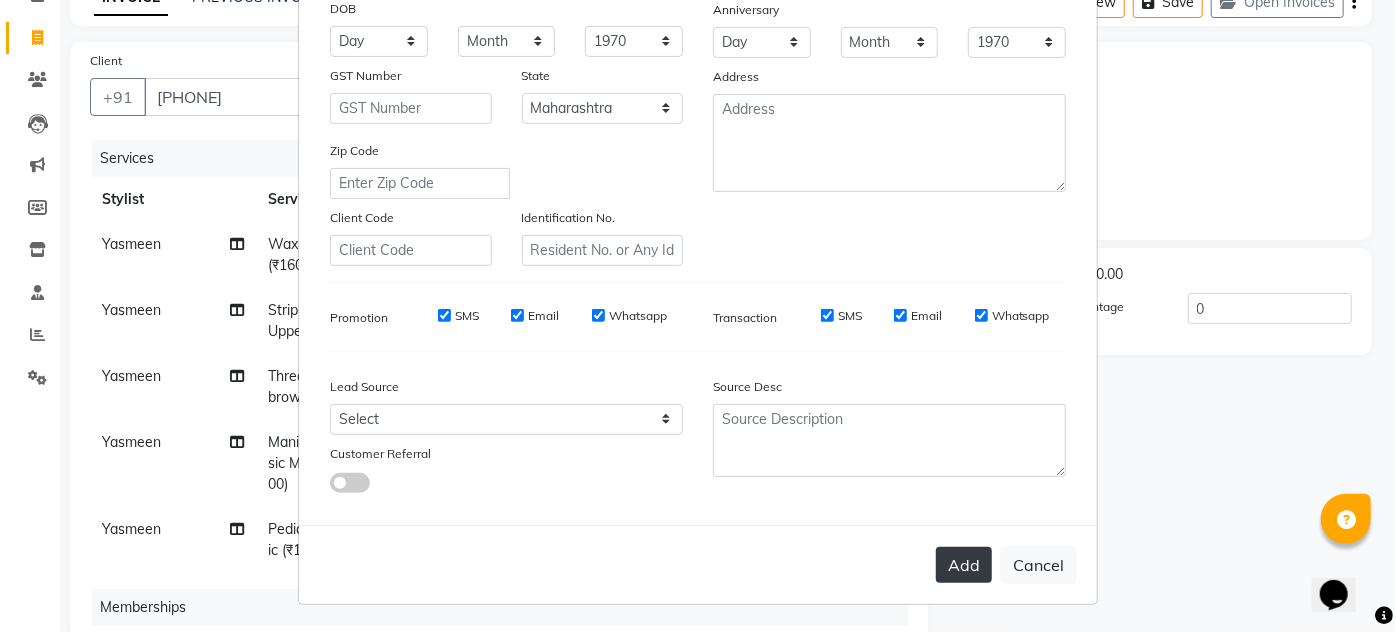 click on "Add" at bounding box center [964, 565] 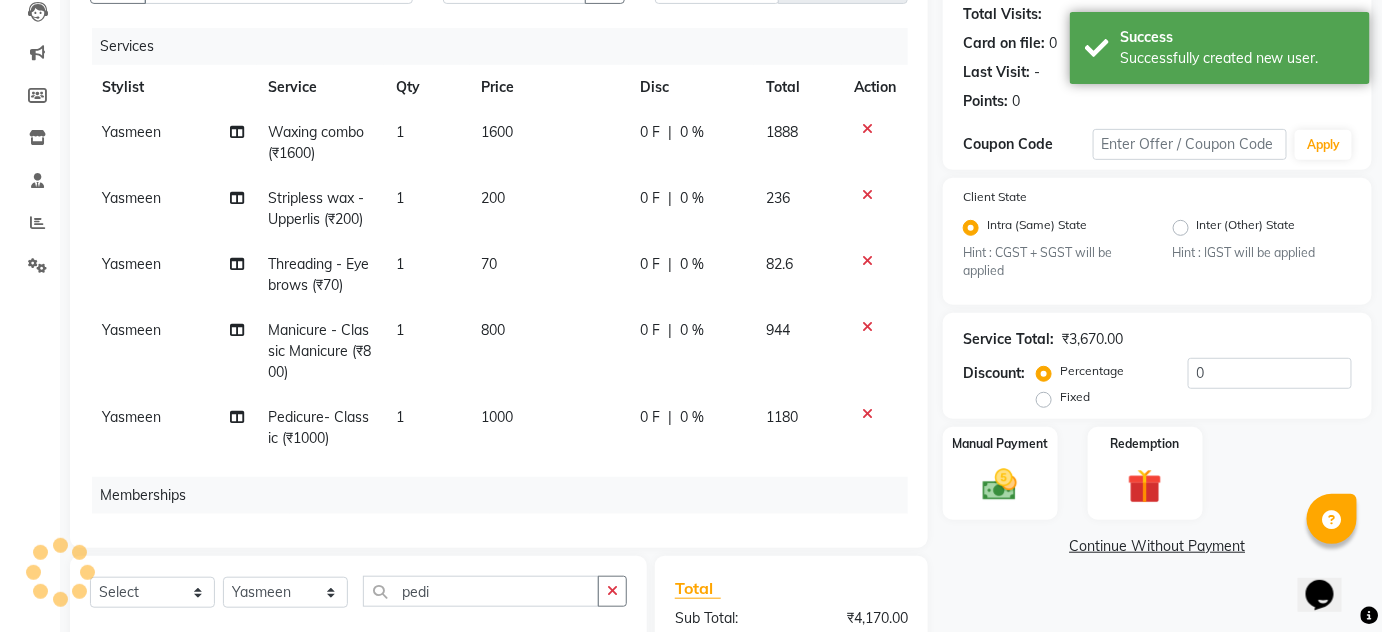 scroll, scrollTop: 381, scrollLeft: 0, axis: vertical 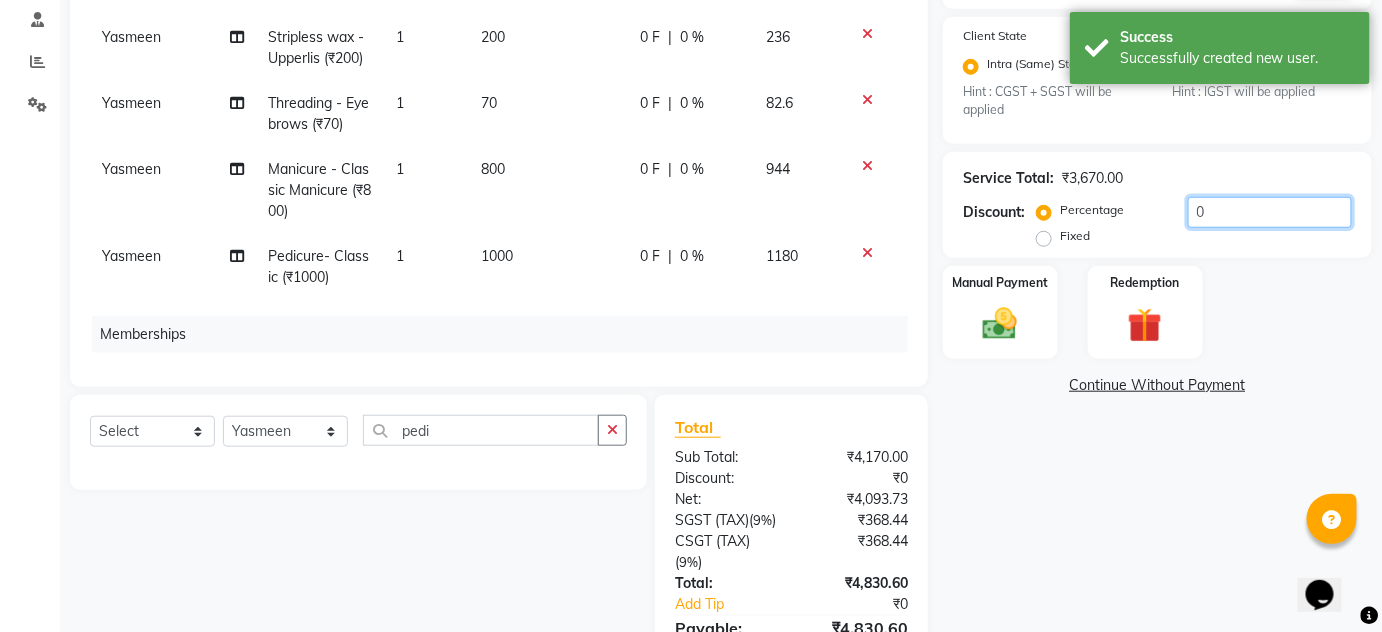 drag, startPoint x: 1266, startPoint y: 207, endPoint x: 887, endPoint y: 207, distance: 379 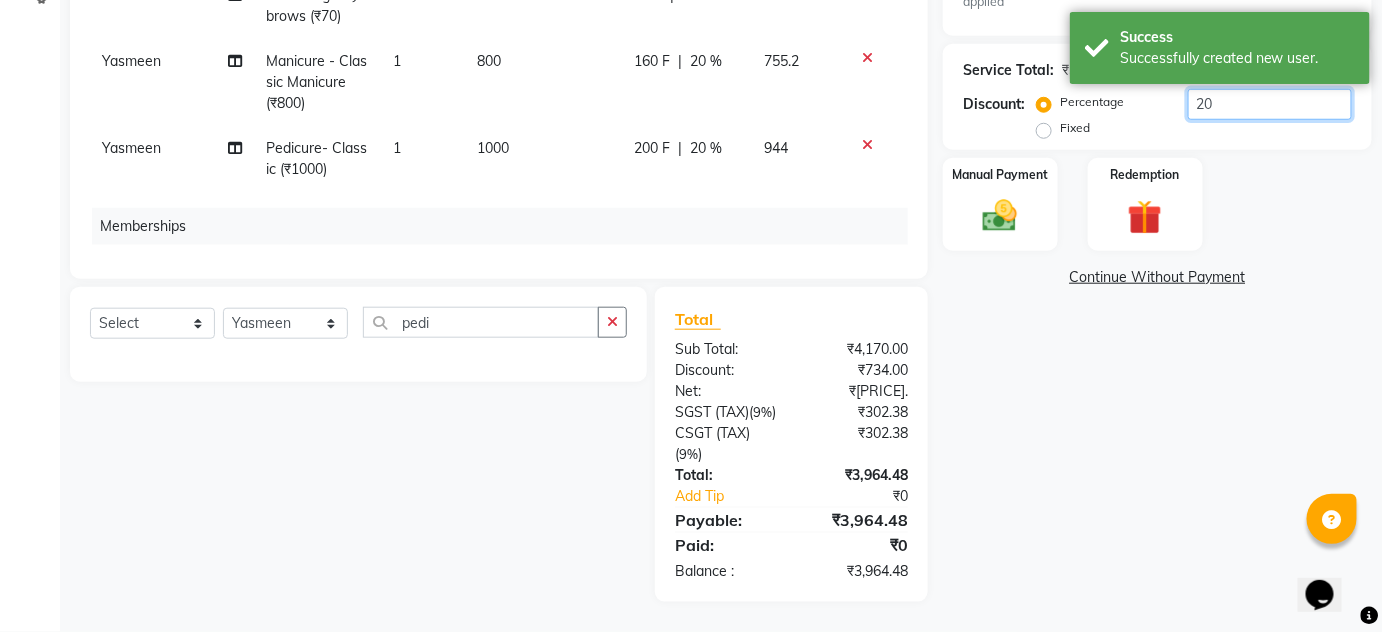 scroll, scrollTop: 509, scrollLeft: 0, axis: vertical 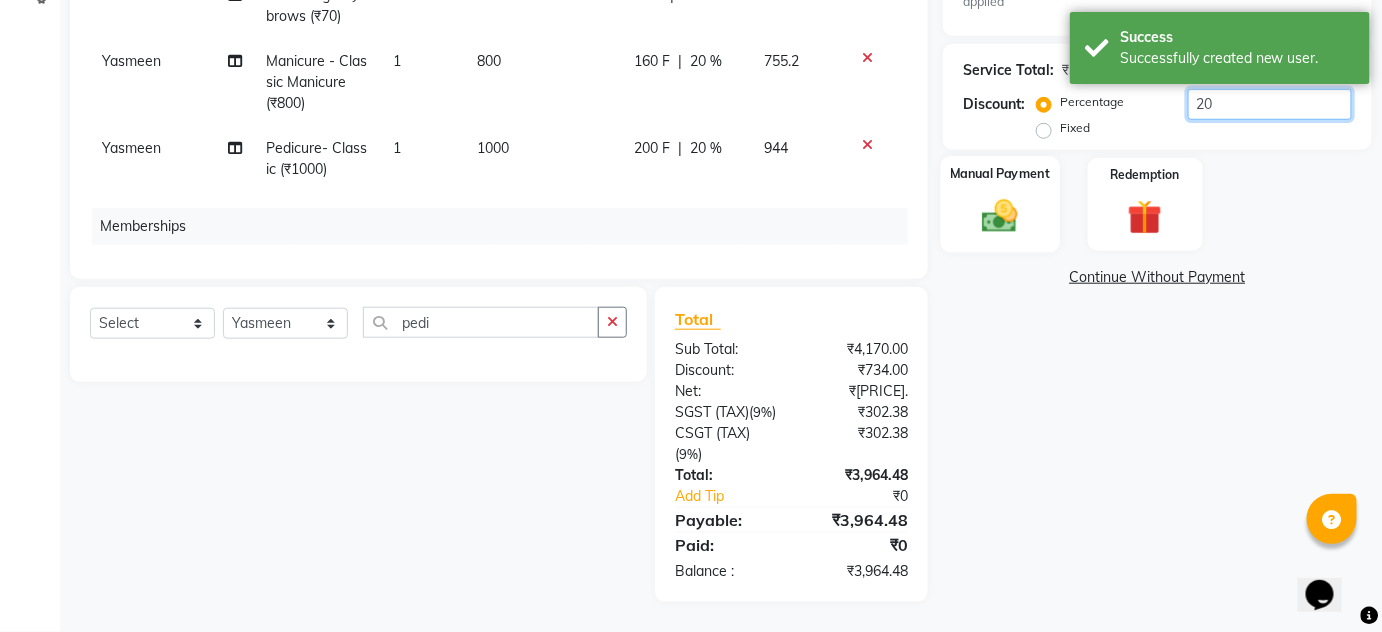 type on "20" 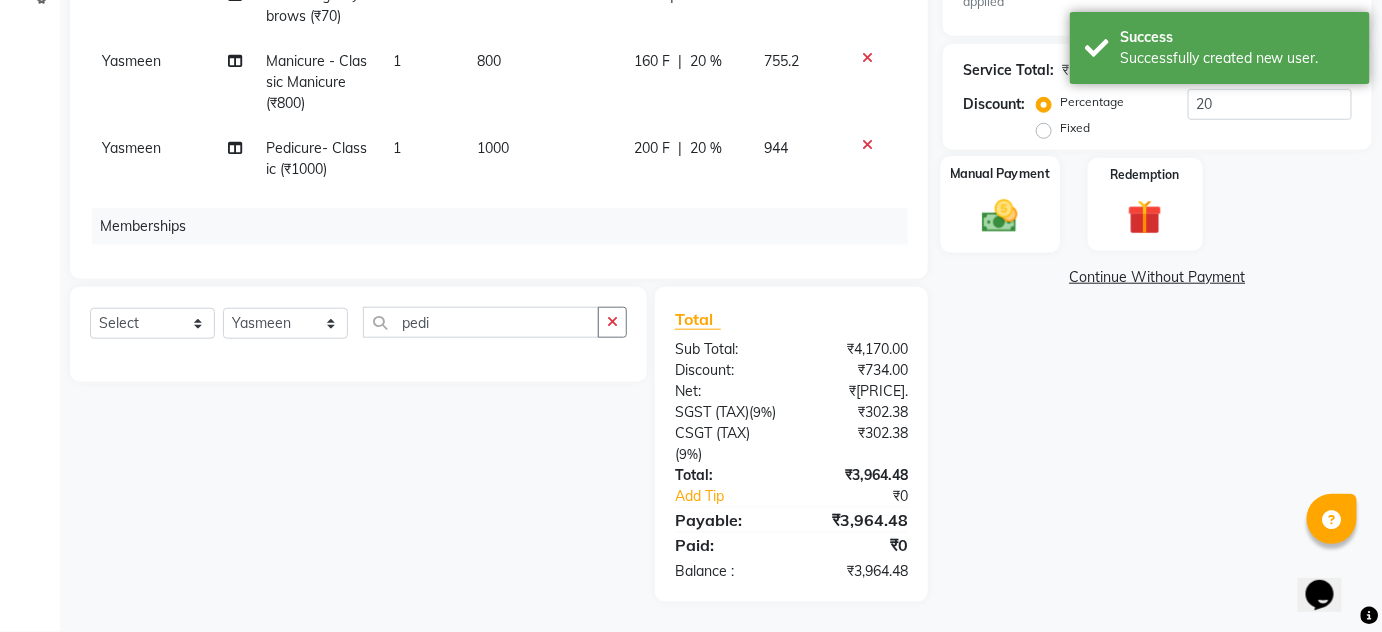 drag, startPoint x: 965, startPoint y: 216, endPoint x: 1013, endPoint y: 229, distance: 49.729267 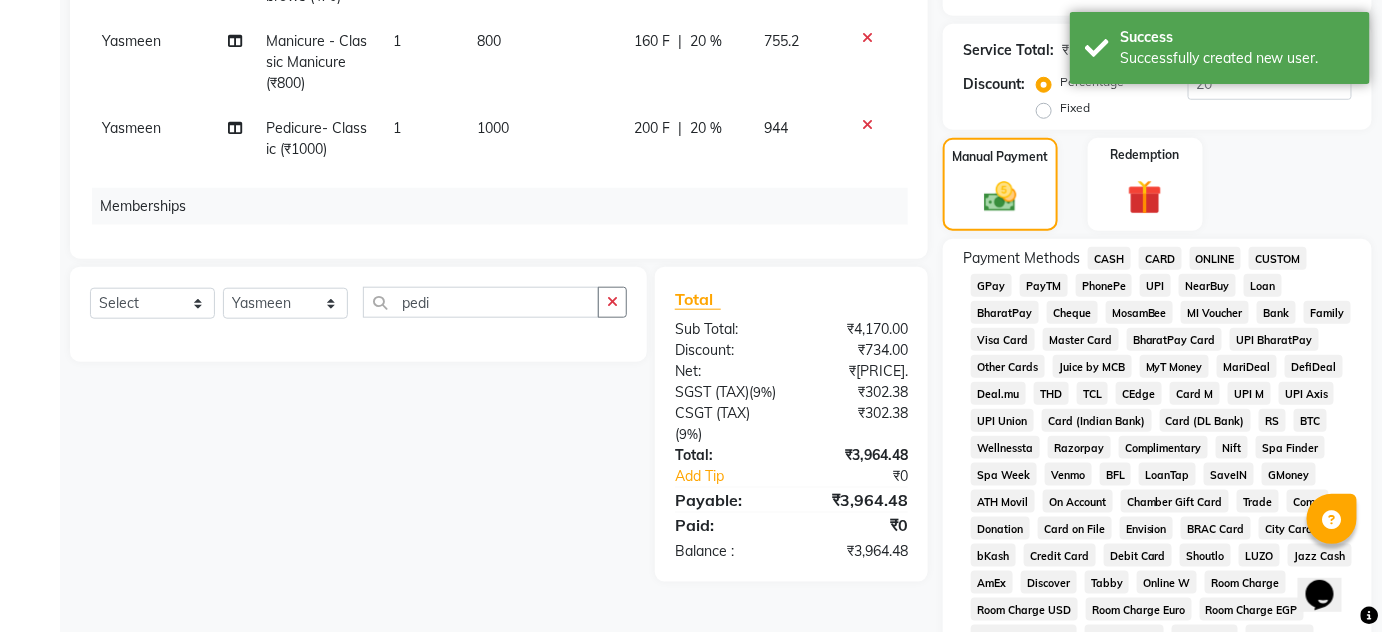 click on "ONLINE" 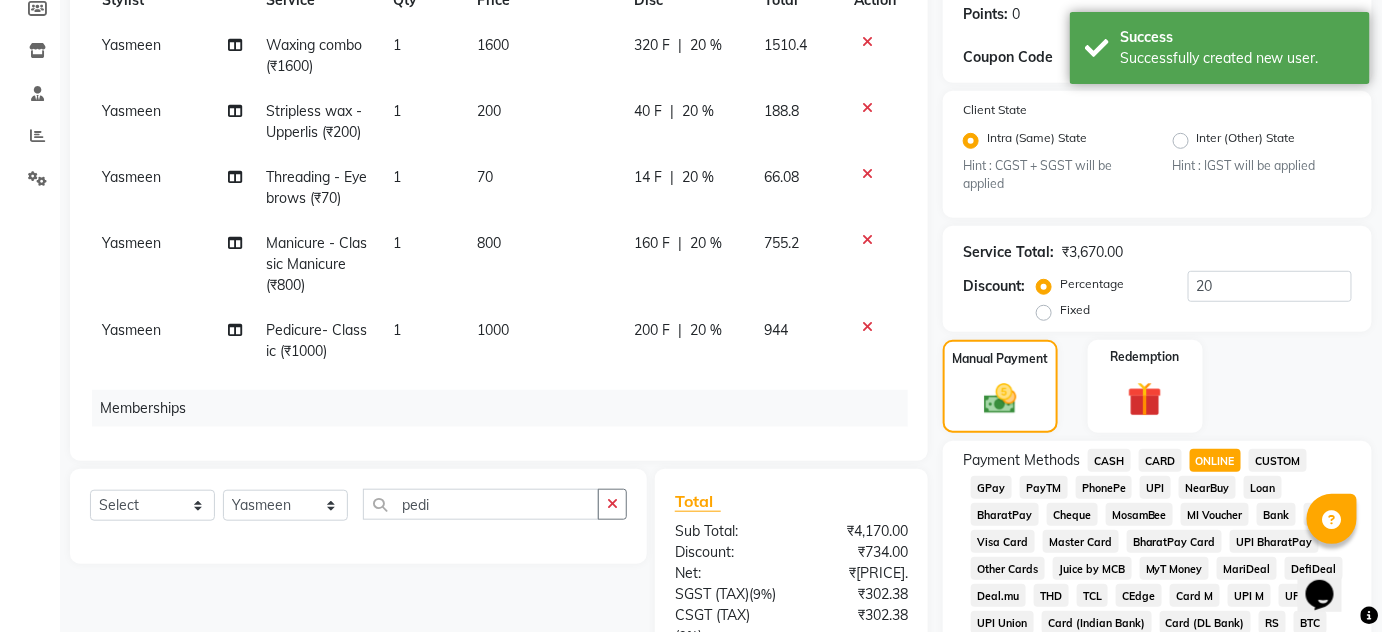scroll, scrollTop: 145, scrollLeft: 0, axis: vertical 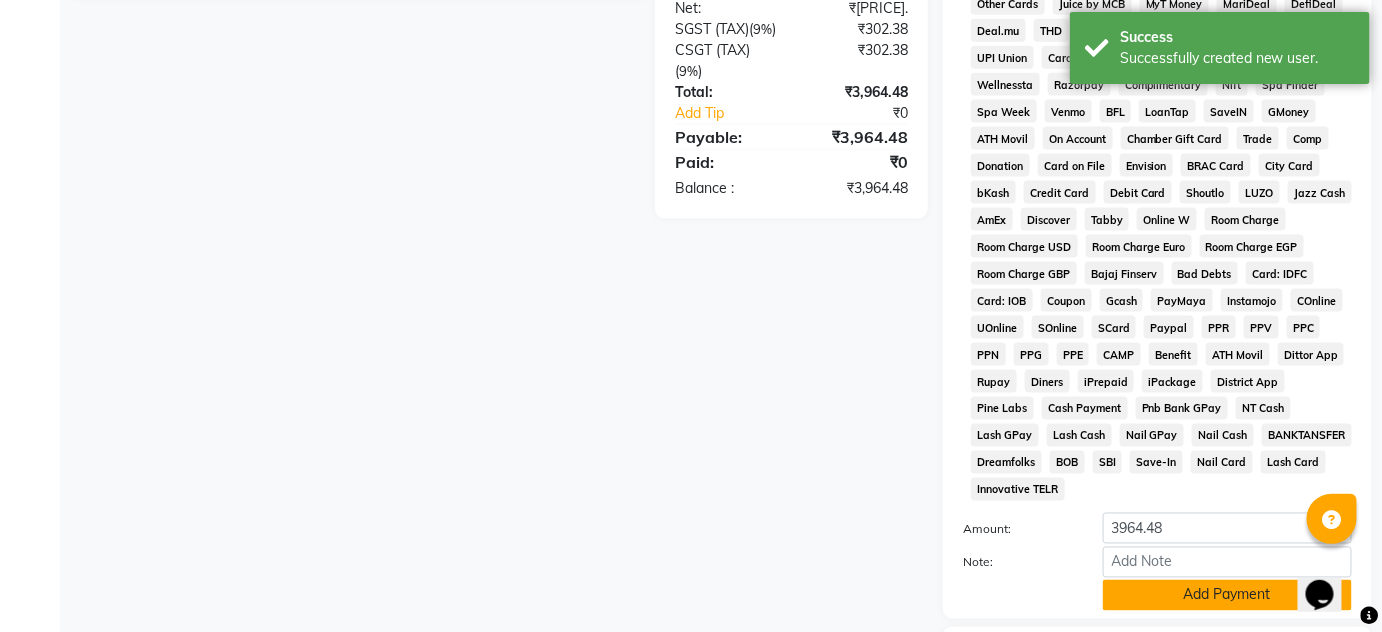 click on "Add Payment" 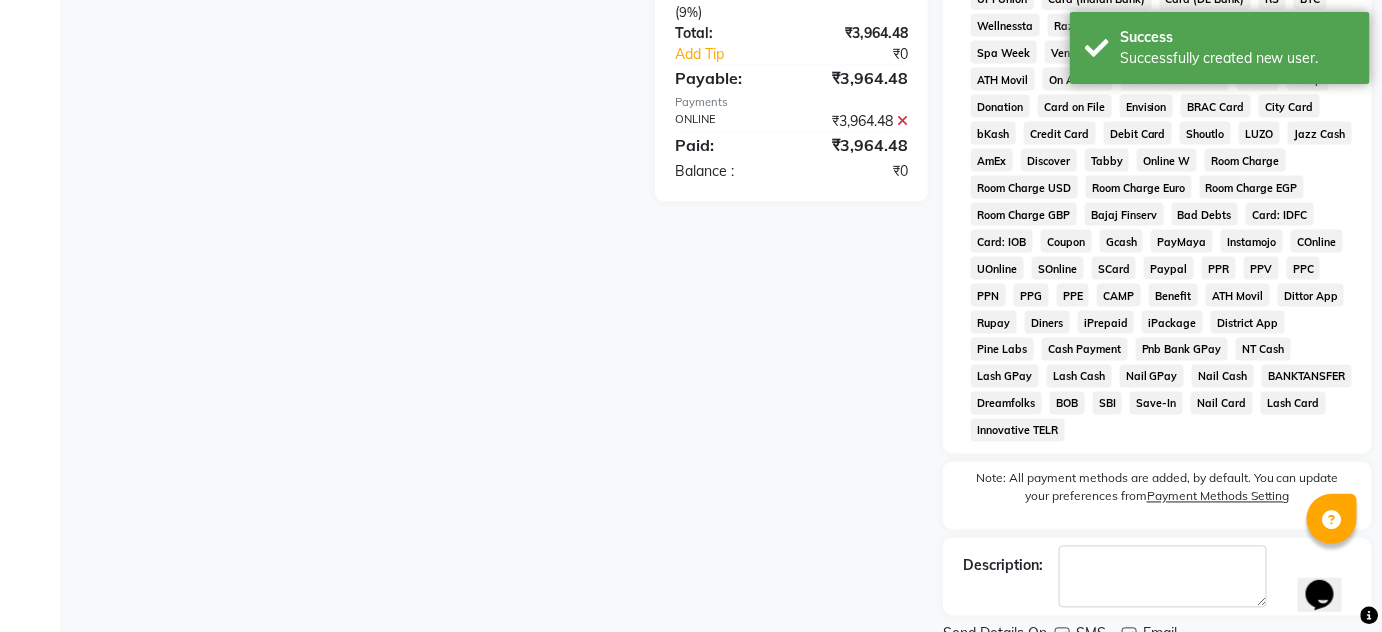 scroll, scrollTop: 988, scrollLeft: 0, axis: vertical 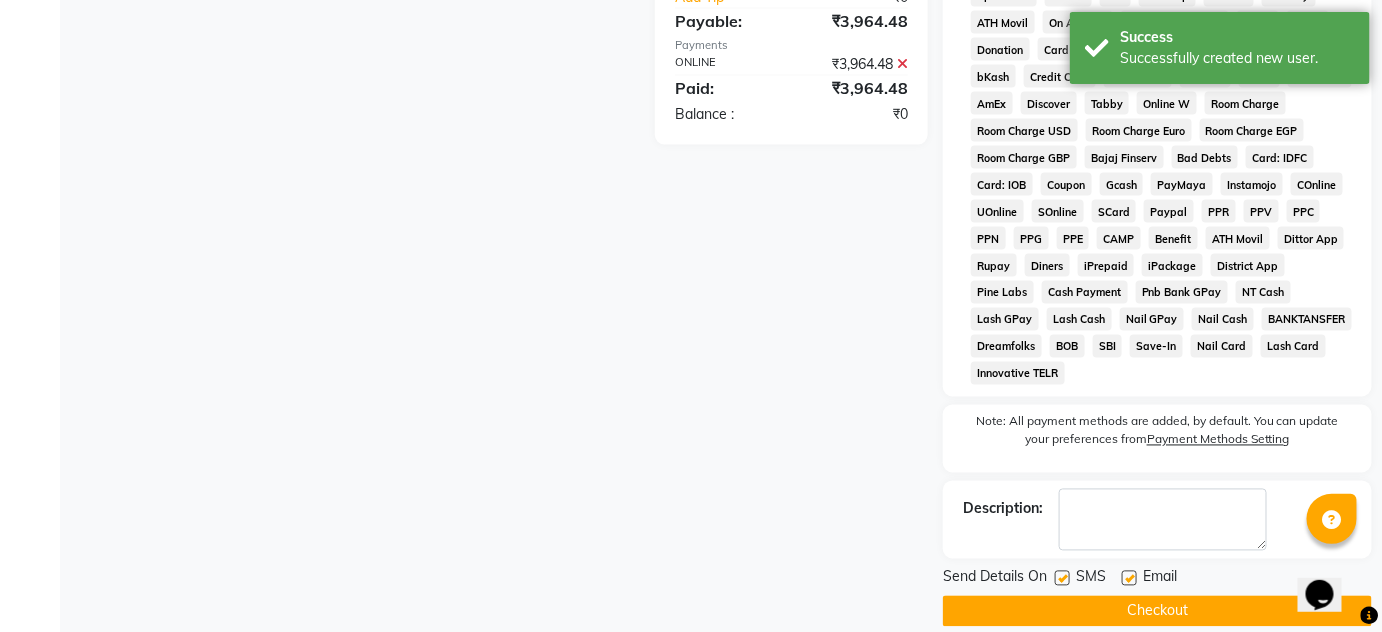 click on "Checkout" 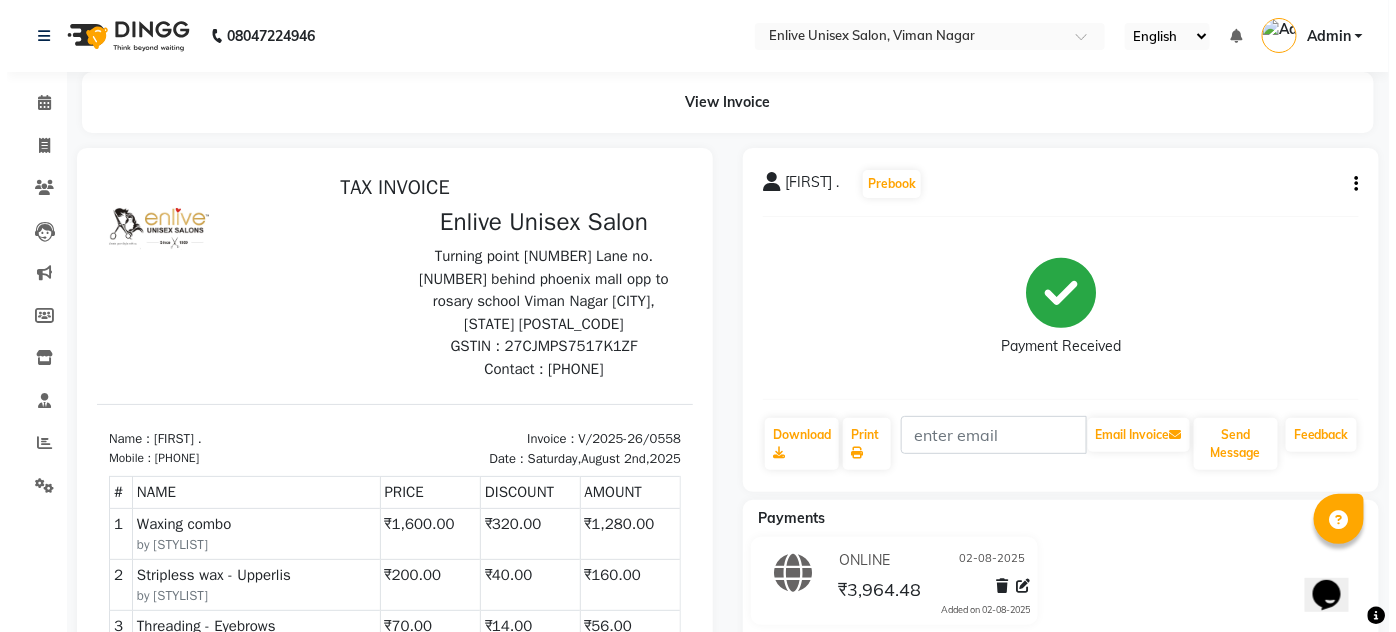 scroll, scrollTop: 0, scrollLeft: 0, axis: both 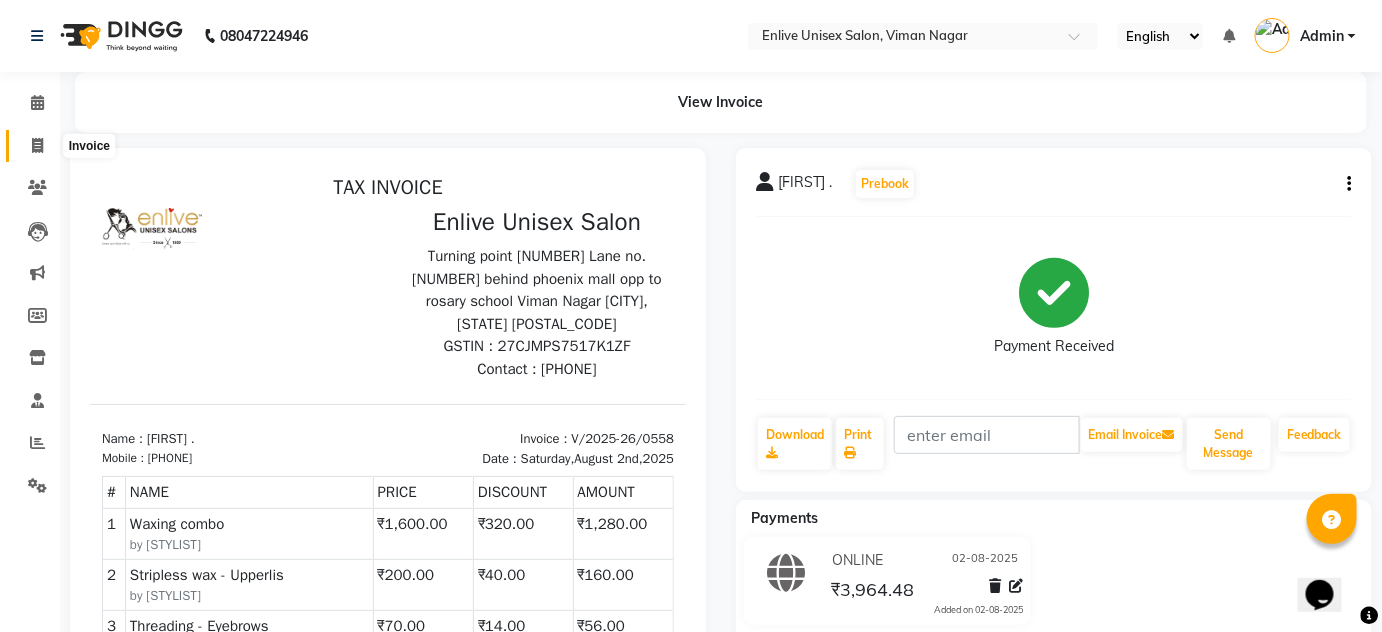 click 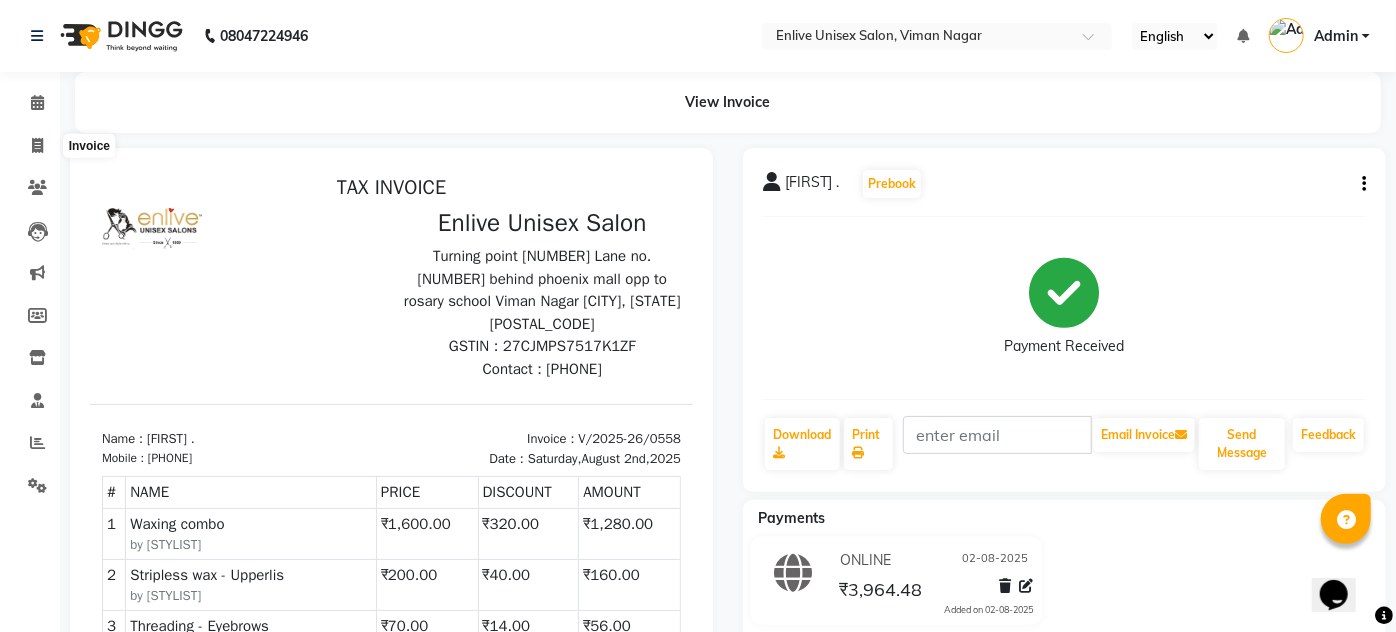 select on "145" 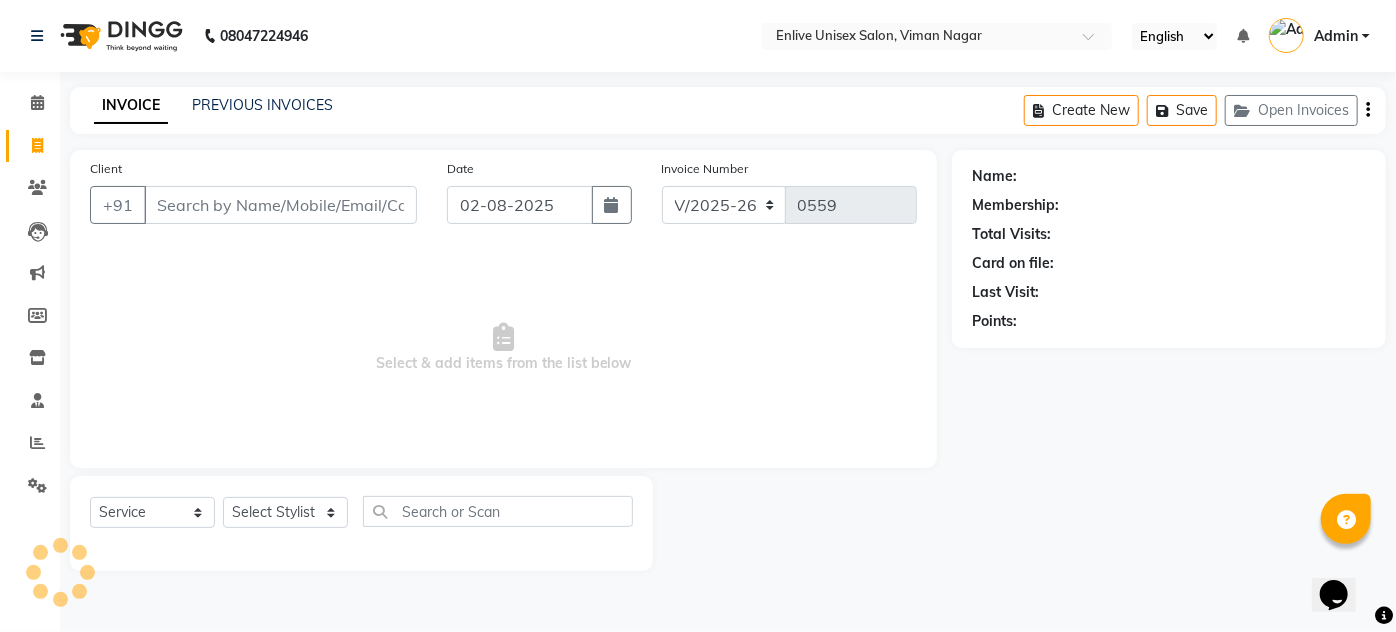 click on "Client" at bounding box center [280, 205] 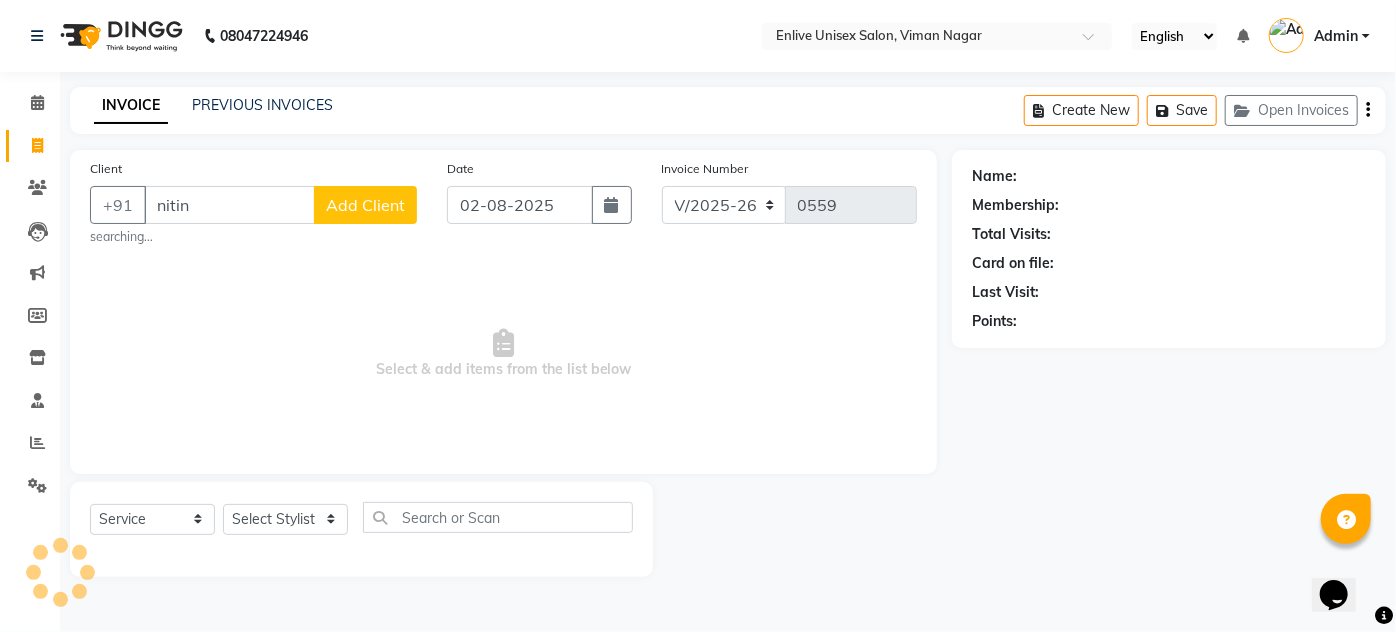type on "nitin" 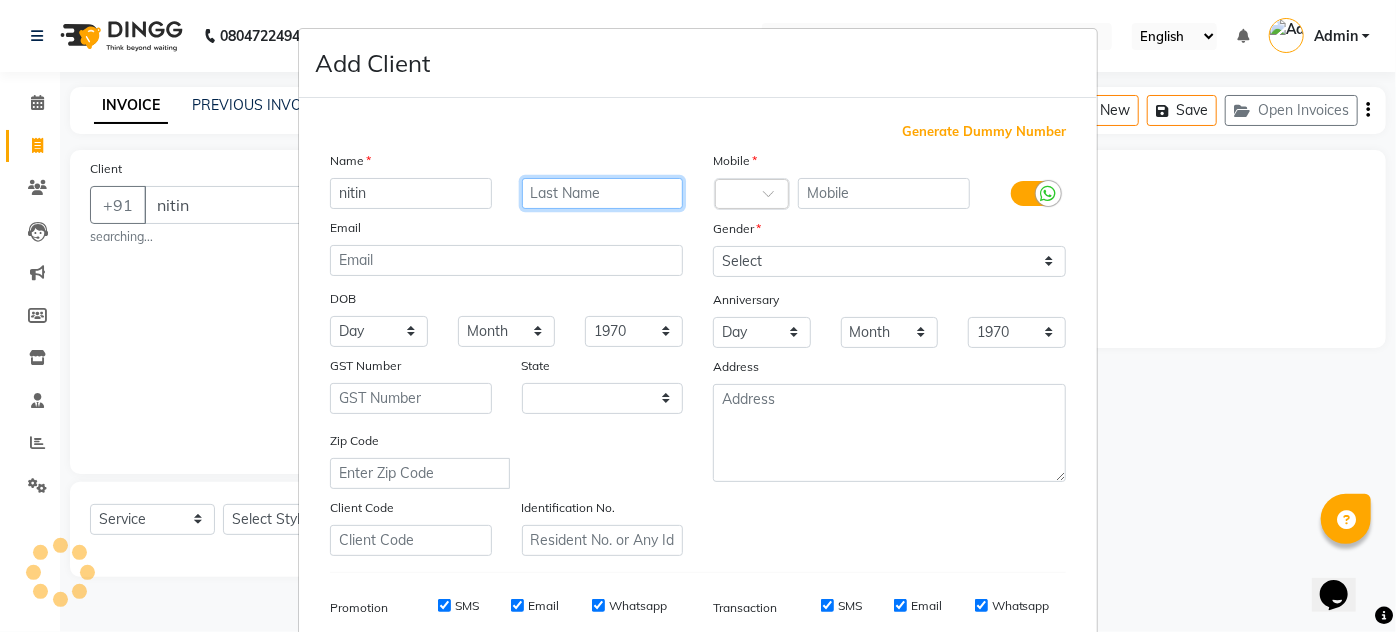 click at bounding box center (603, 193) 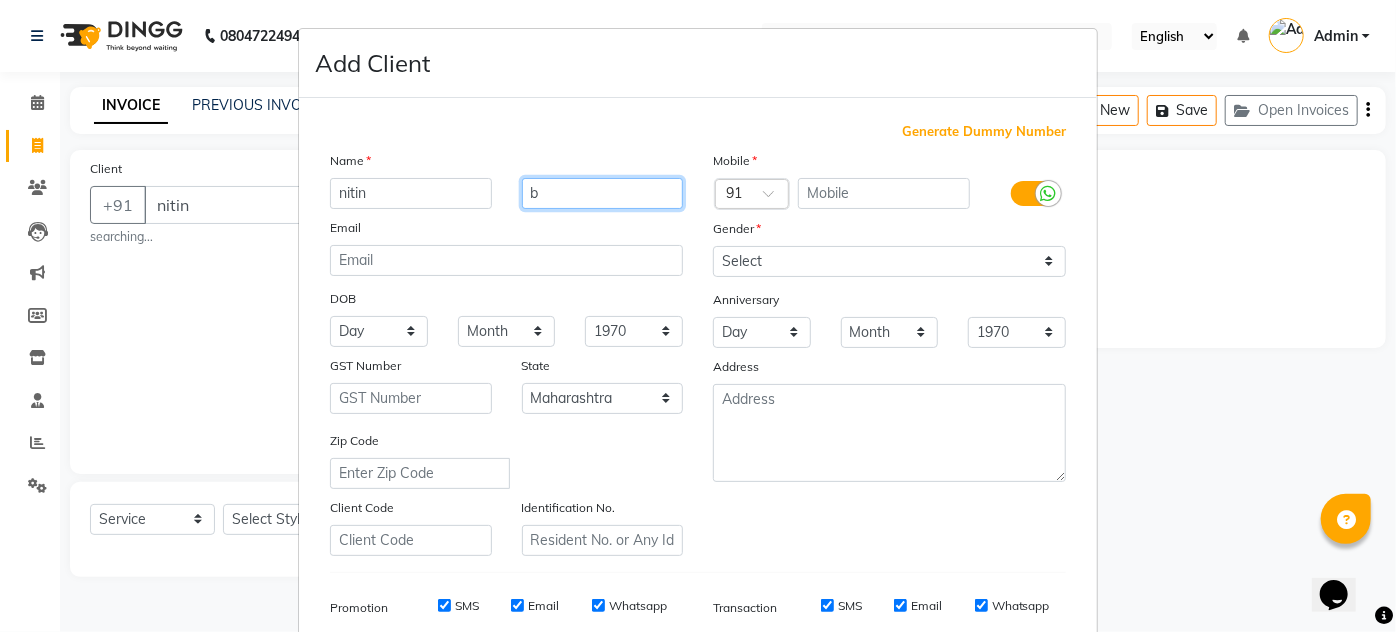 type on "b" 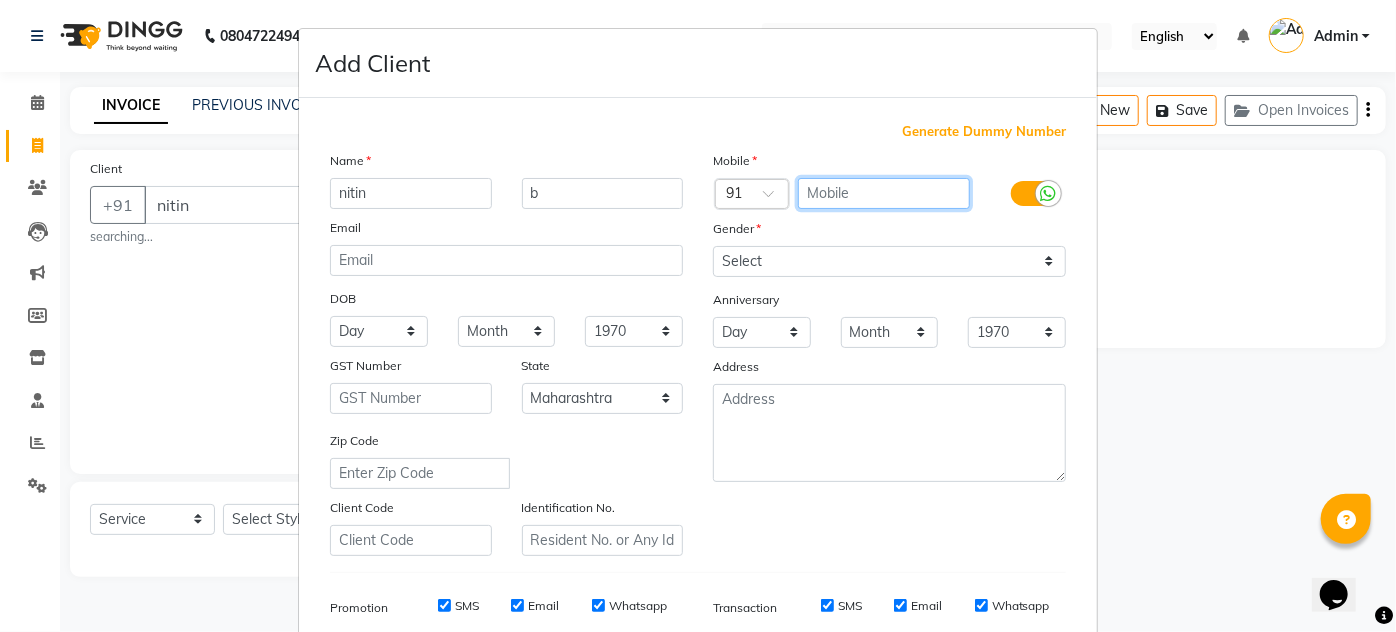 click at bounding box center [884, 193] 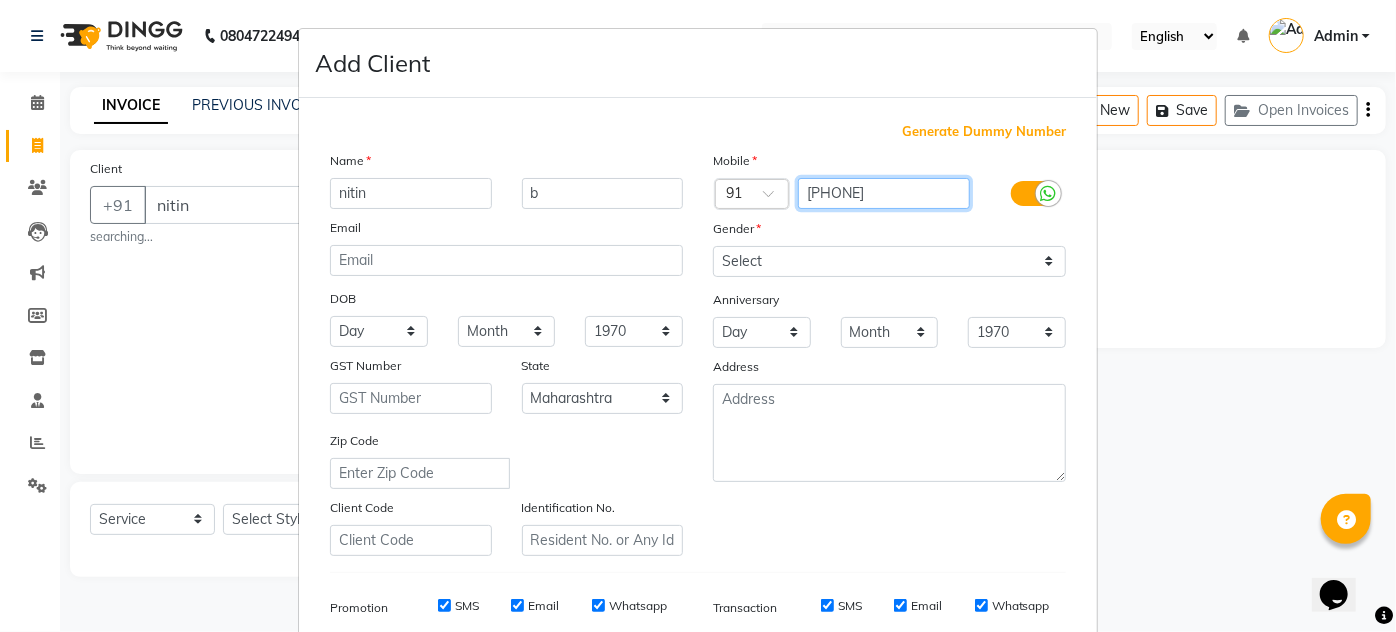 type on "[PHONE]" 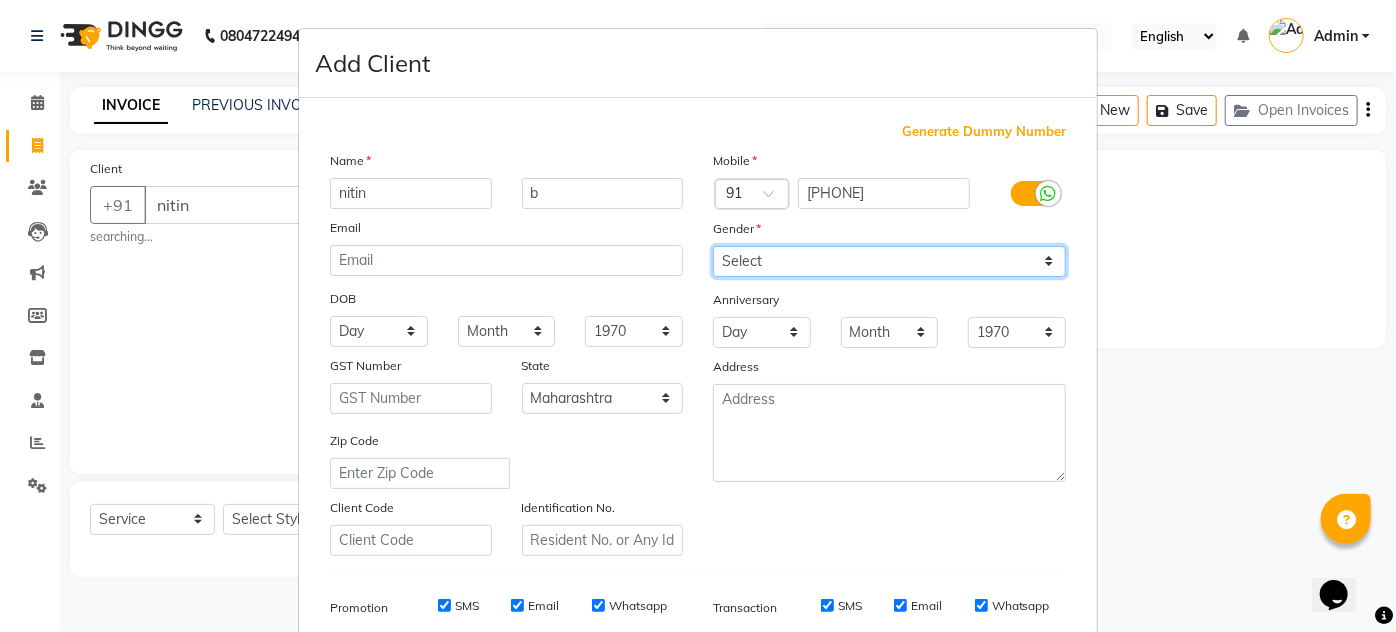 drag, startPoint x: 839, startPoint y: 253, endPoint x: 826, endPoint y: 257, distance: 13.601471 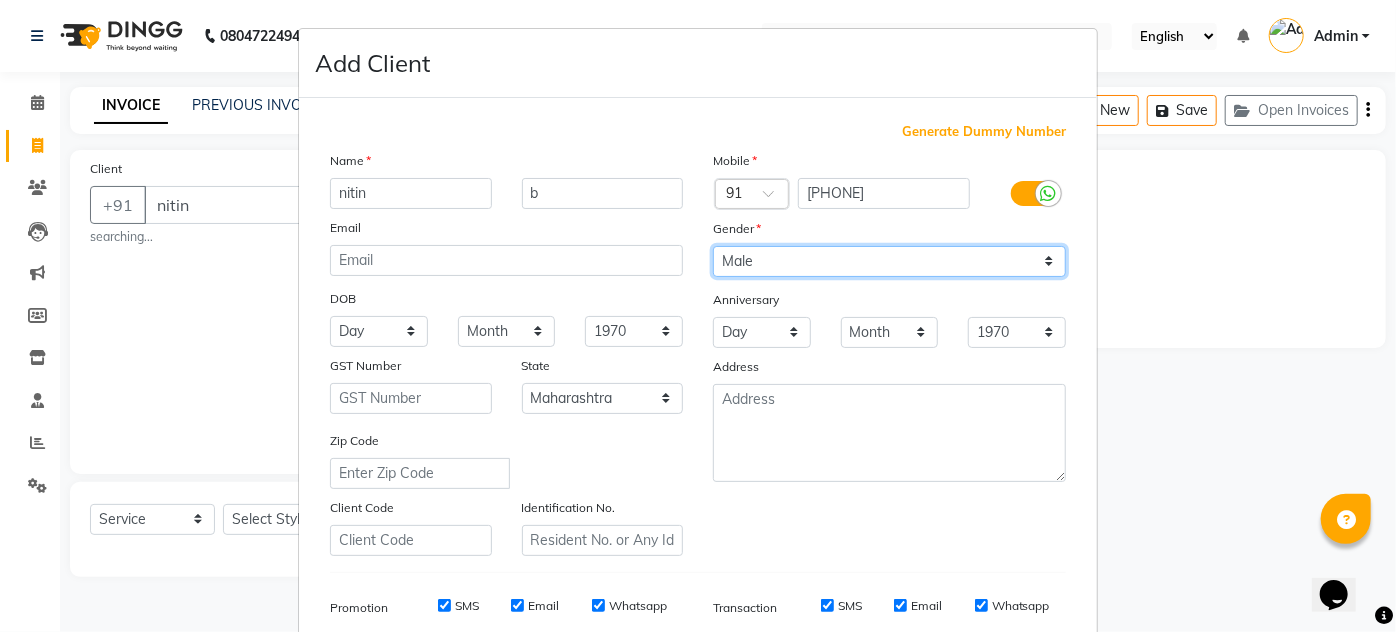 click on "Select Male Female Other Prefer Not To Say" at bounding box center [889, 261] 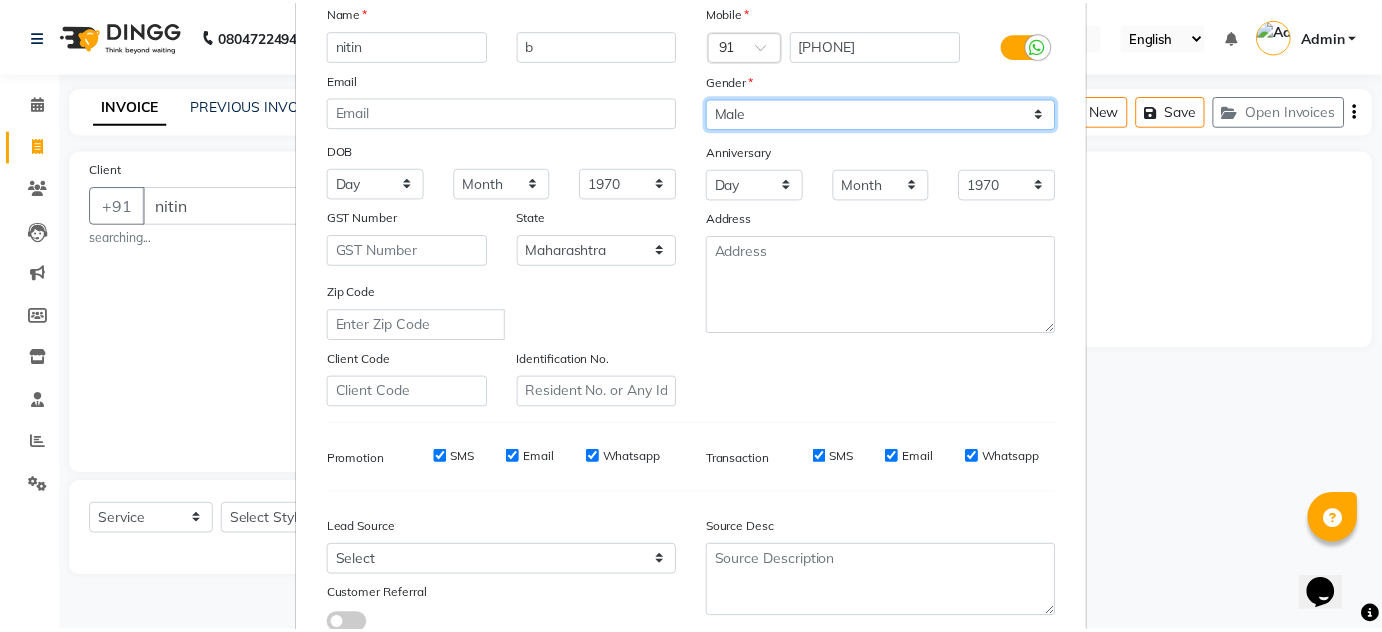 scroll, scrollTop: 290, scrollLeft: 0, axis: vertical 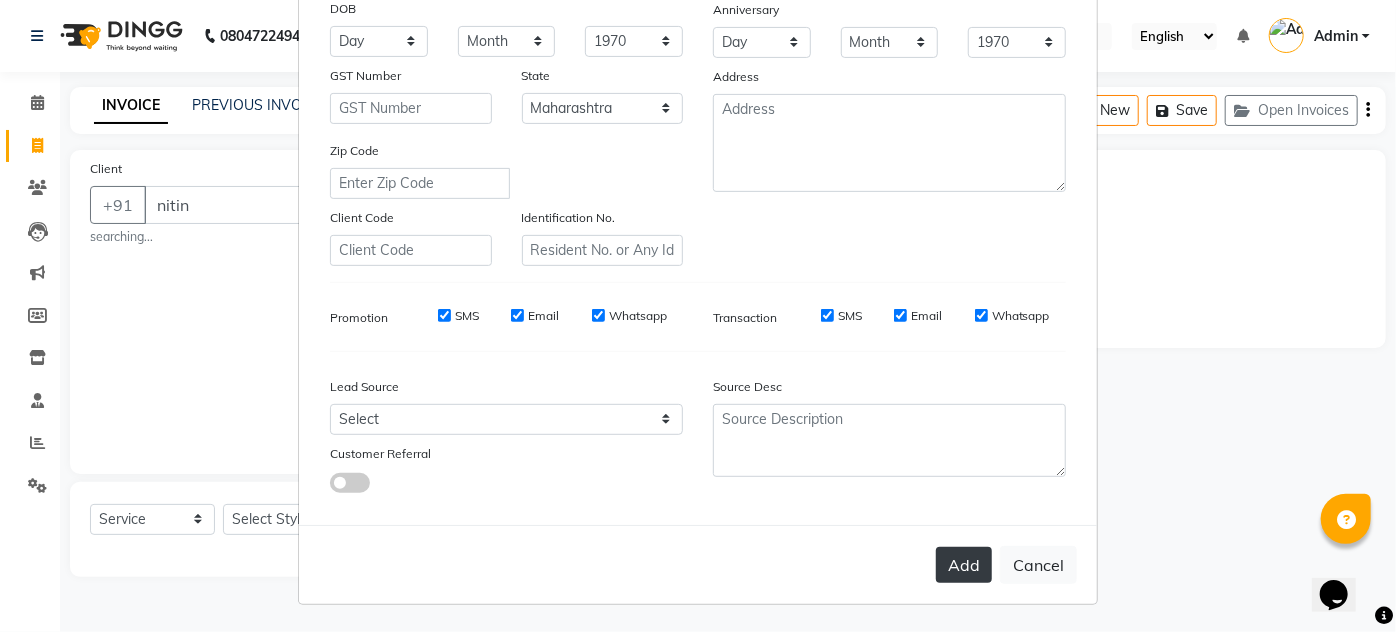 click on "Add" at bounding box center [964, 565] 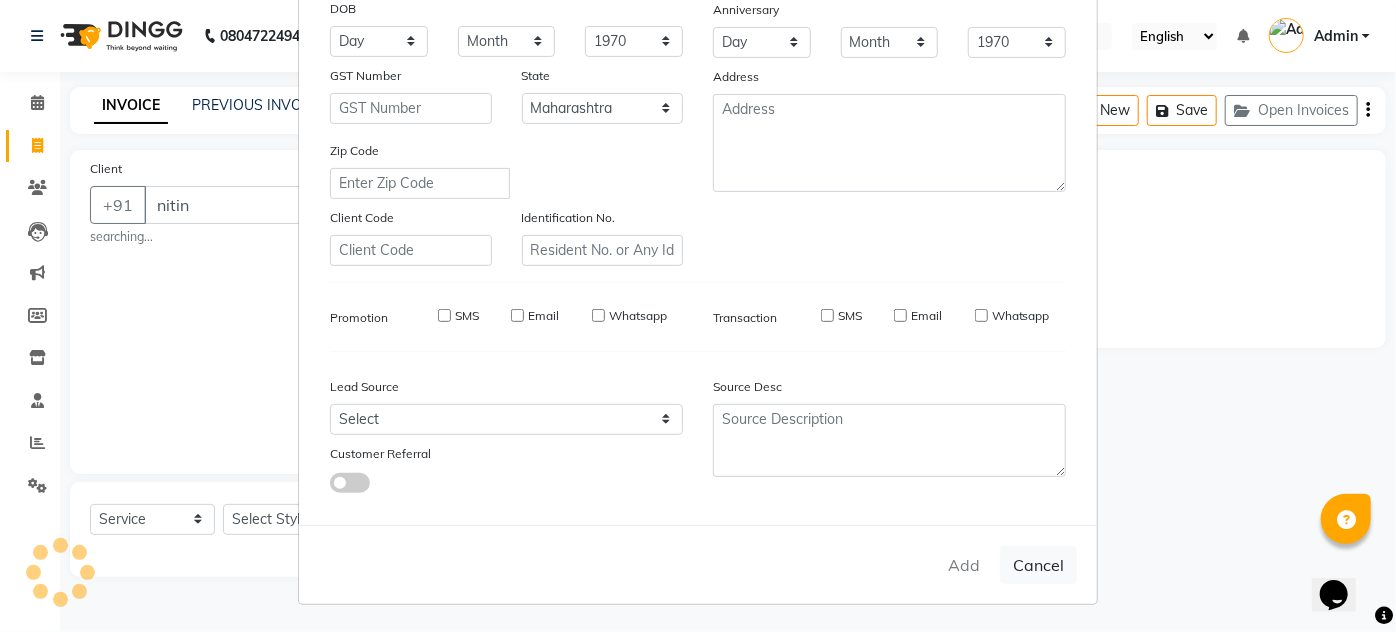 type on "[PHONE]" 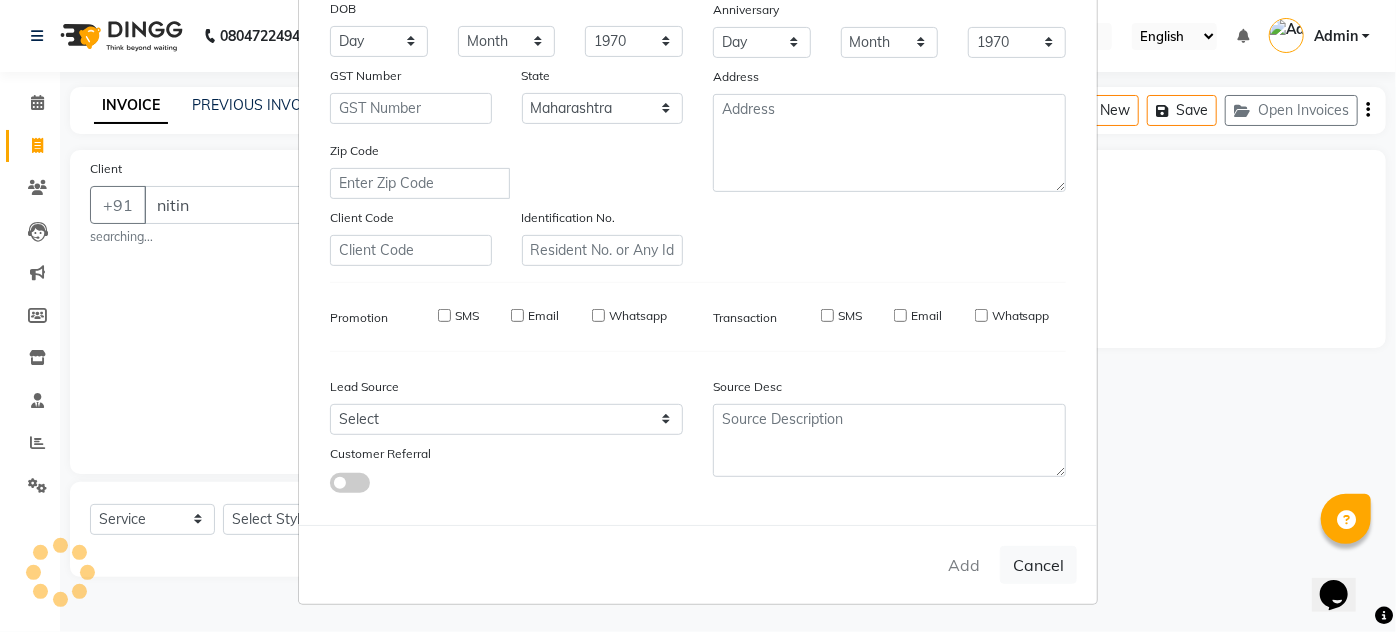 type 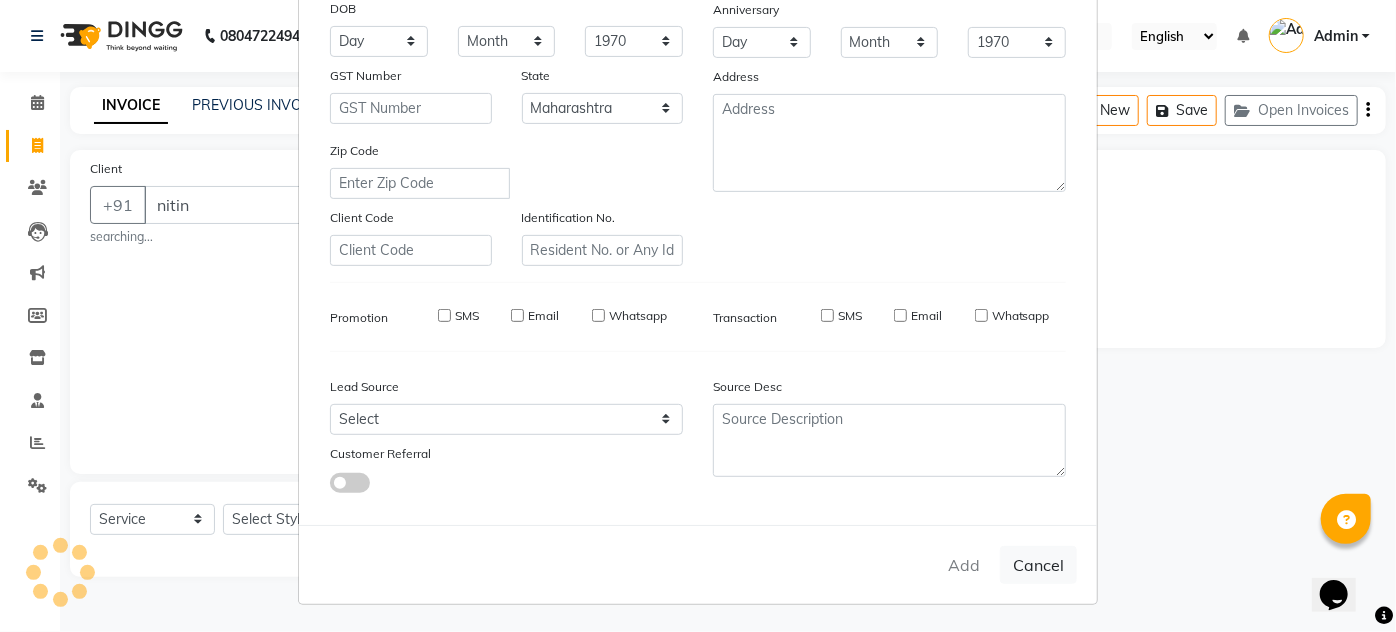 select 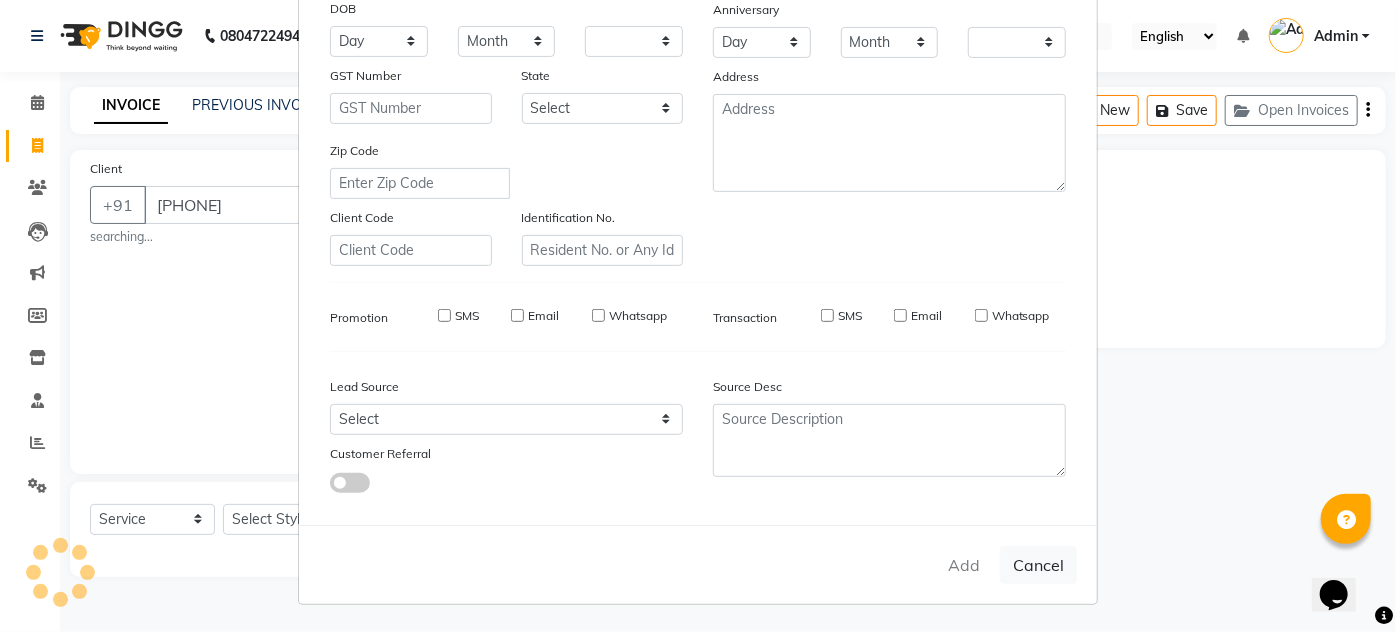 checkbox on "false" 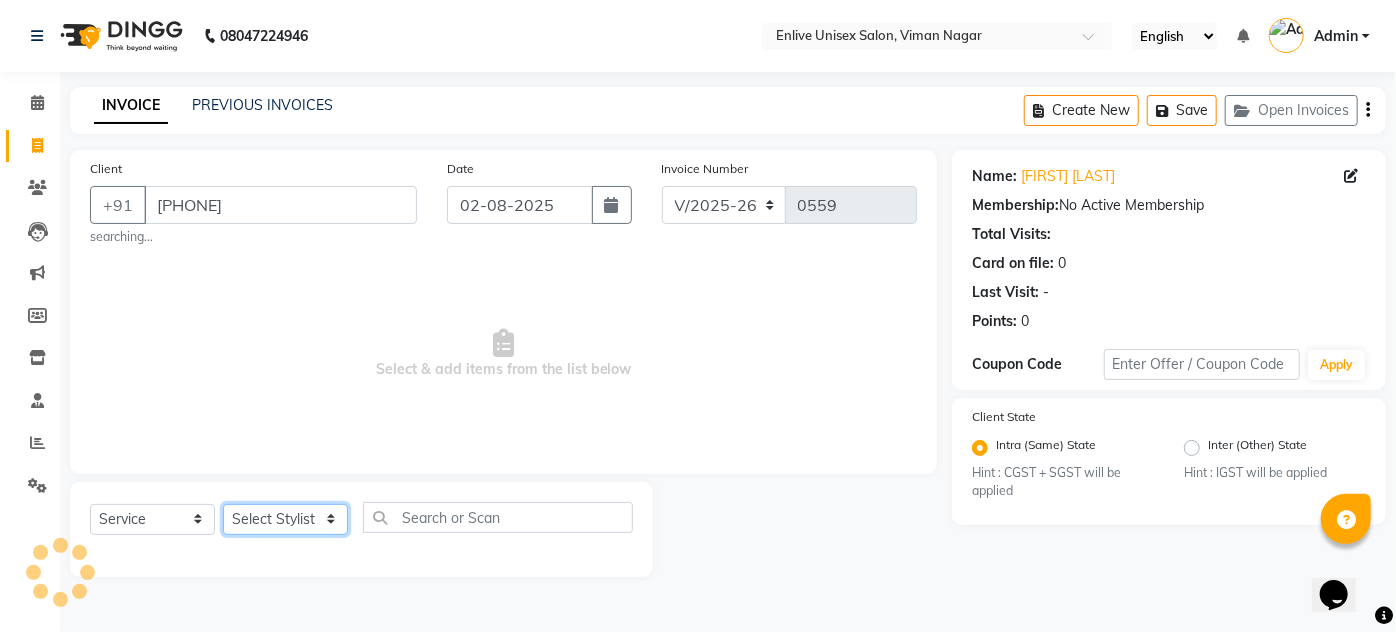 click on "Select Stylist Amin Shaikh Arti lohar Jyoti Namrata Nitin Sir Roshani sameer Shubhangi Vikas Yasmeen" 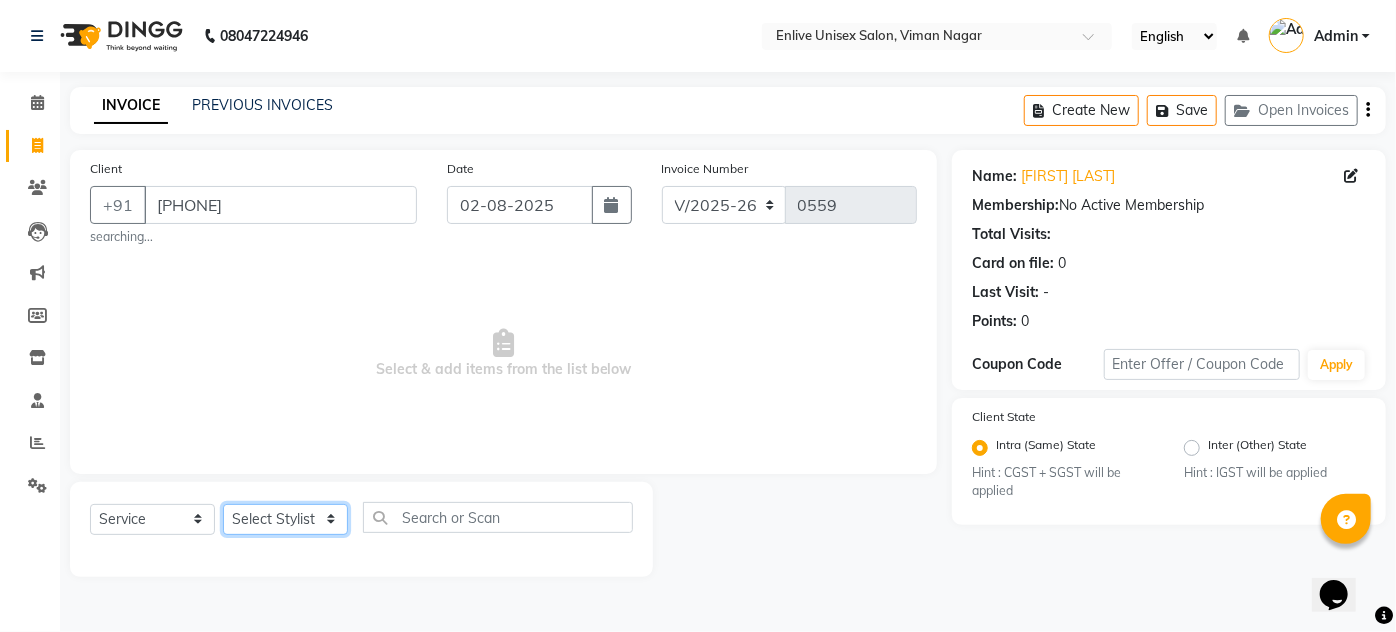 select on "26536" 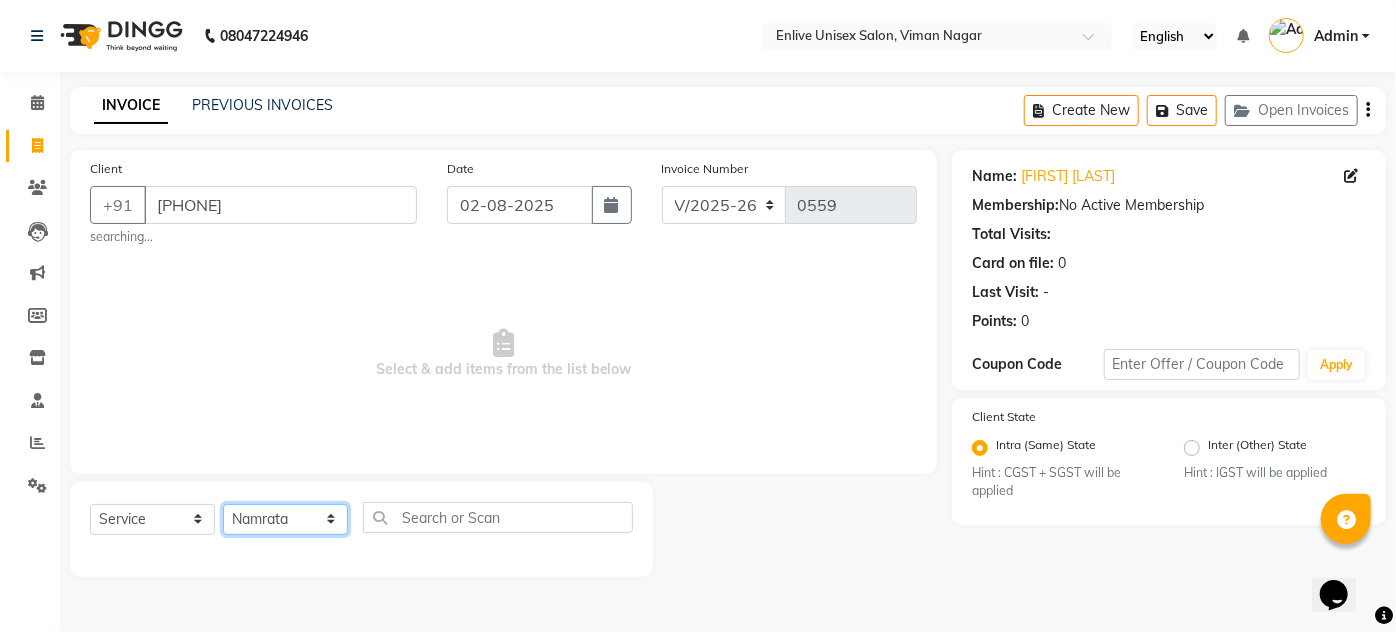 click on "Select Stylist Amin Shaikh Arti lohar Jyoti Namrata Nitin Sir Roshani sameer Shubhangi Vikas Yasmeen" 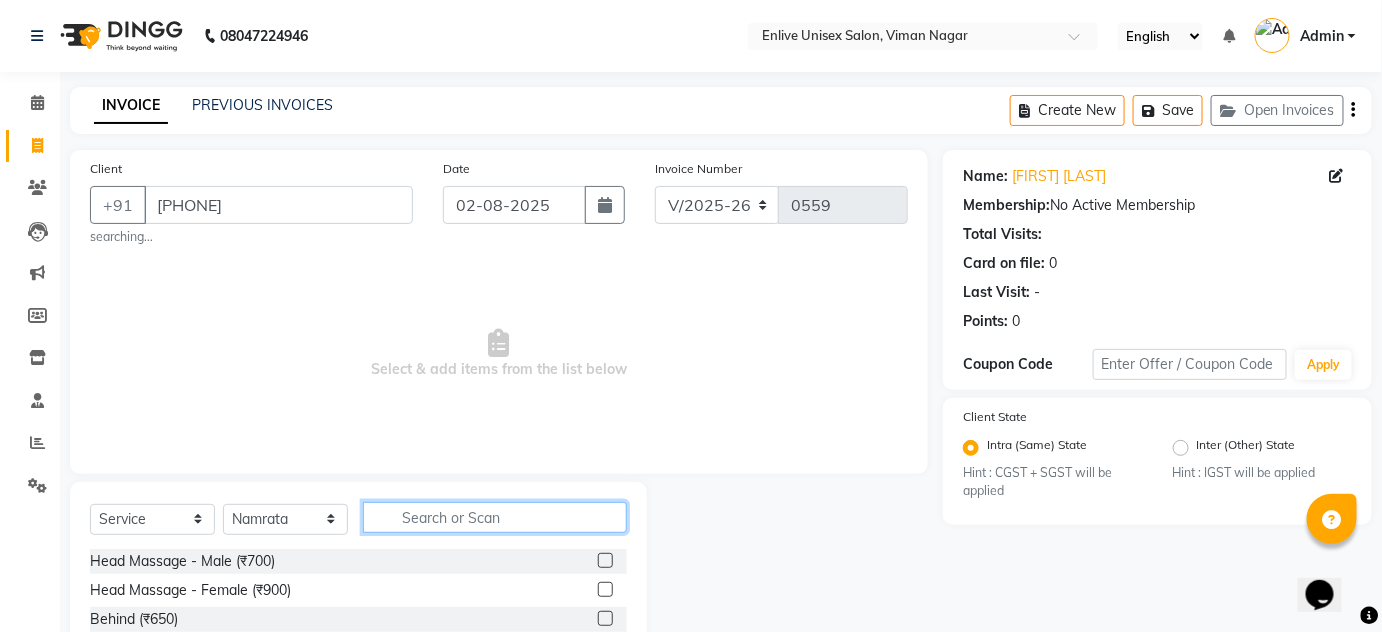 click 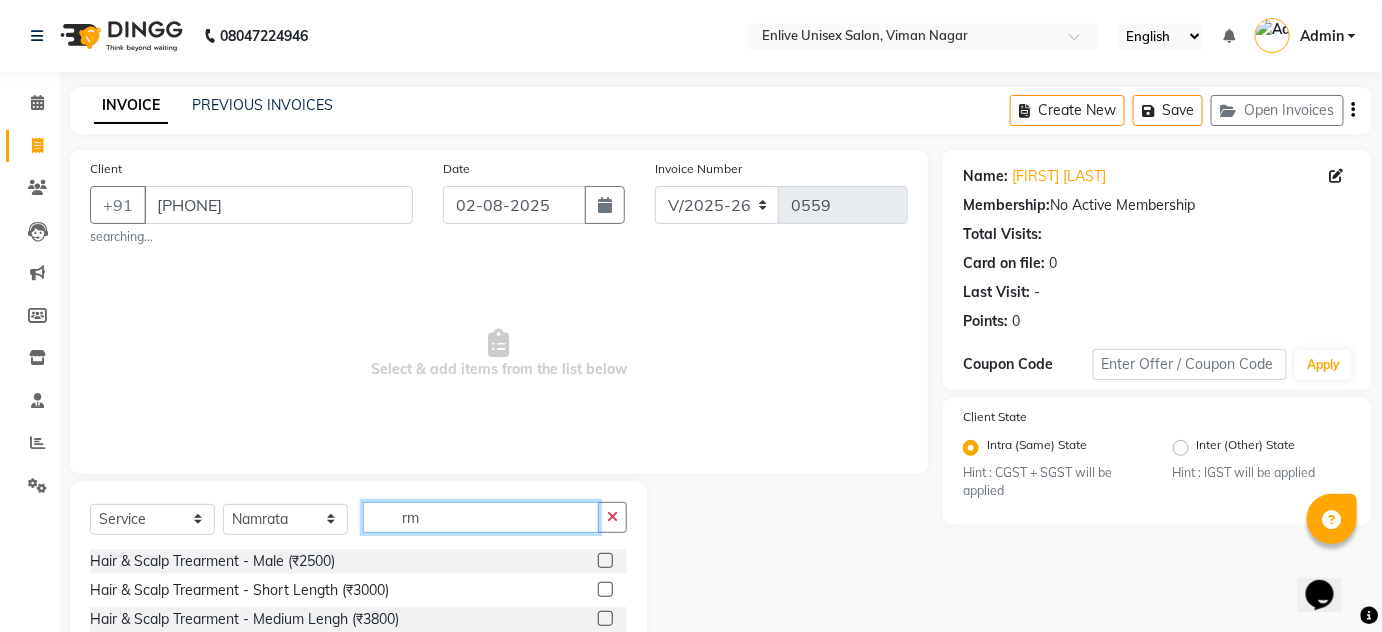 type on "r" 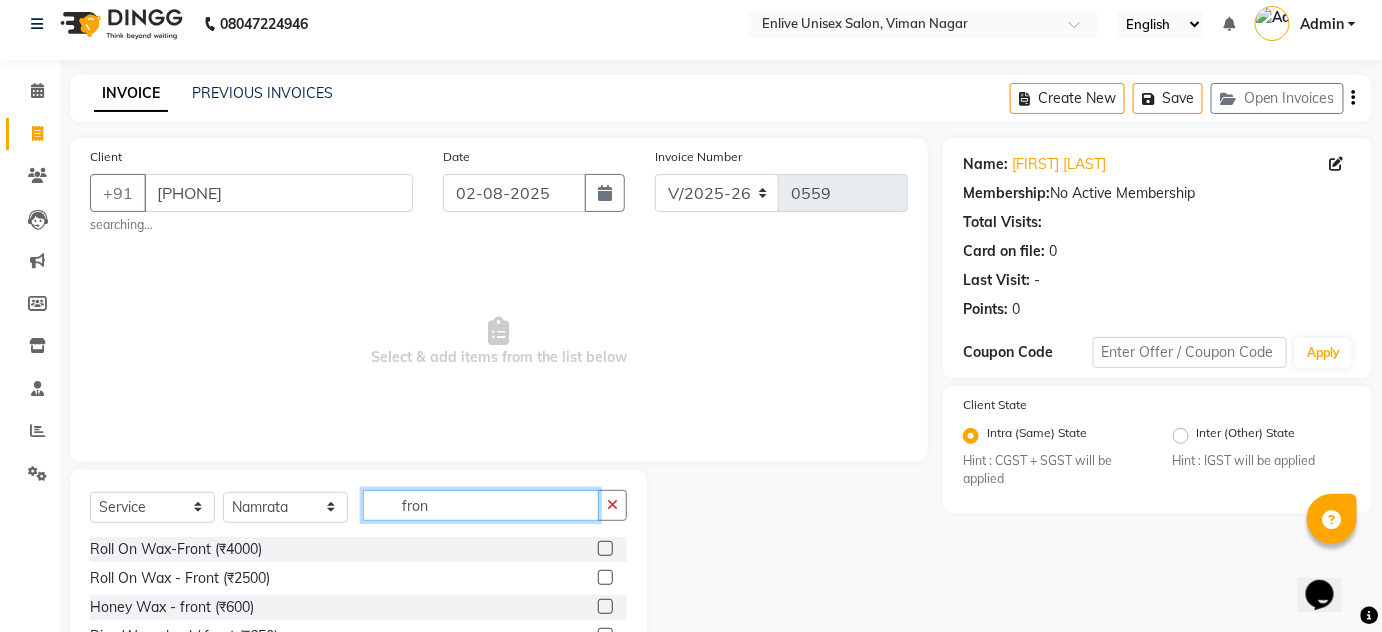 scroll, scrollTop: 175, scrollLeft: 0, axis: vertical 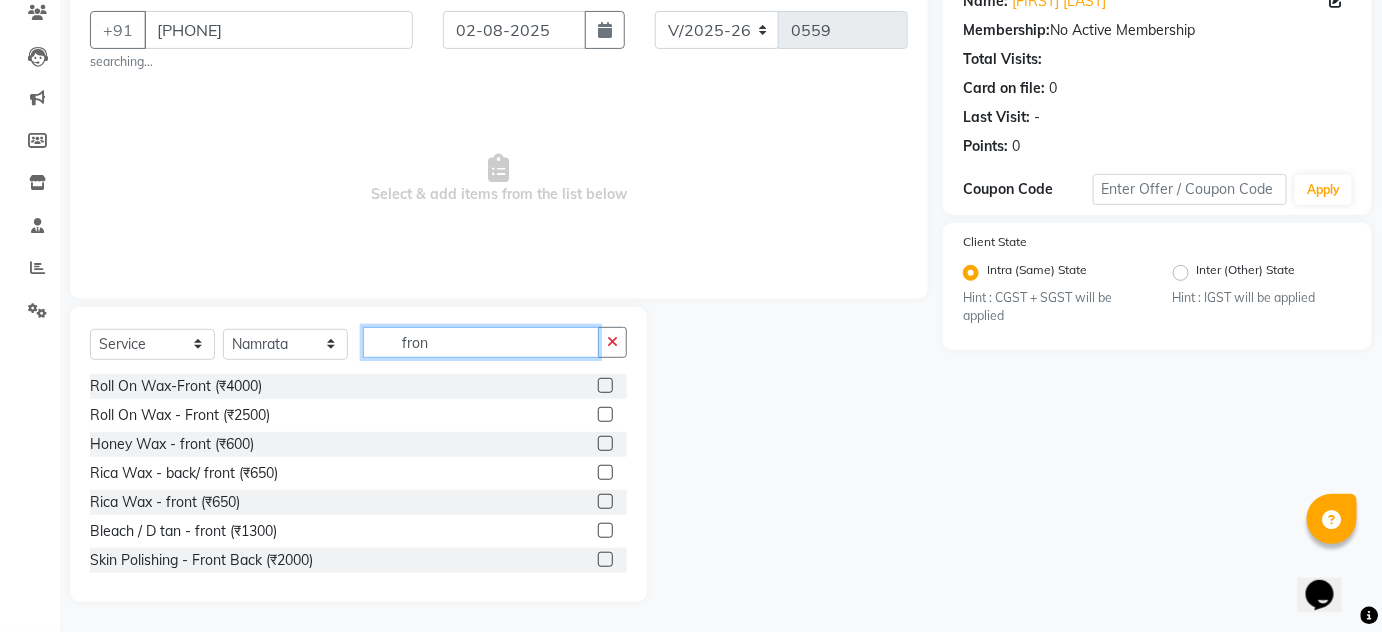 type on "fron" 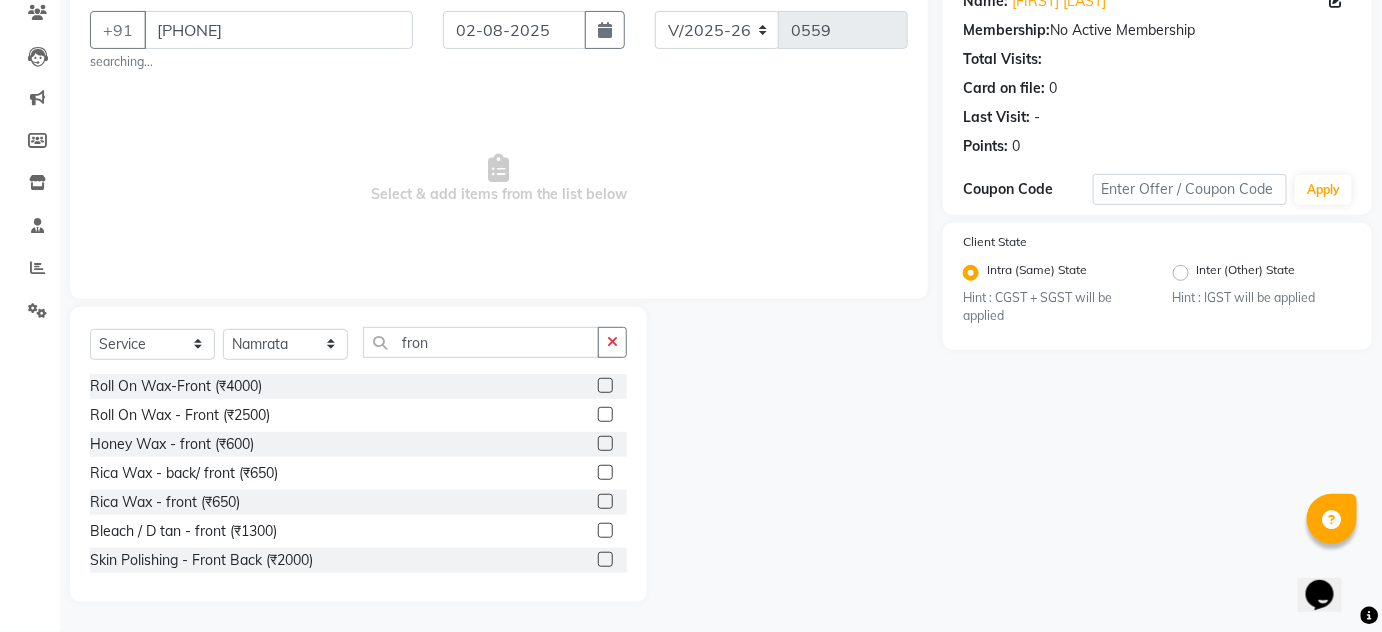 click 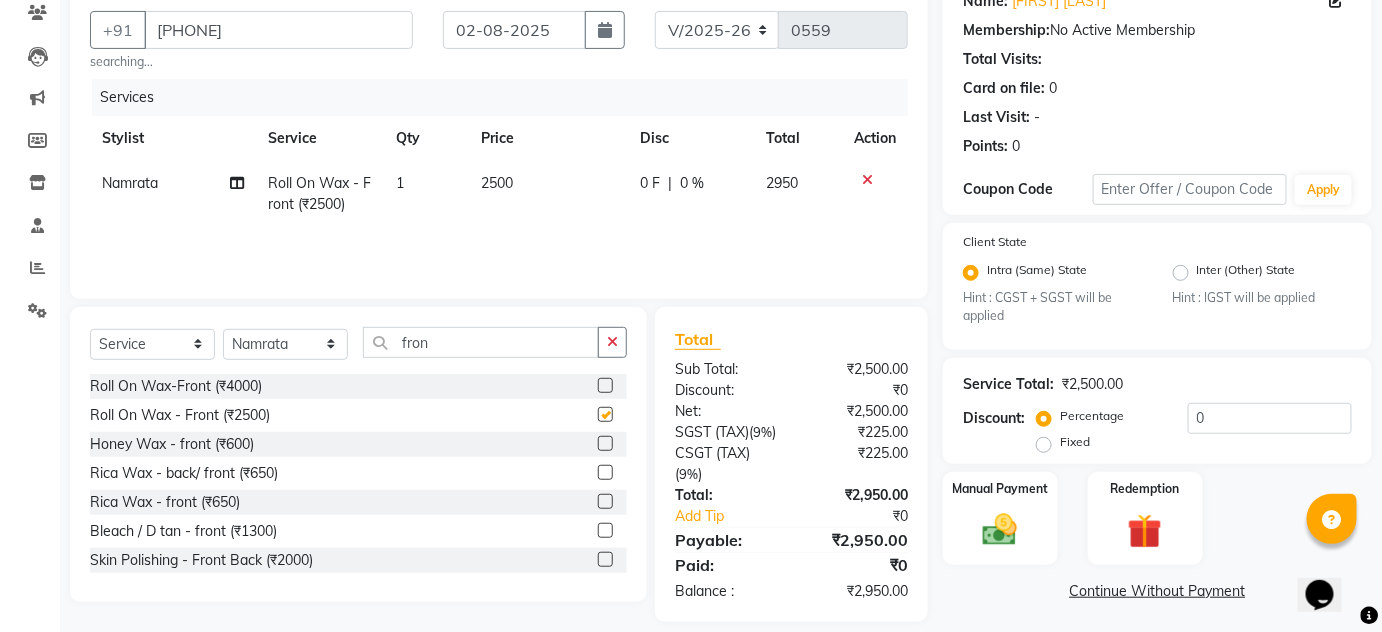 checkbox on "false" 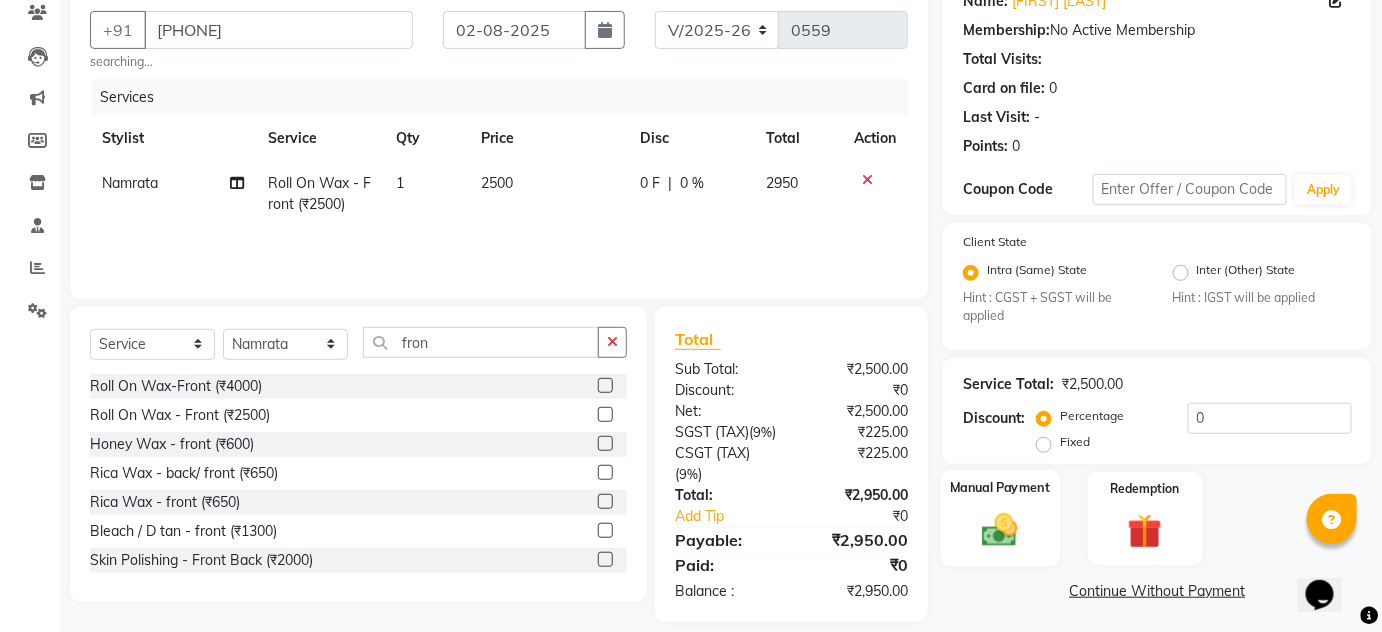 click 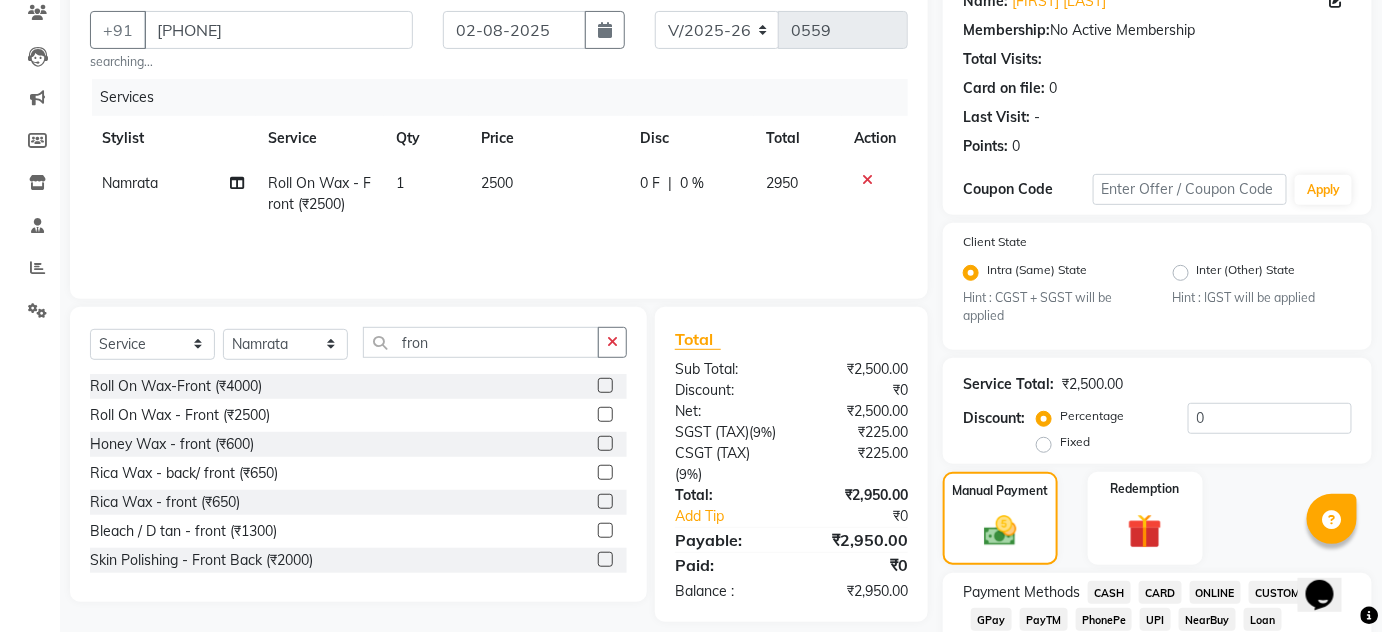 click on "ONLINE" 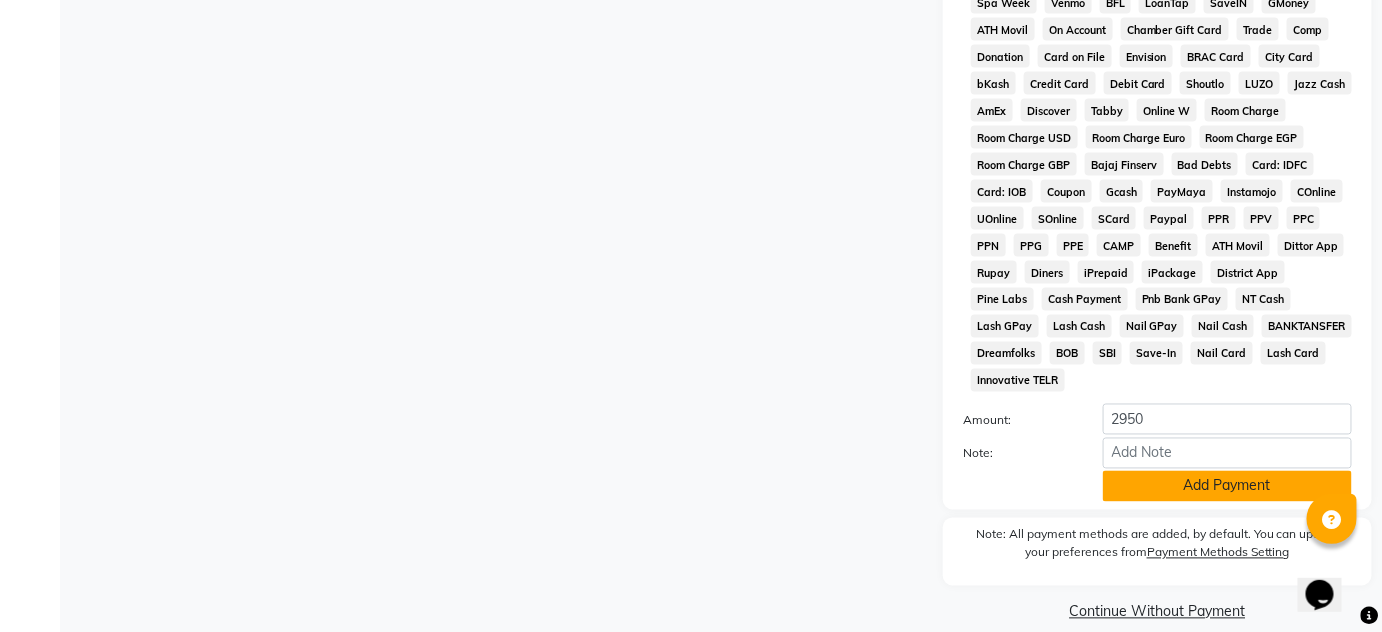 click on "Add Payment" 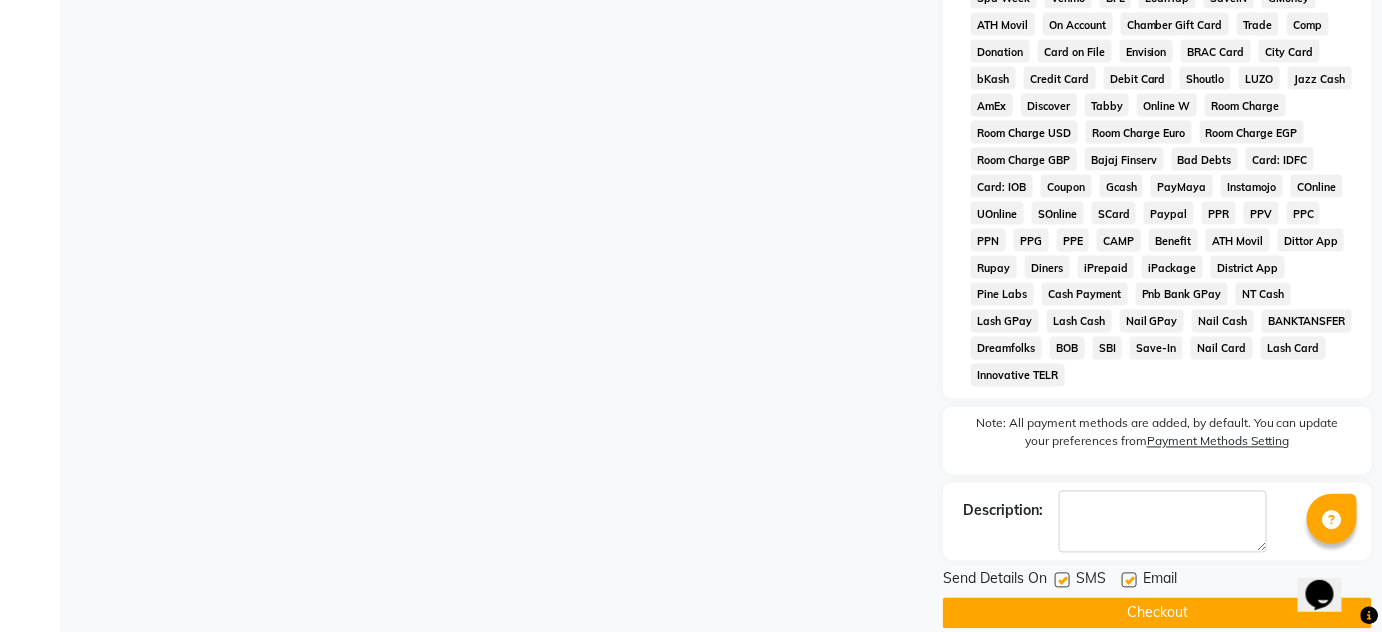 scroll, scrollTop: 988, scrollLeft: 0, axis: vertical 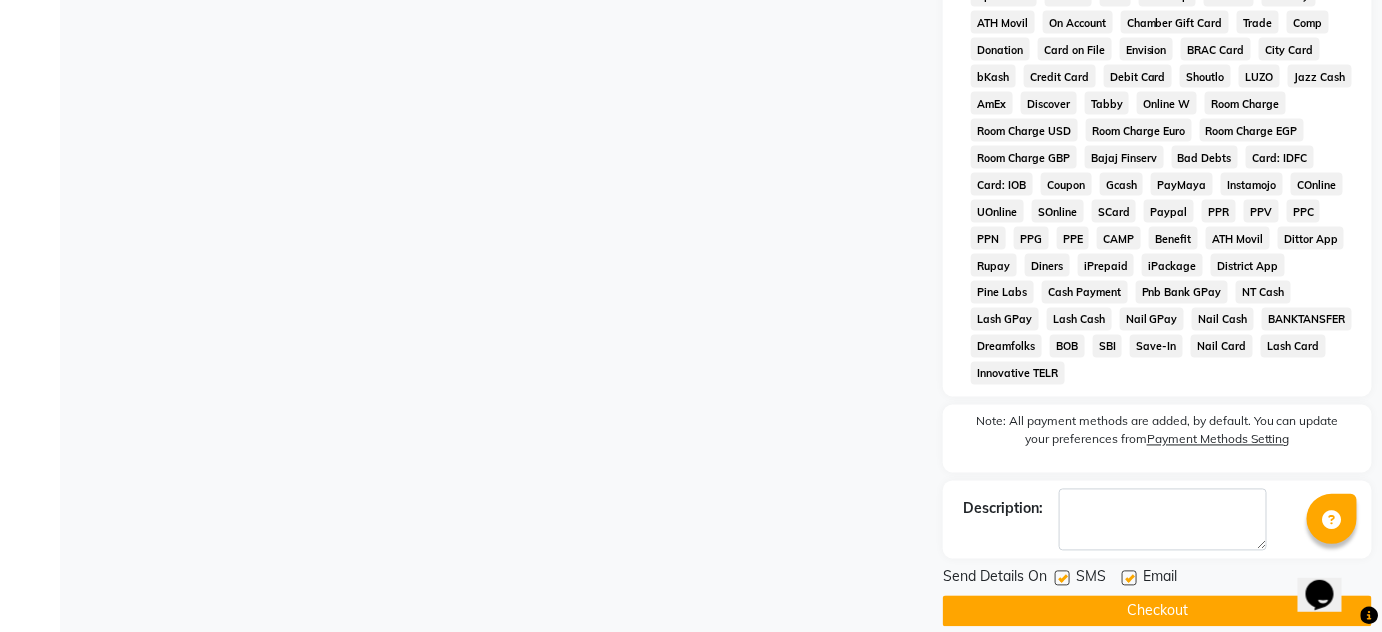click on "Checkout" 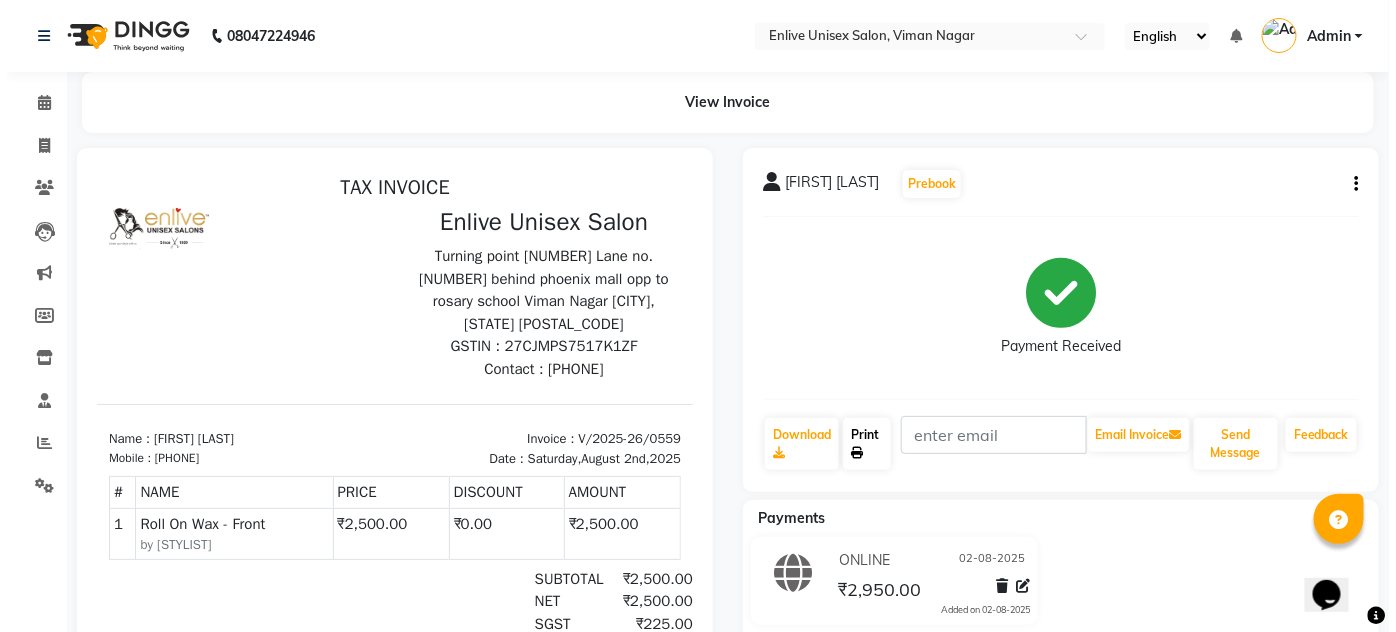scroll, scrollTop: 0, scrollLeft: 0, axis: both 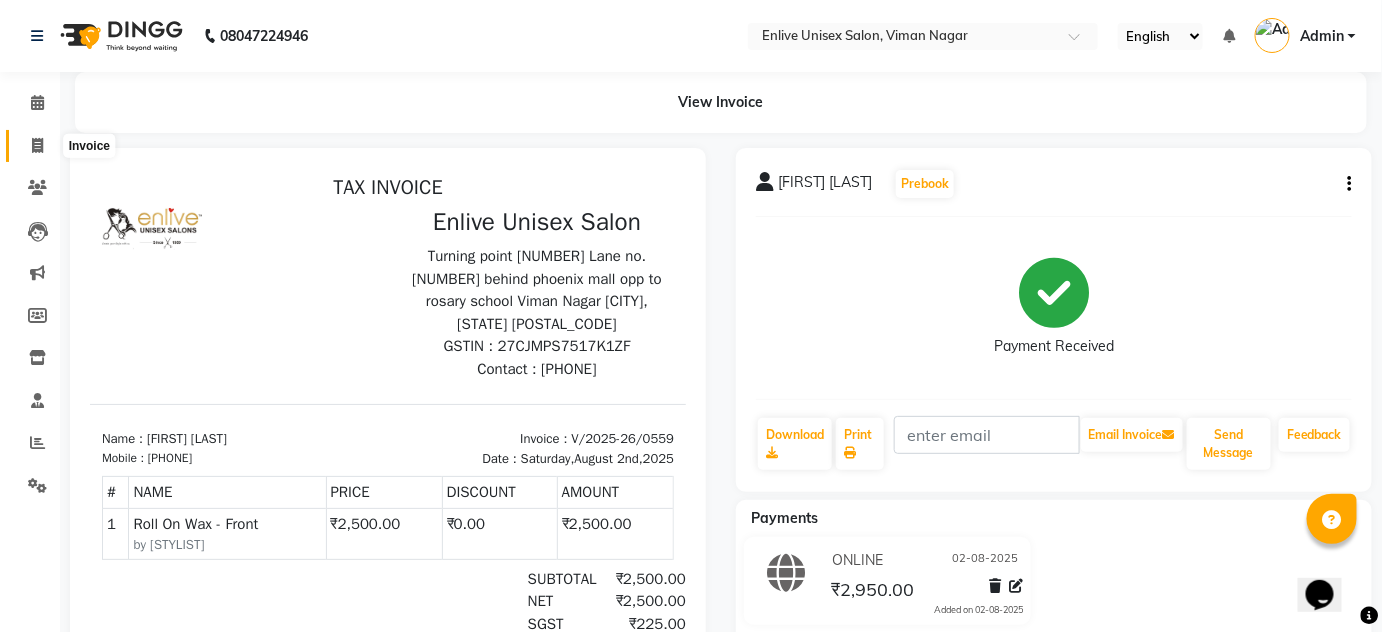 click on "Invoice" 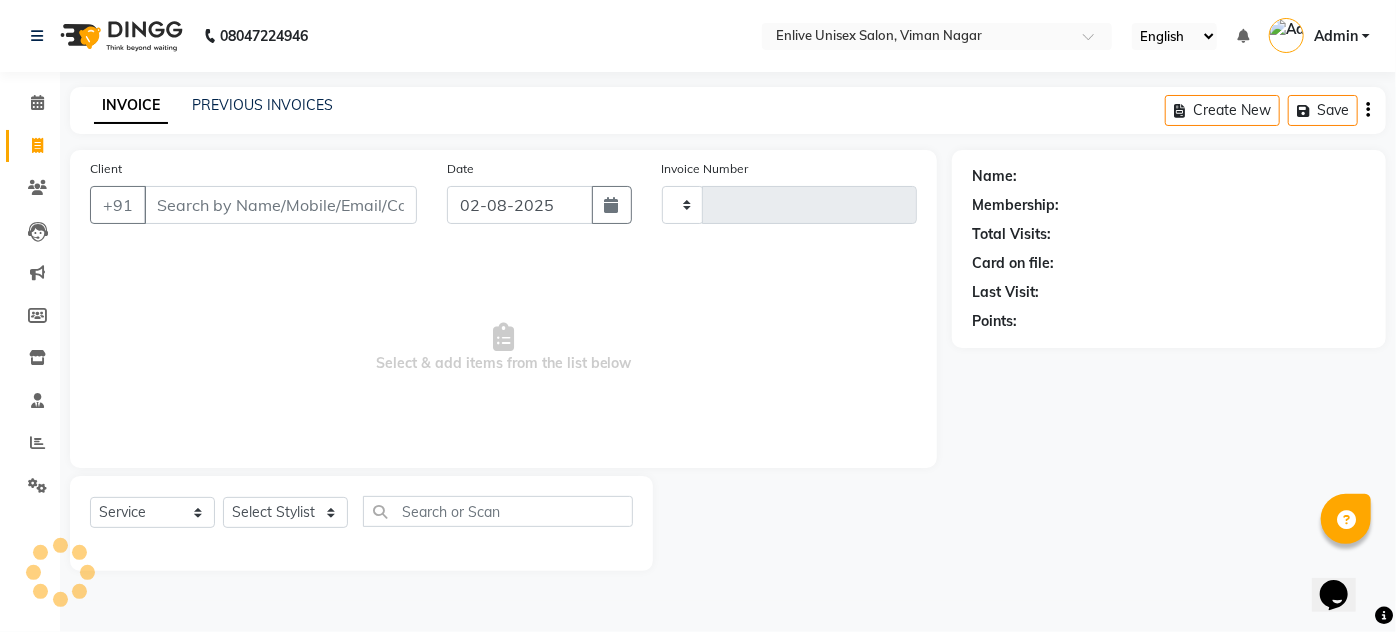 drag, startPoint x: 213, startPoint y: 205, endPoint x: 205, endPoint y: 179, distance: 27.202942 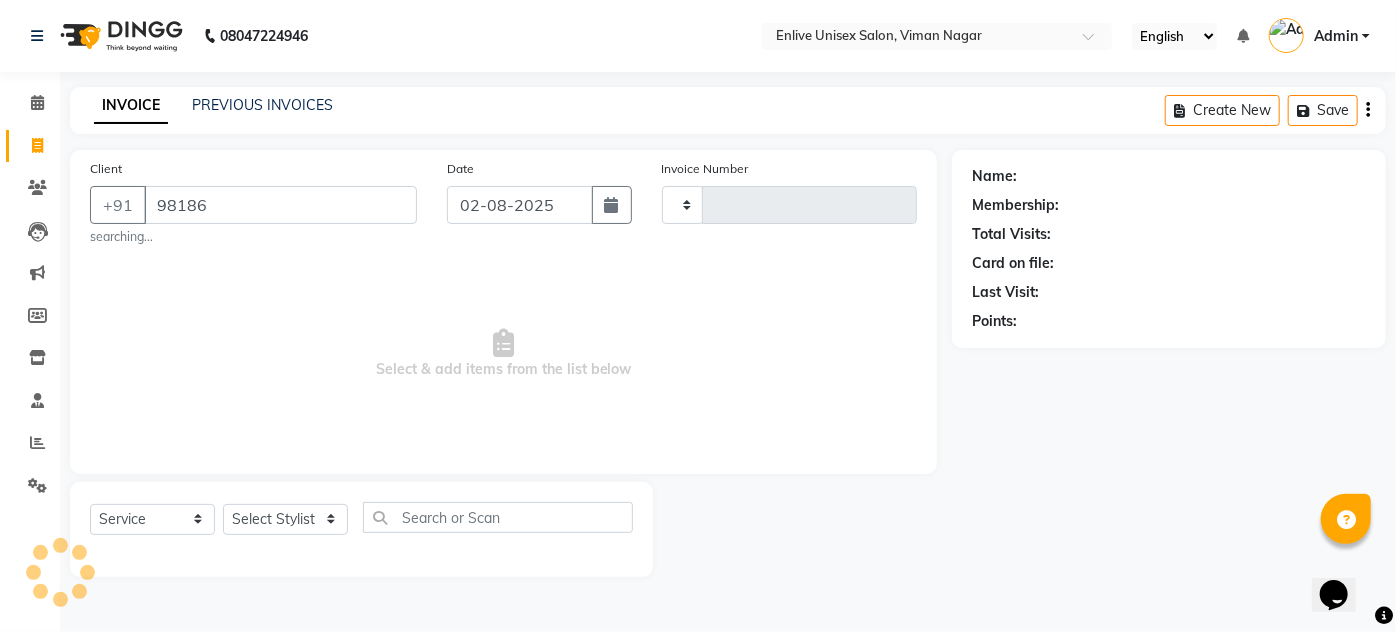 type on "981861" 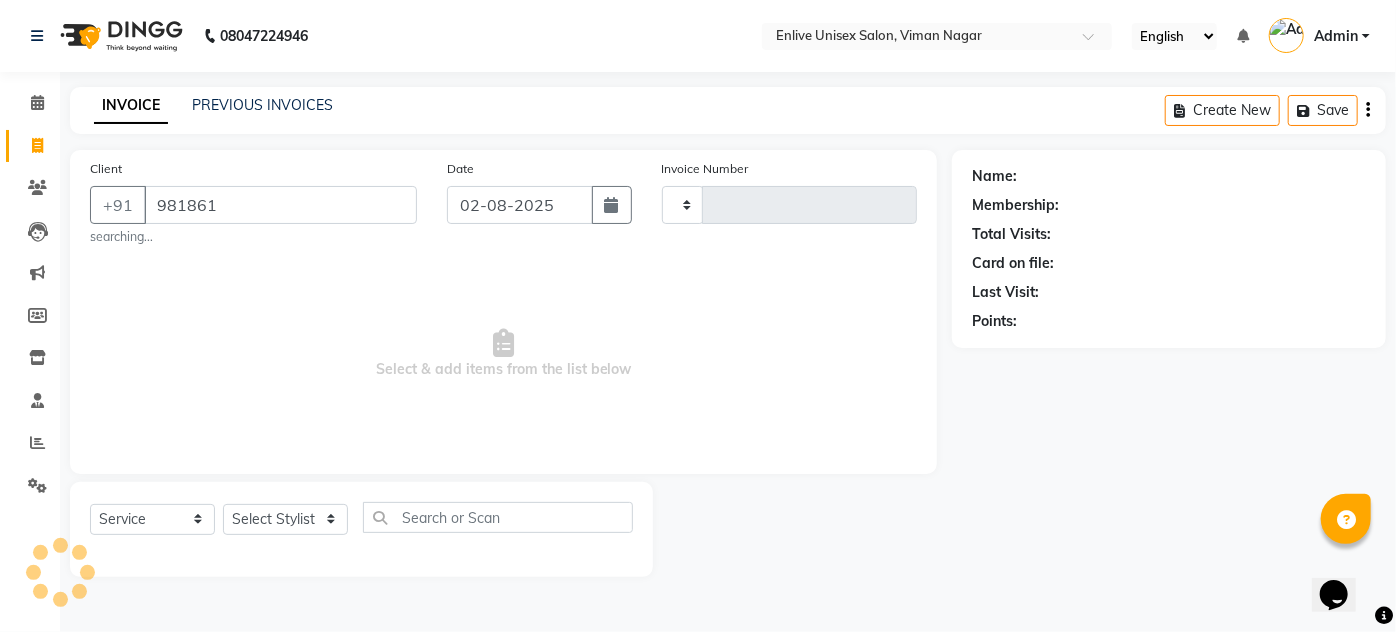 type on "0560" 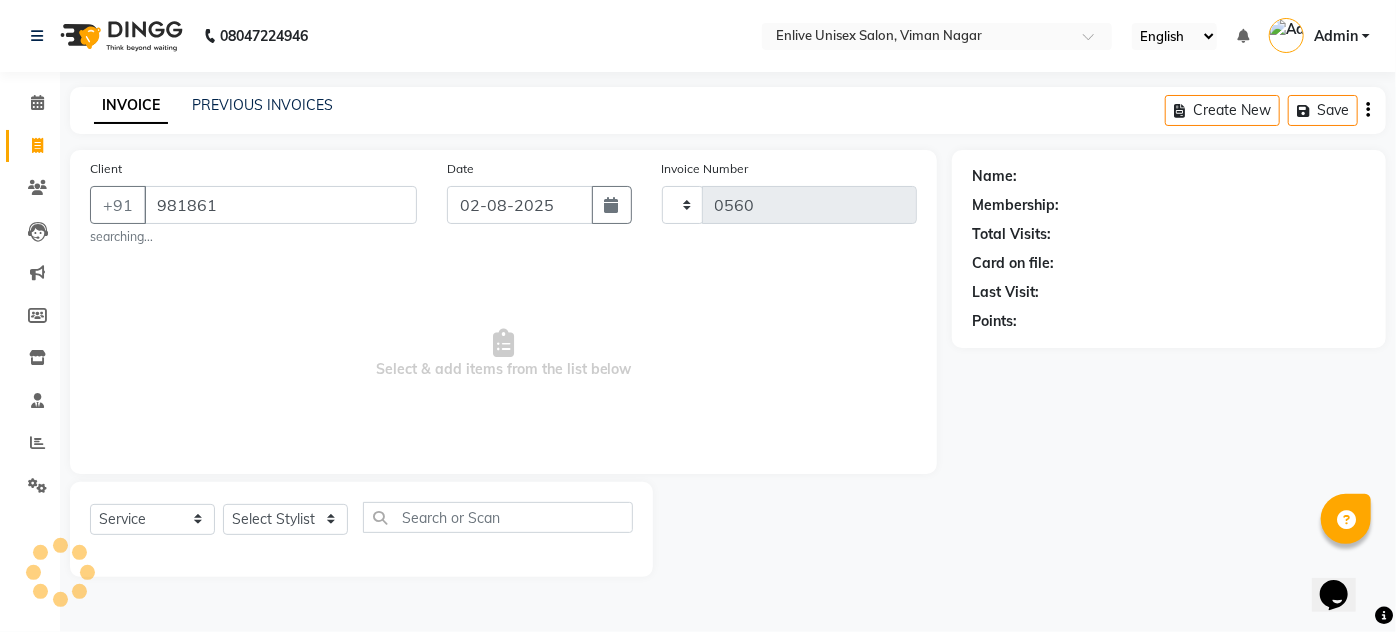 select on "145" 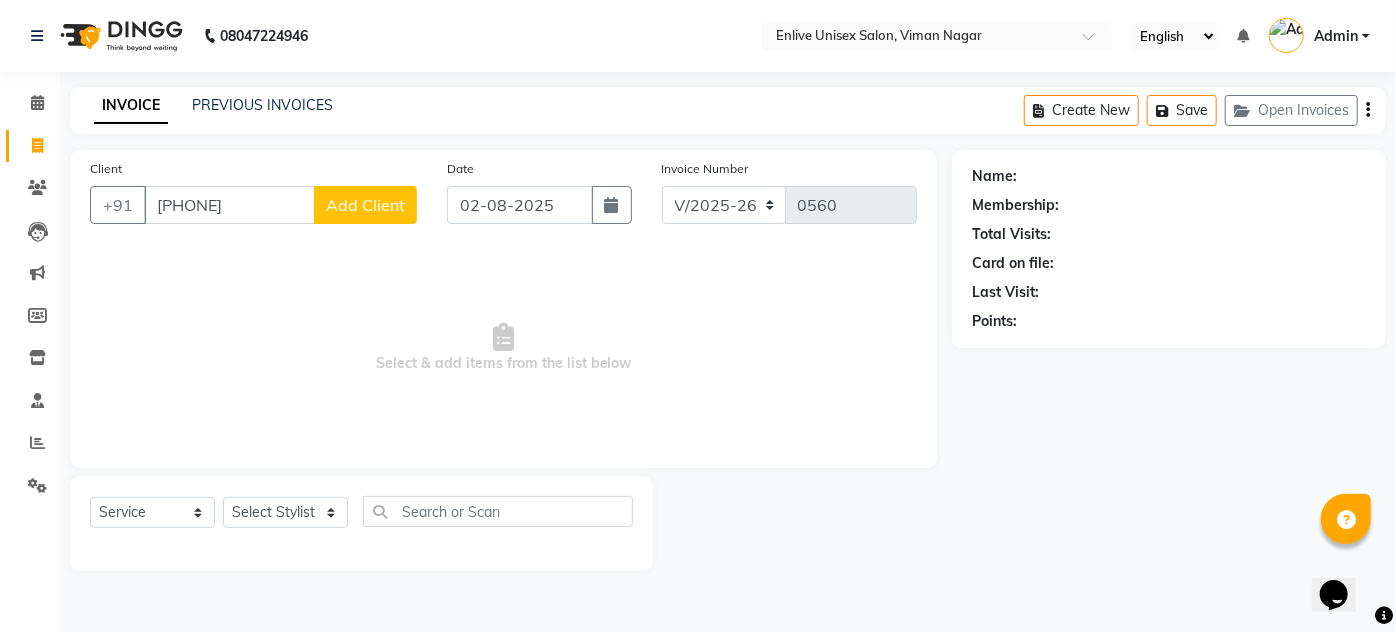 type on "[PHONE]" 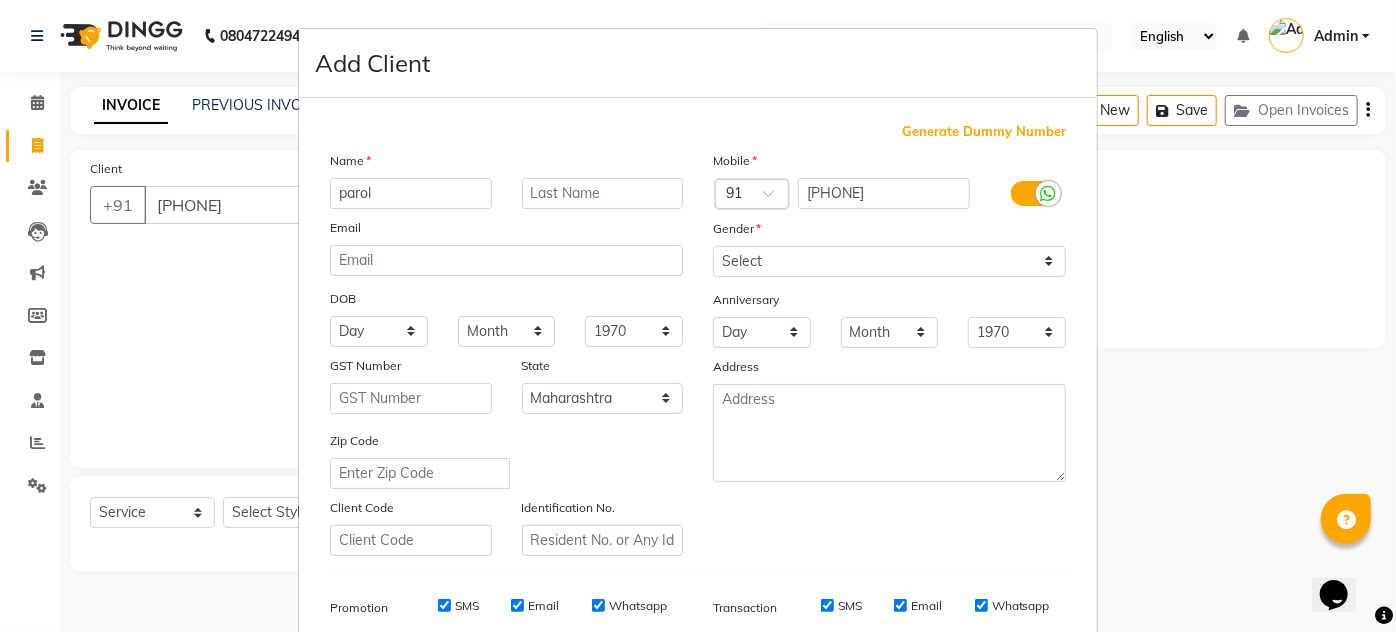 type on "parol" 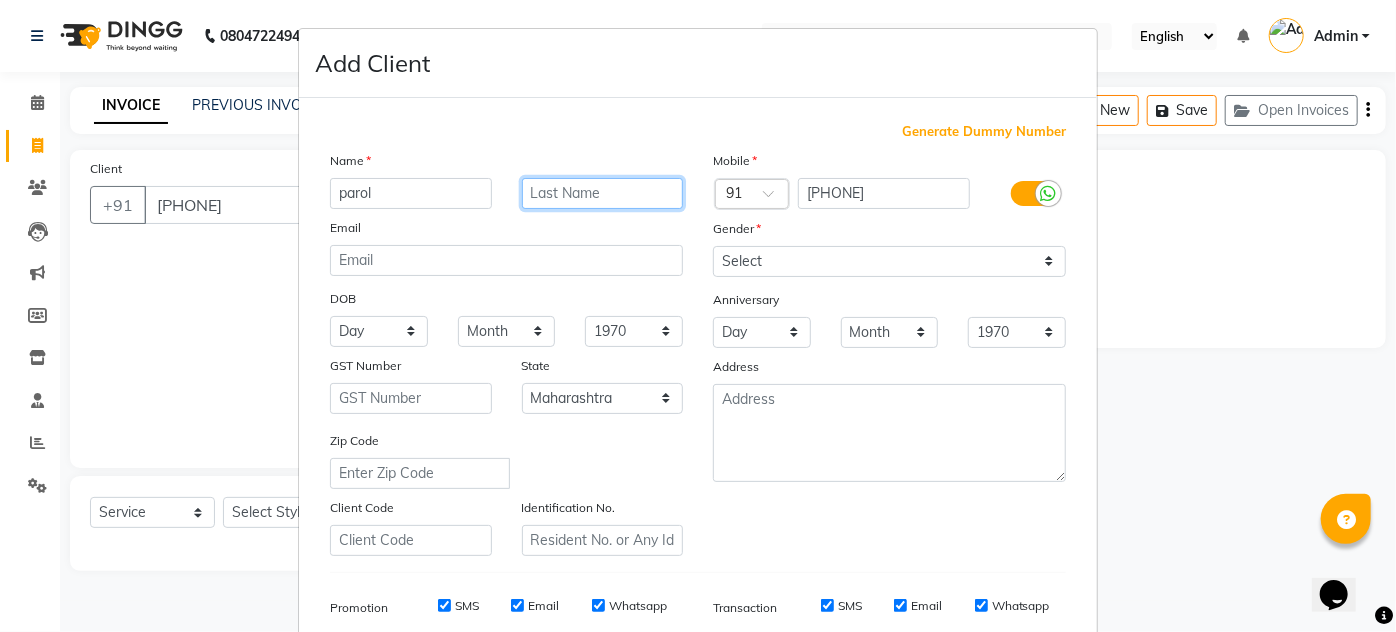 click at bounding box center [603, 193] 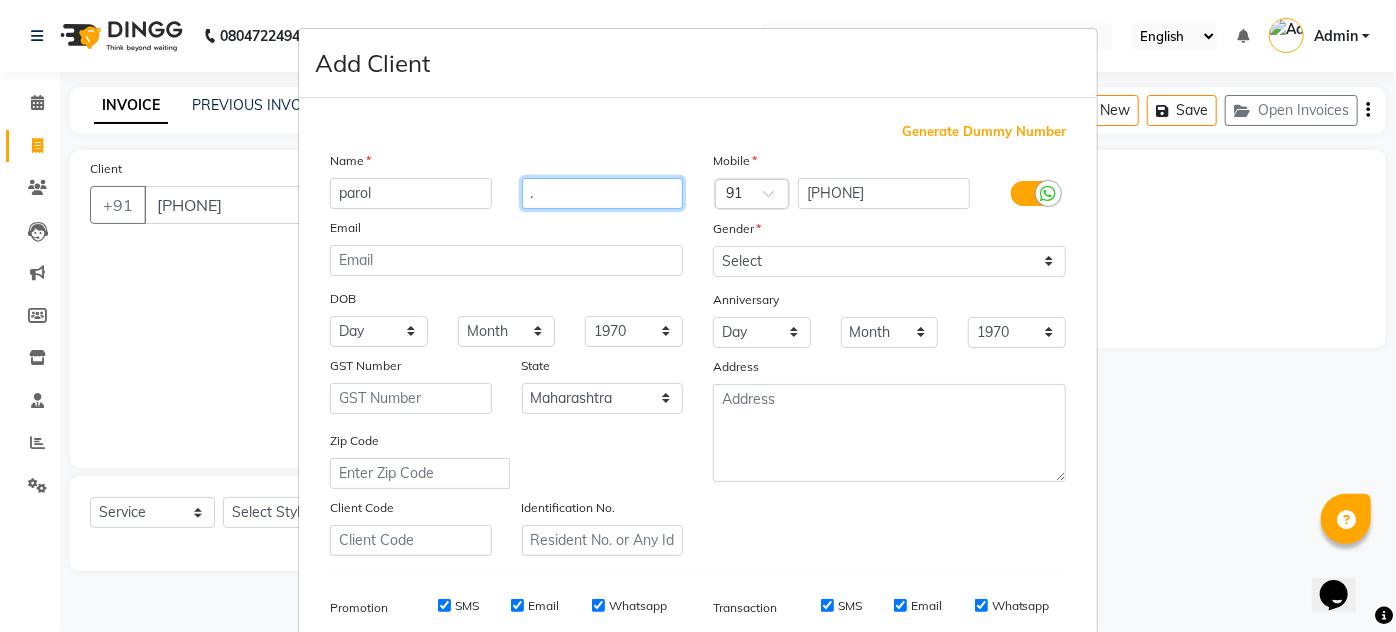 type on "." 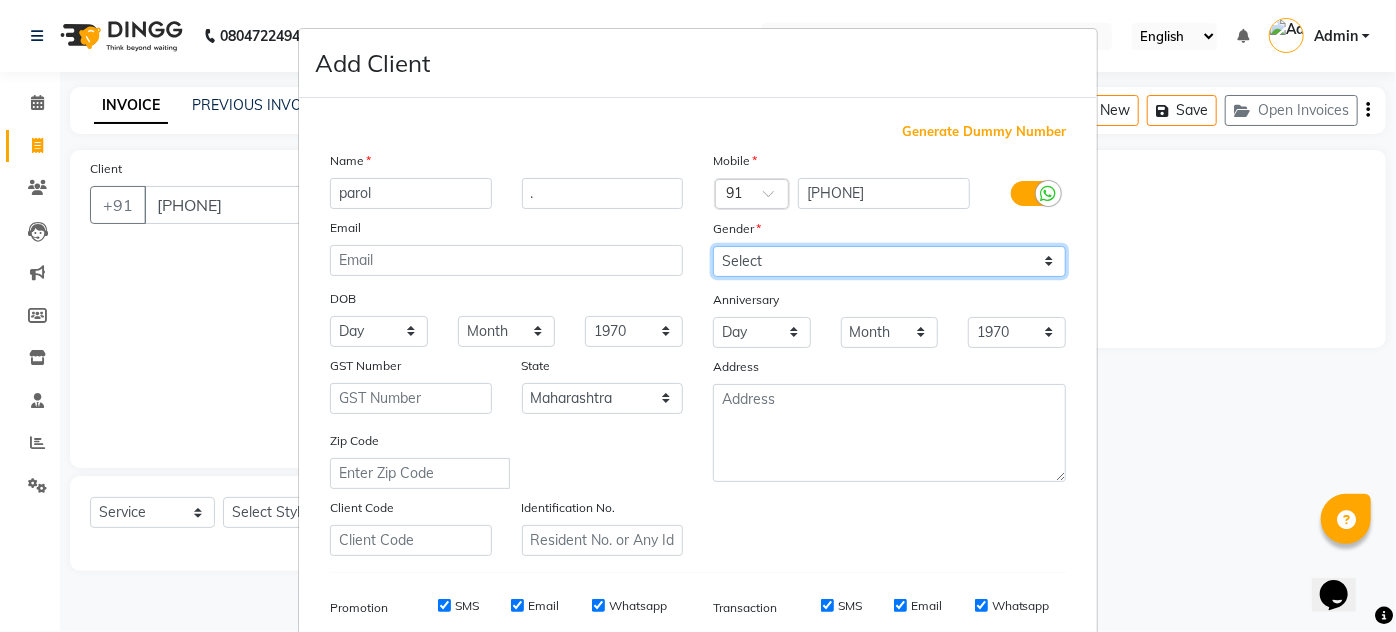 drag, startPoint x: 791, startPoint y: 246, endPoint x: 791, endPoint y: 268, distance: 22 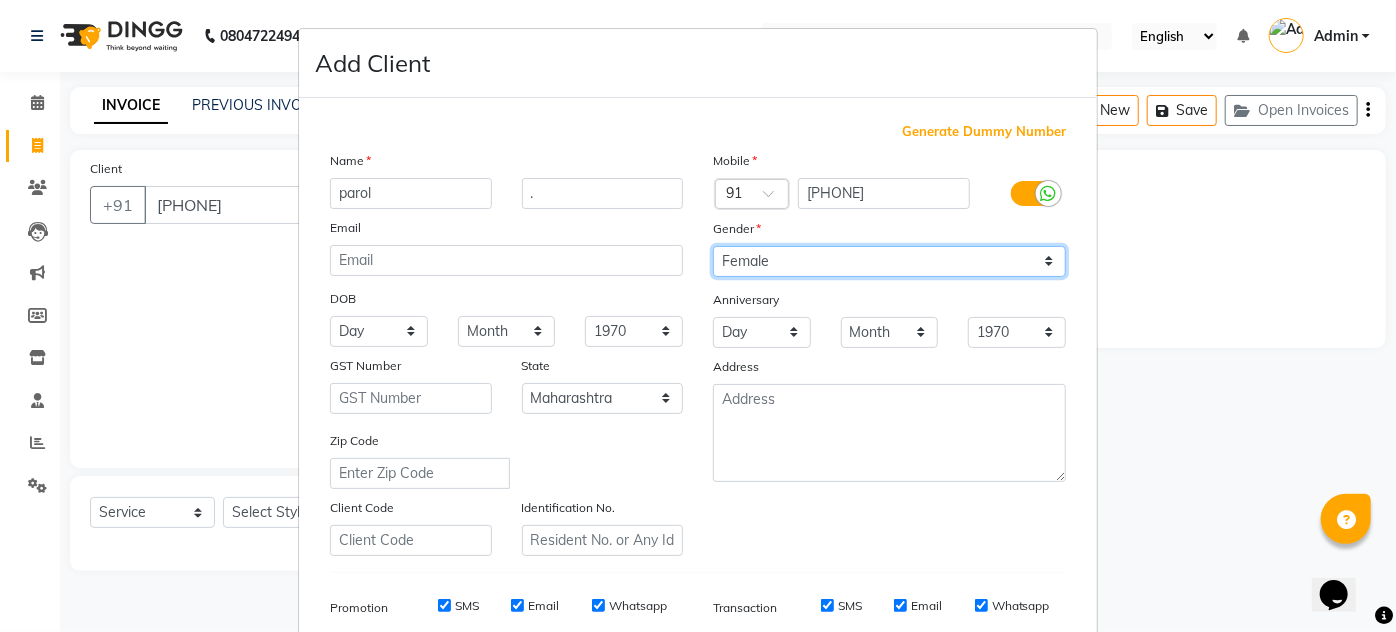 click on "Select Male Female Other Prefer Not To Say" at bounding box center [889, 261] 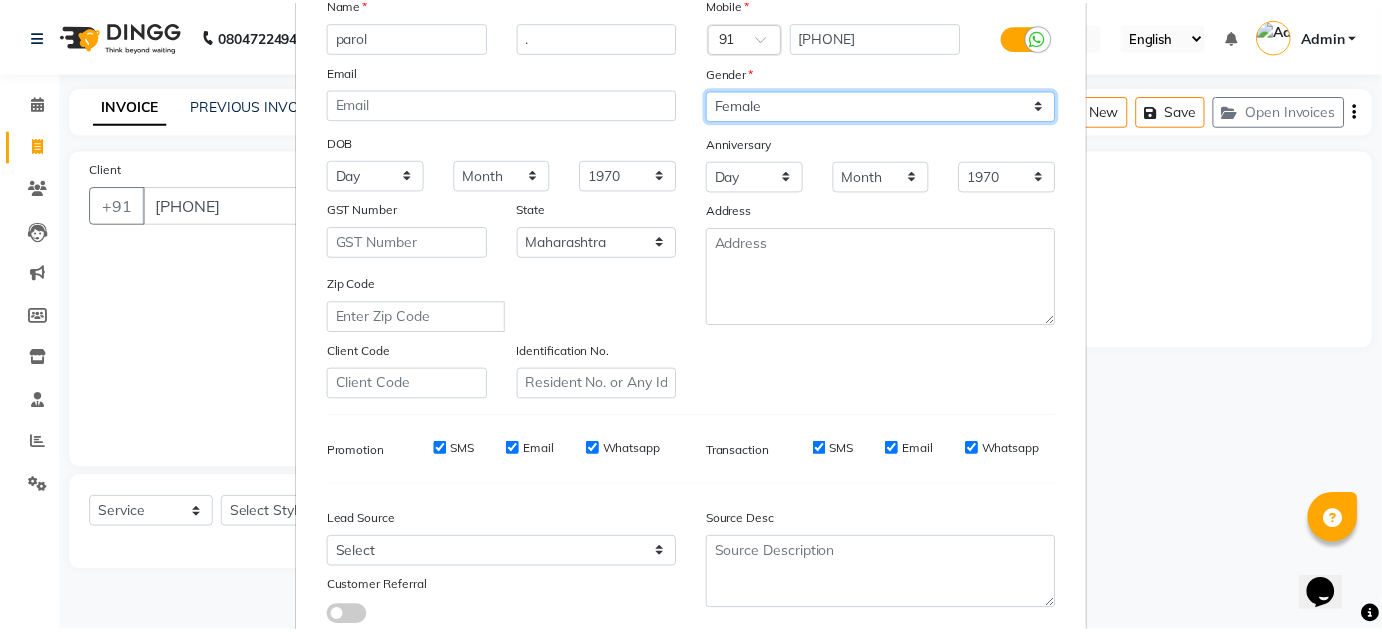 scroll, scrollTop: 272, scrollLeft: 0, axis: vertical 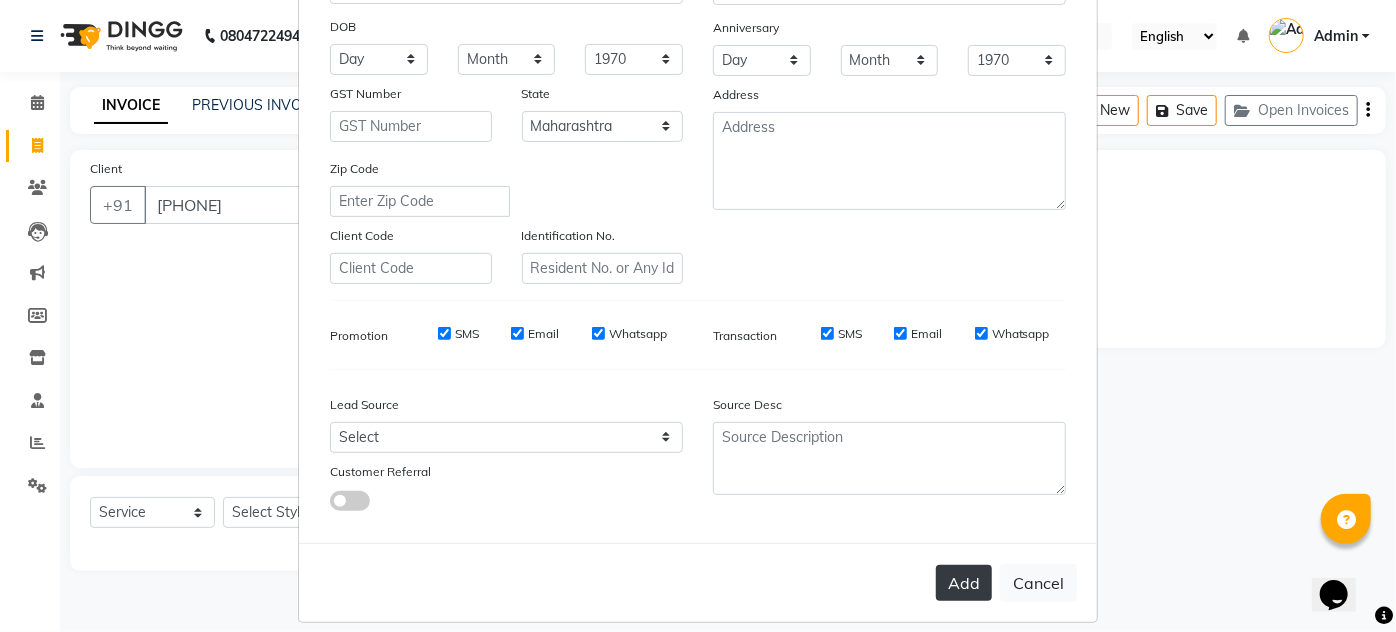 click on "Add" at bounding box center [964, 583] 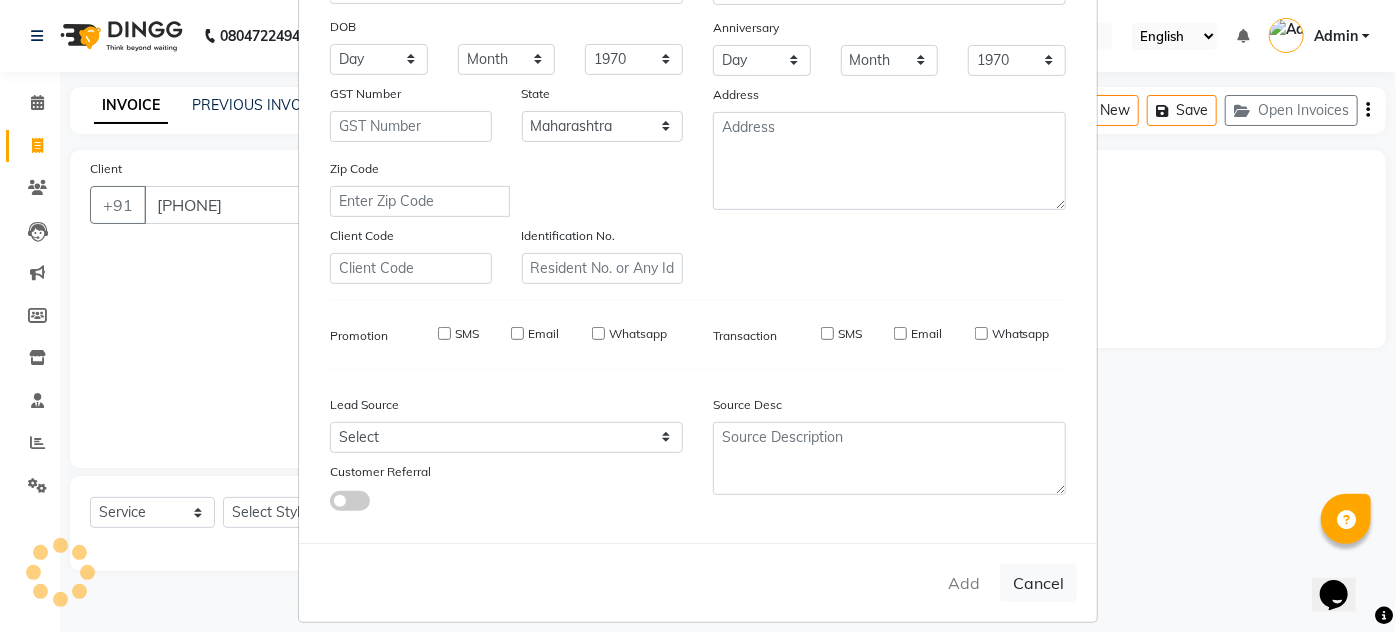 type 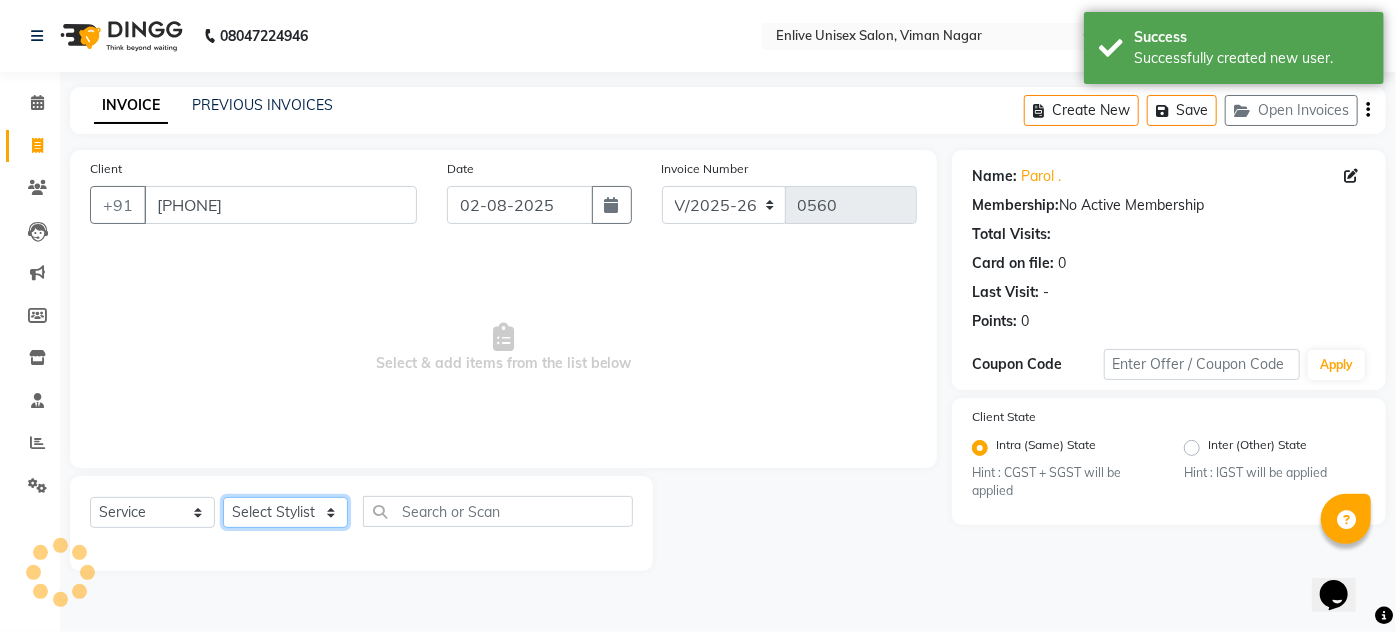 click on "Select Stylist Amin Shaikh Arti lohar Jyoti Namrata Nitin Sir Roshani sameer Shubhangi Vikas Yasmeen" 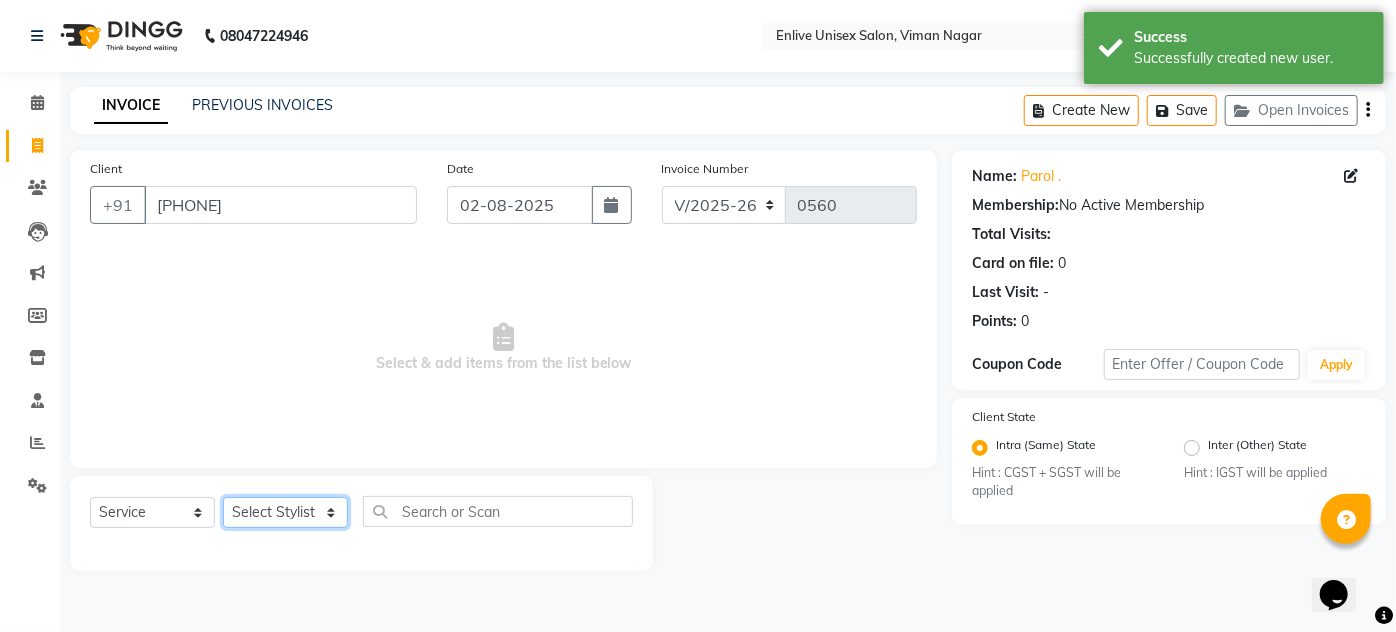 select on "75723" 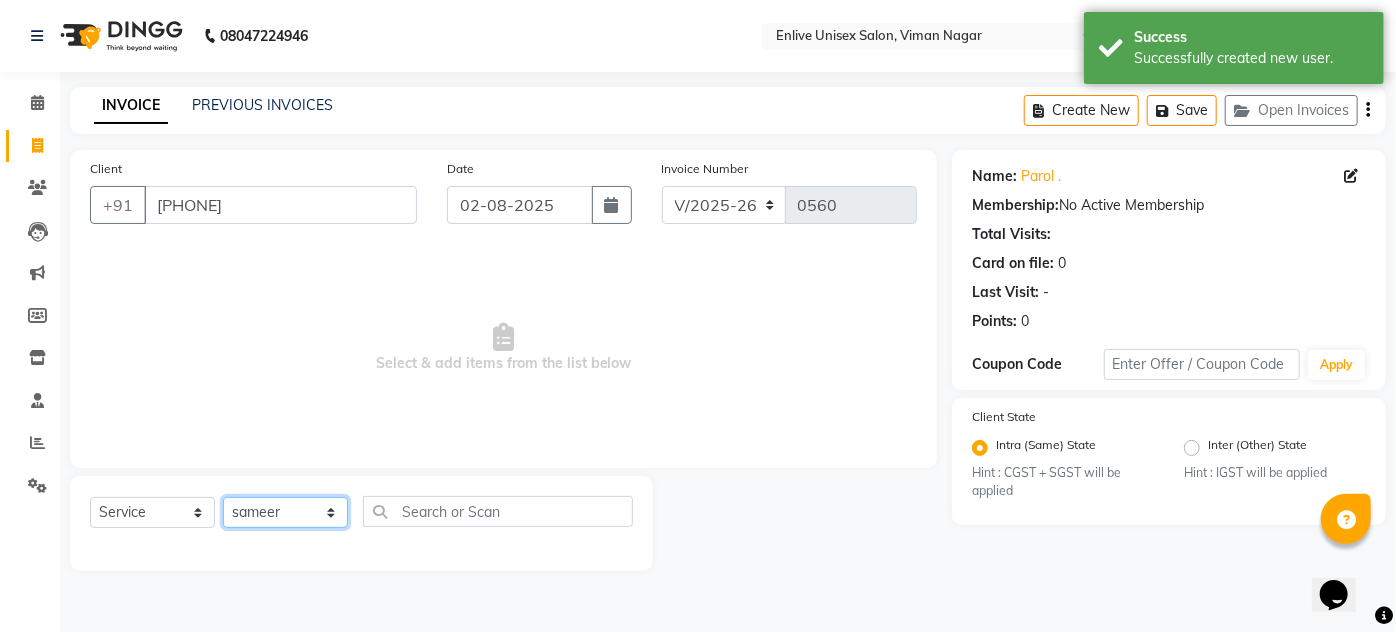click on "Select Stylist Amin Shaikh Arti lohar Jyoti Namrata Nitin Sir Roshani sameer Shubhangi Vikas Yasmeen" 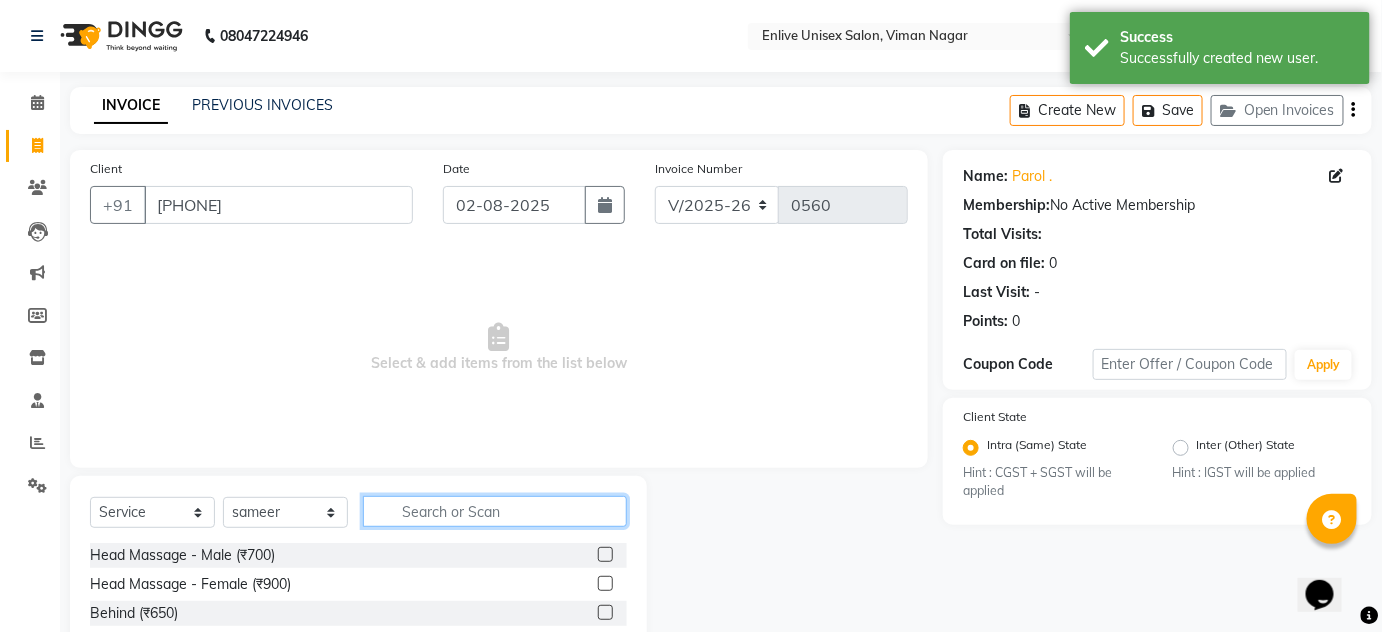 click 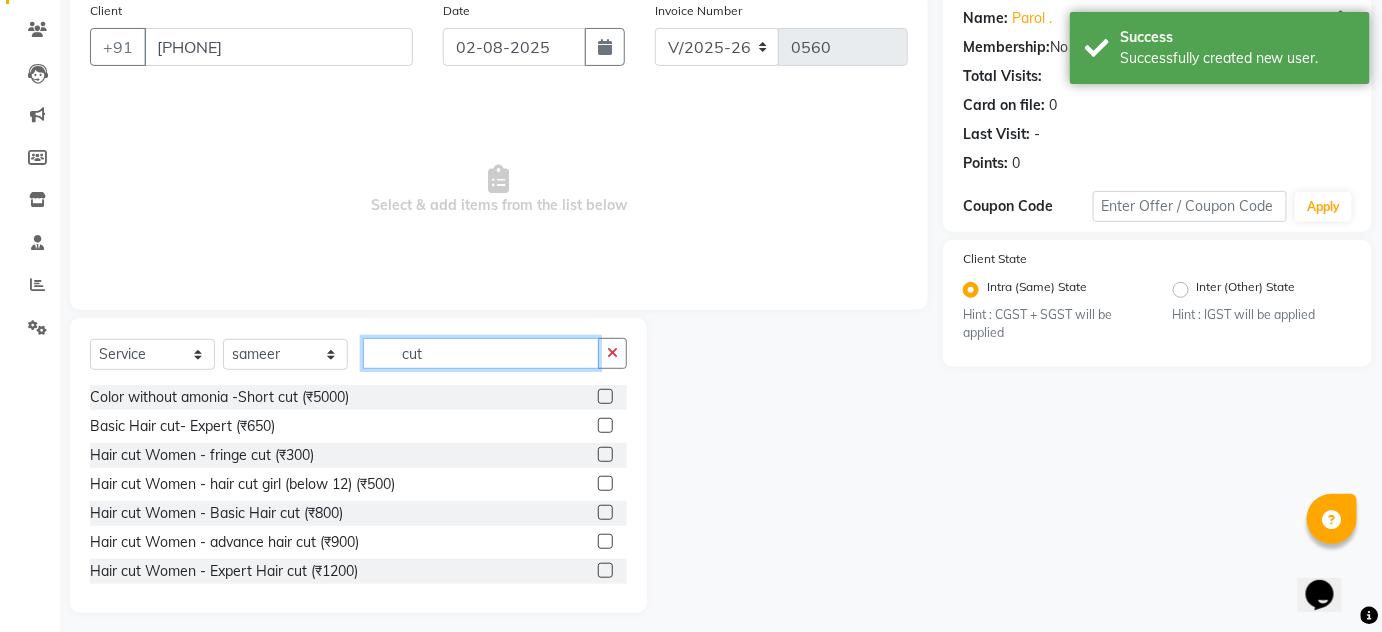 scroll, scrollTop: 168, scrollLeft: 0, axis: vertical 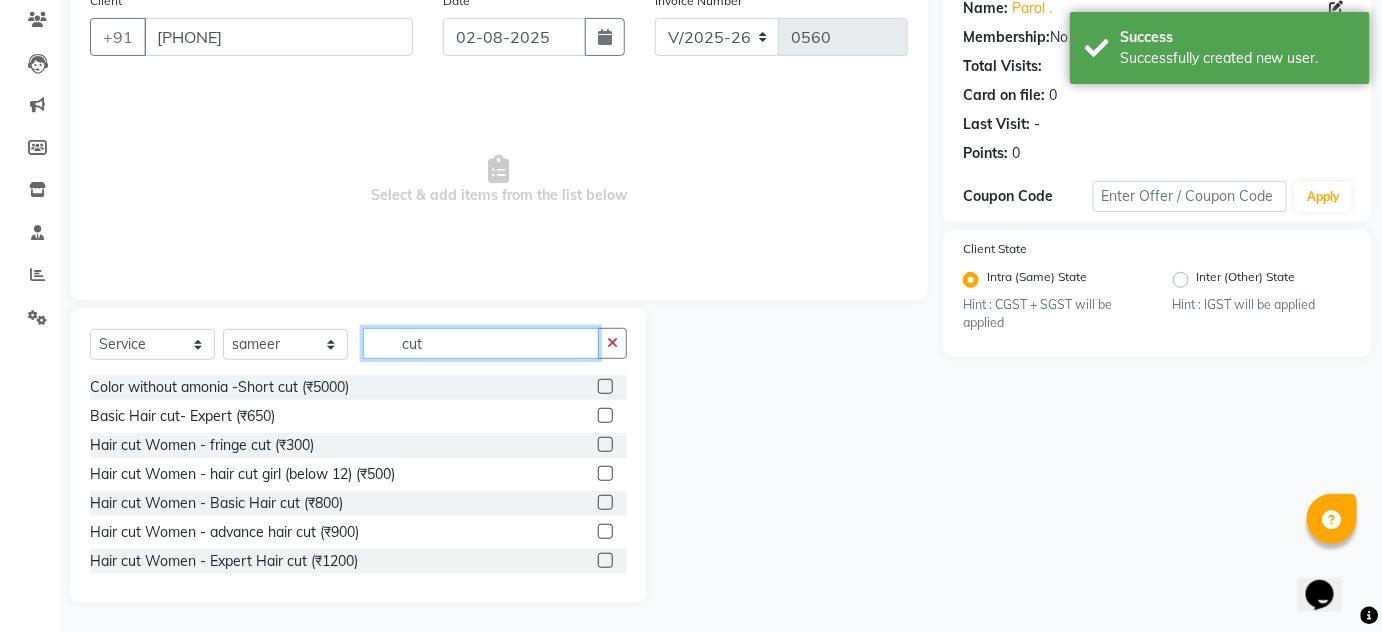 type on "cut" 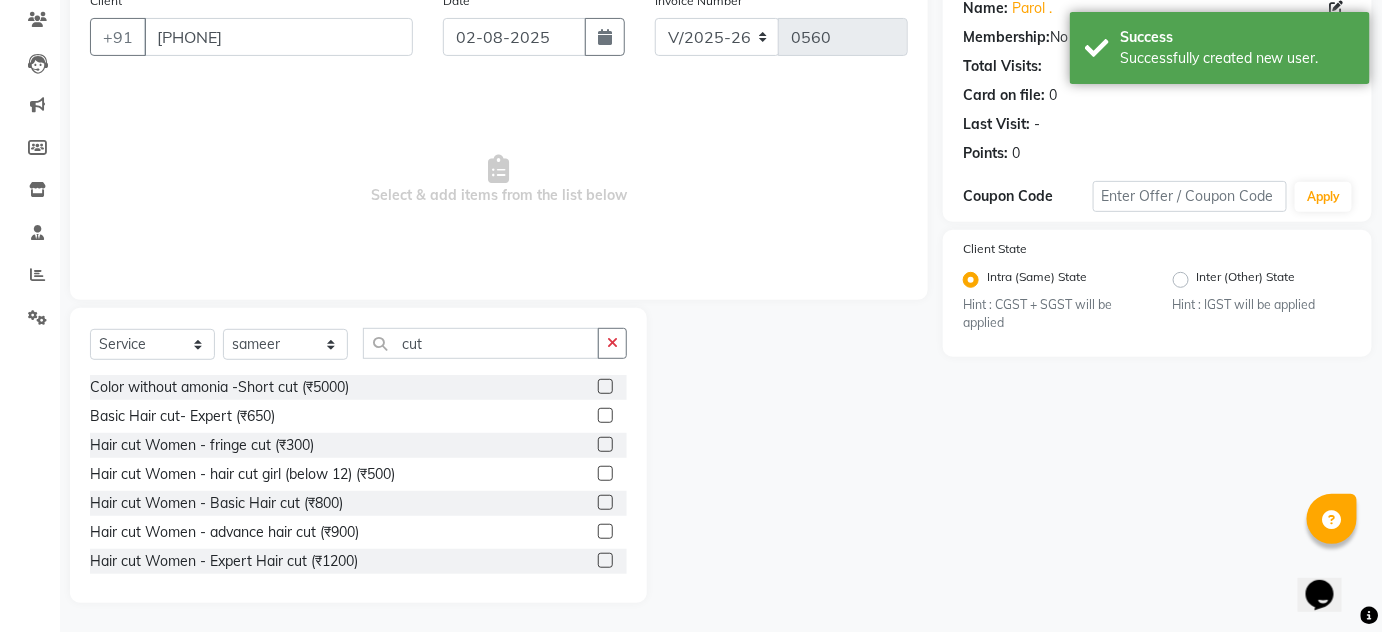 drag, startPoint x: 594, startPoint y: 528, endPoint x: 558, endPoint y: 437, distance: 97.862144 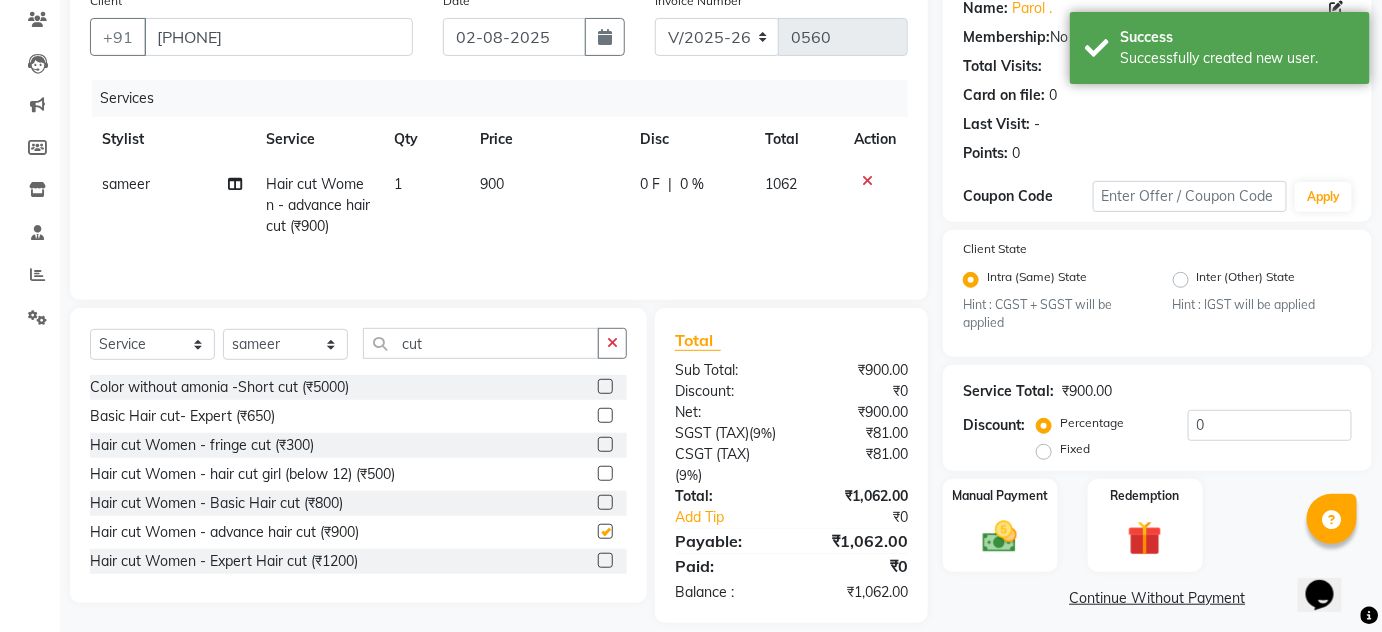checkbox on "false" 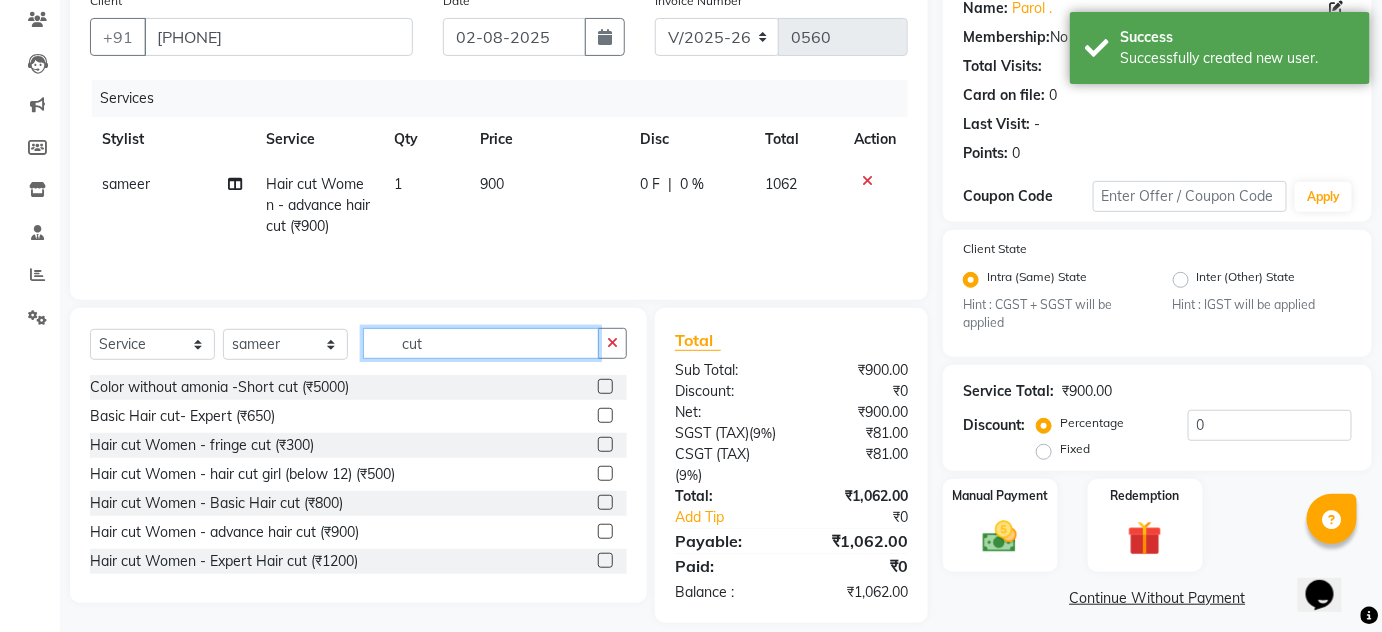 drag, startPoint x: 409, startPoint y: 336, endPoint x: 300, endPoint y: 322, distance: 109.89541 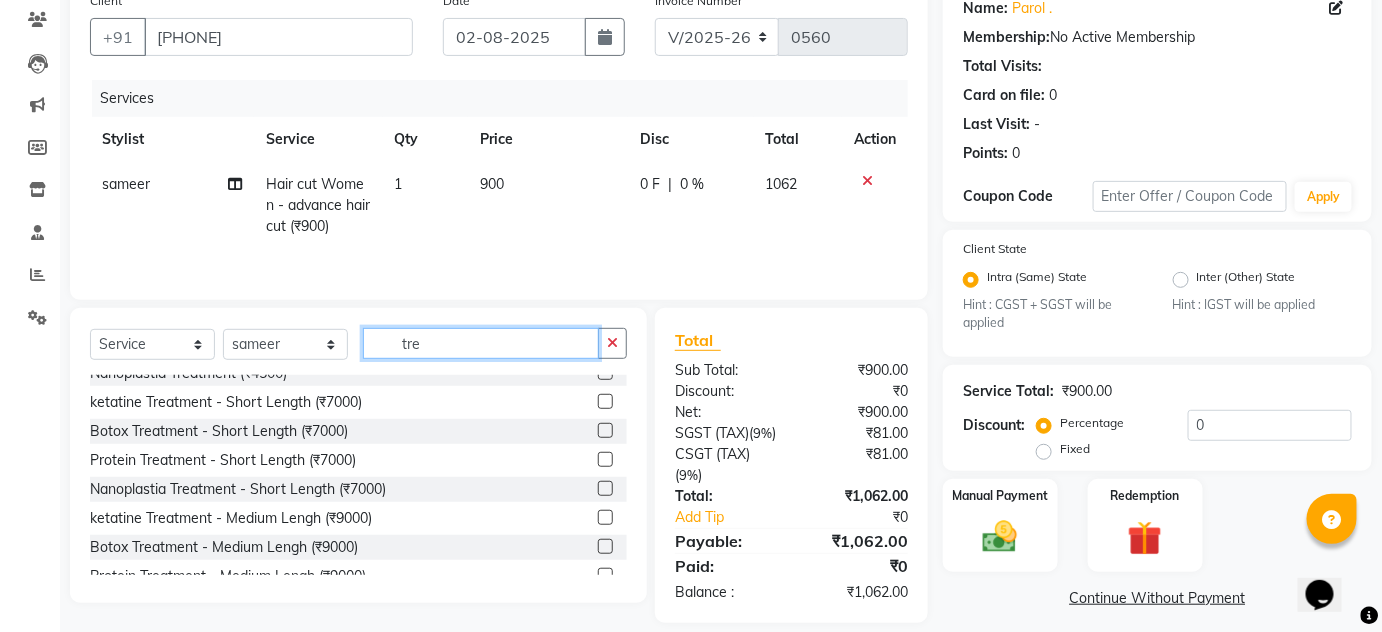 scroll, scrollTop: 363, scrollLeft: 0, axis: vertical 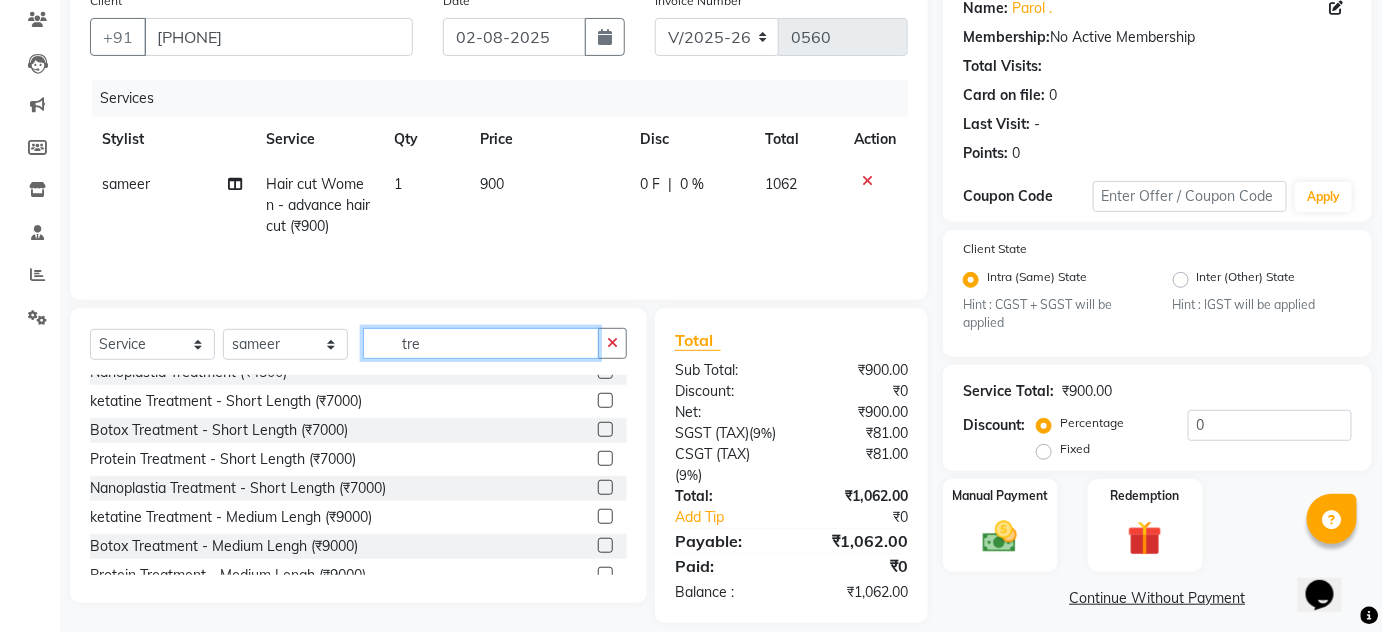 drag, startPoint x: 476, startPoint y: 352, endPoint x: 158, endPoint y: 280, distance: 326.04907 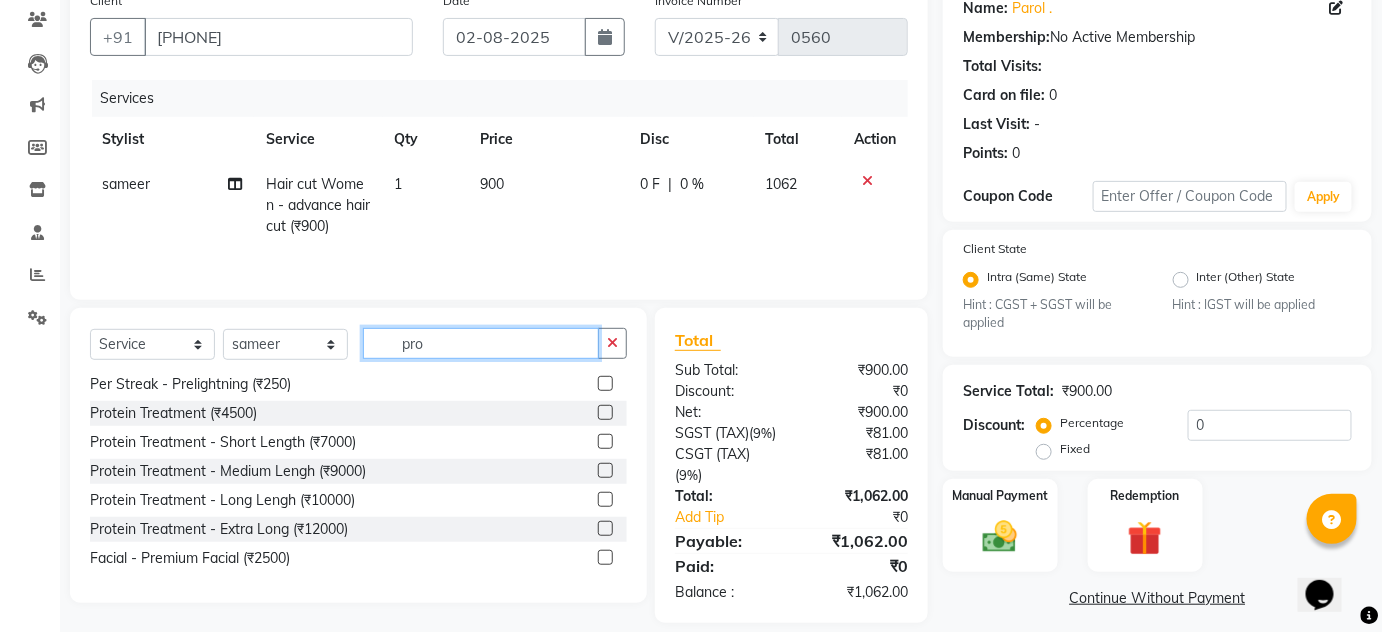 scroll, scrollTop: 0, scrollLeft: 0, axis: both 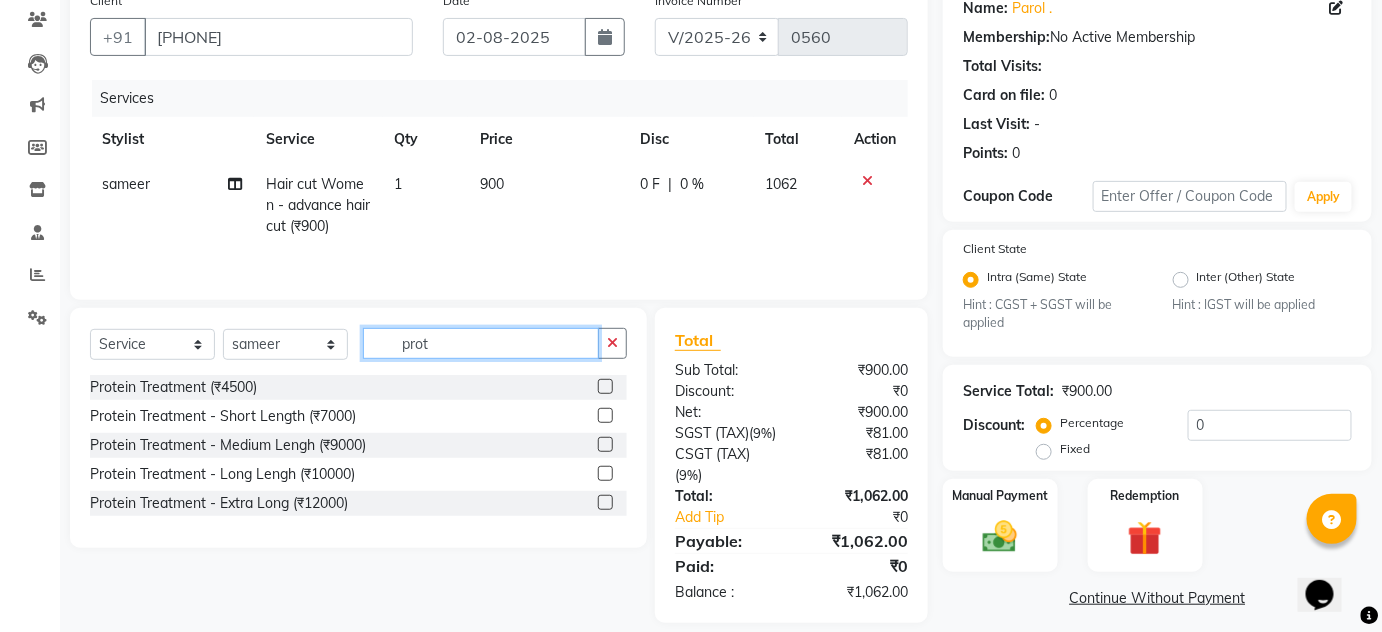 type on "prot" 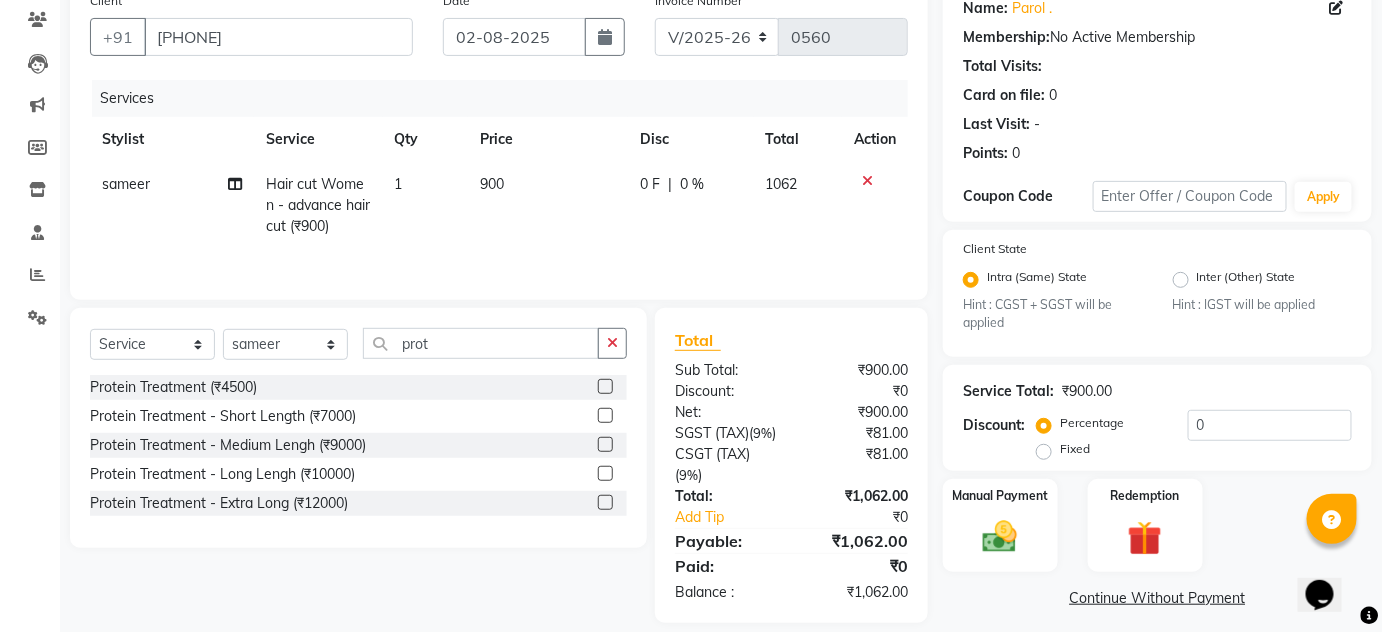 click 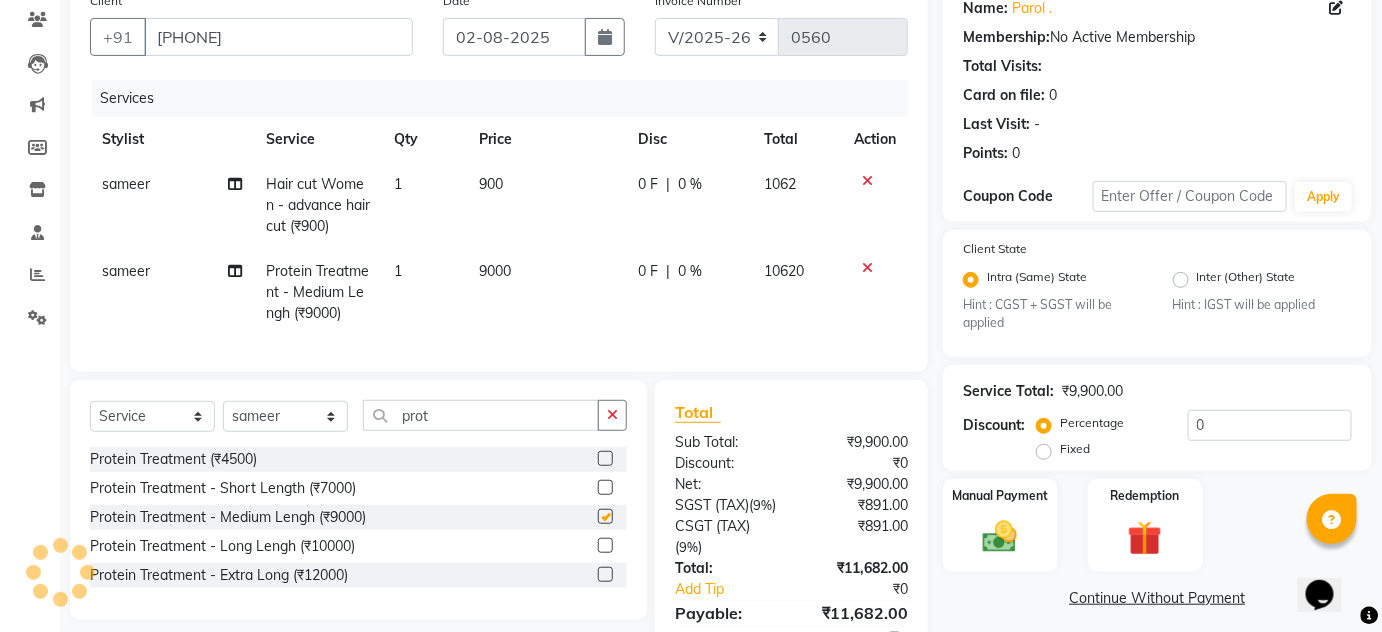 checkbox on "false" 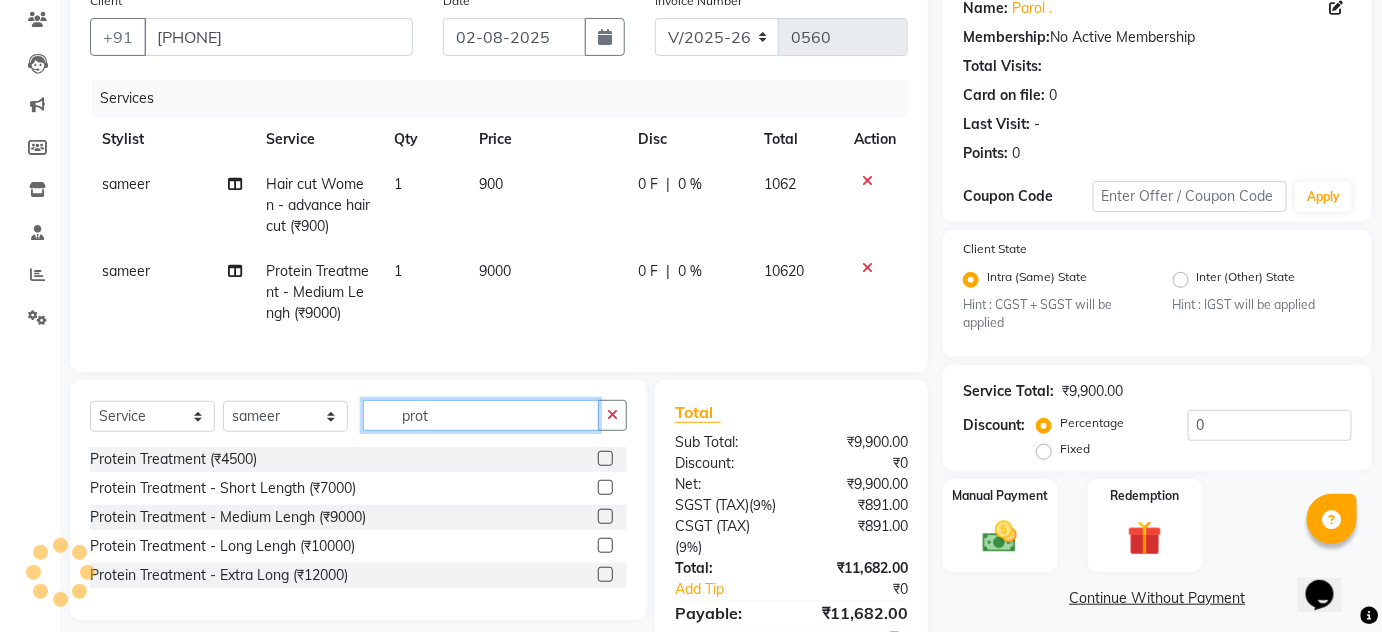 drag, startPoint x: 472, startPoint y: 431, endPoint x: 327, endPoint y: 426, distance: 145.08618 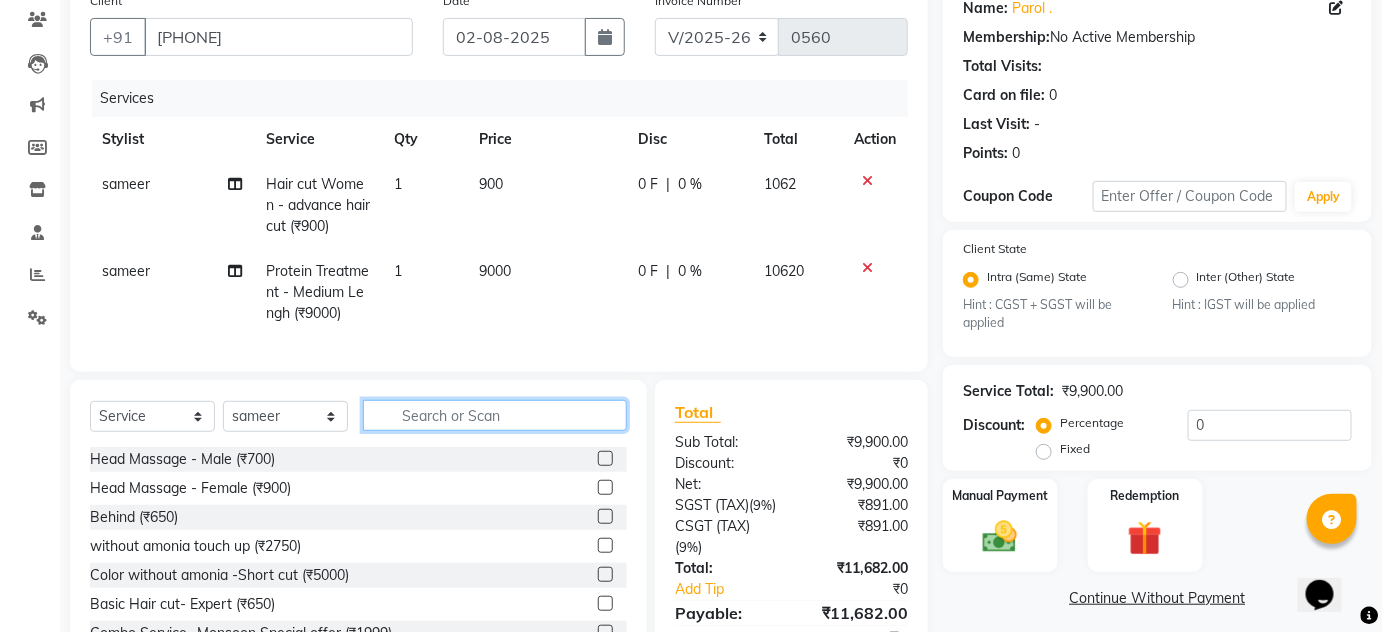 type 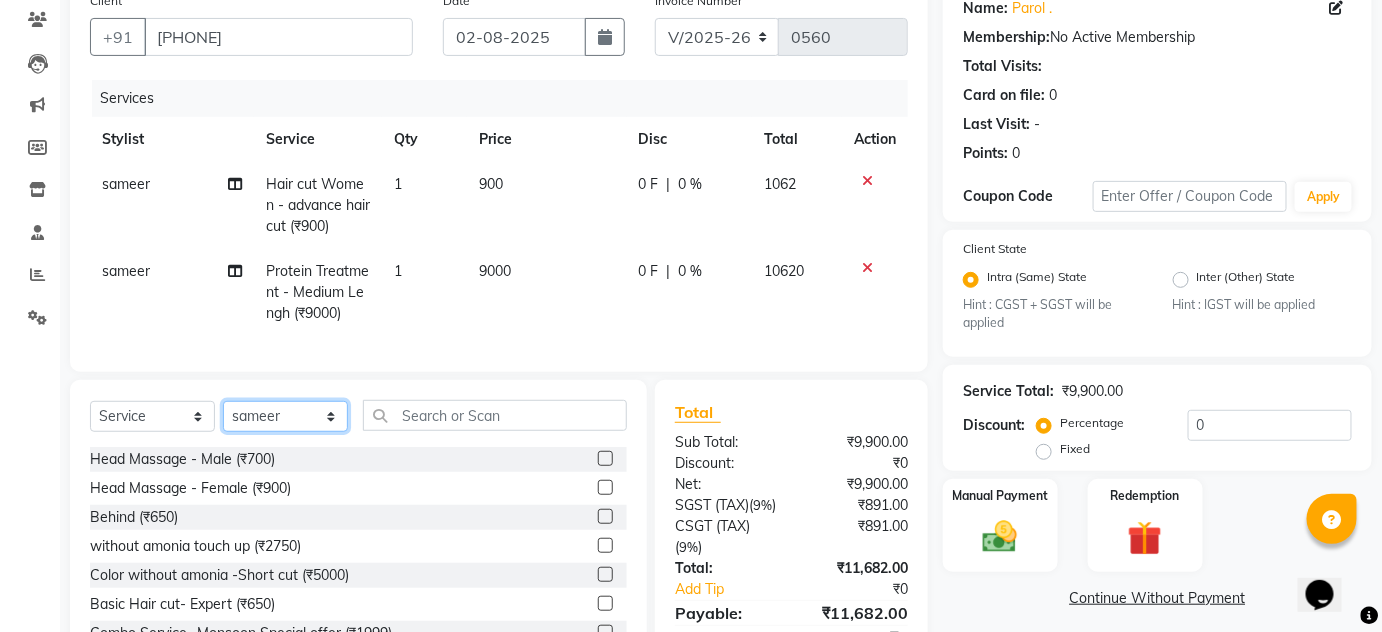 click on "Select Stylist Amin Shaikh Arti lohar Jyoti Namrata Nitin Sir Roshani sameer Shubhangi Vikas Yasmeen" 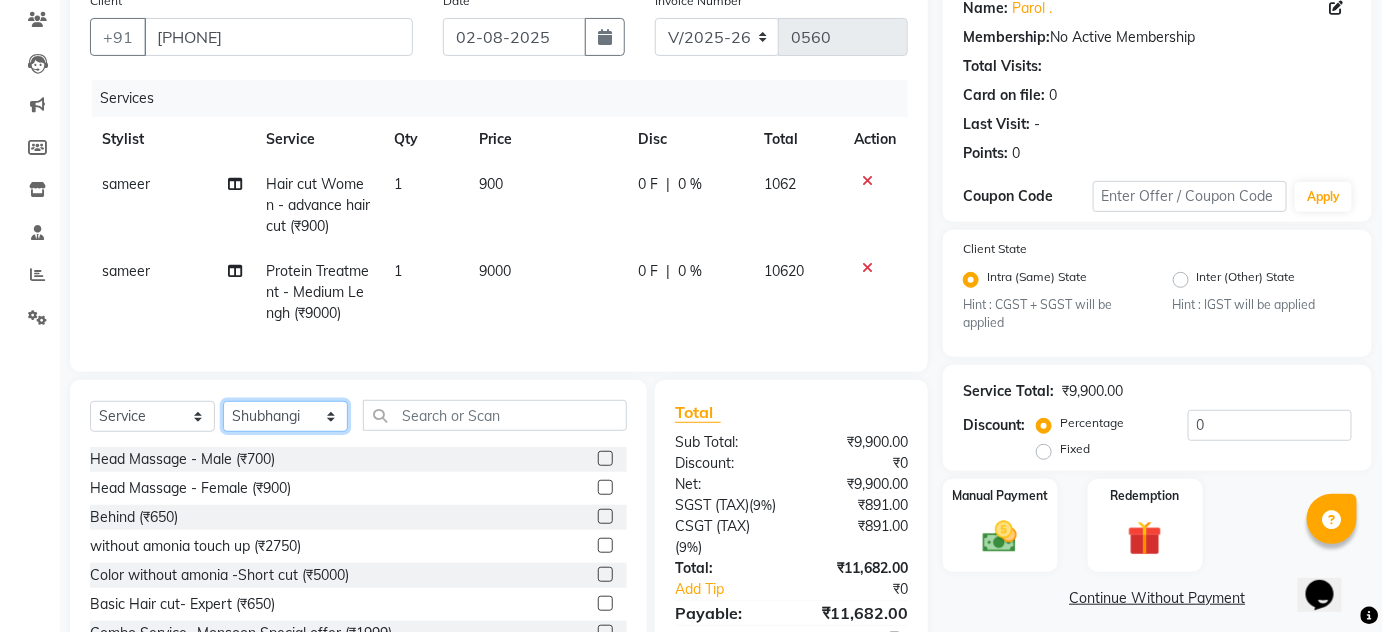 click on "Select Stylist Amin Shaikh Arti lohar Jyoti Namrata Nitin Sir Roshani sameer Shubhangi Vikas Yasmeen" 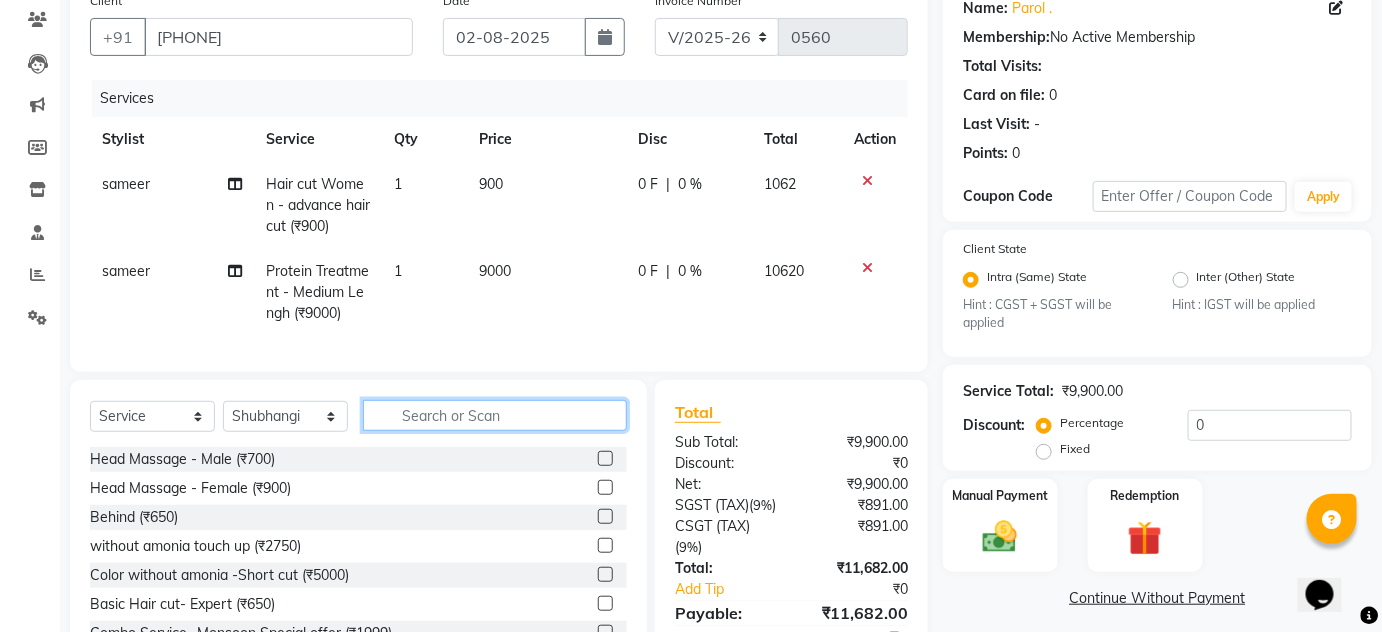 drag, startPoint x: 444, startPoint y: 431, endPoint x: 442, endPoint y: 418, distance: 13.152946 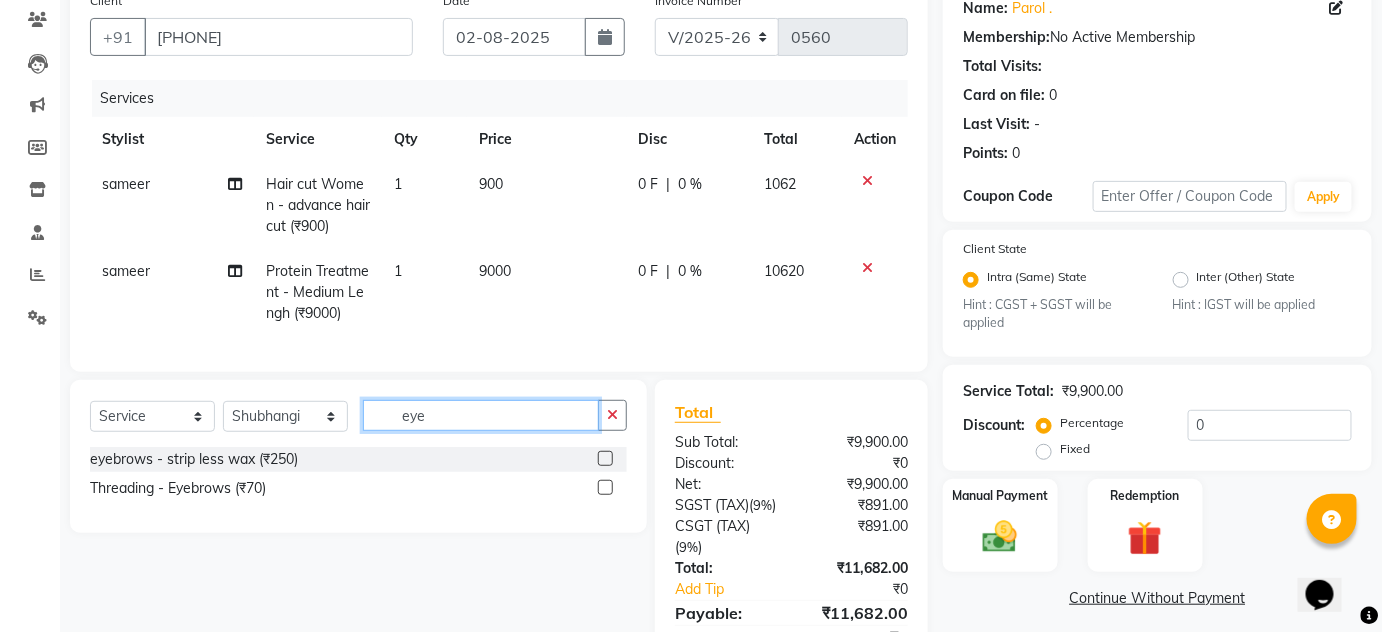 type on "eye" 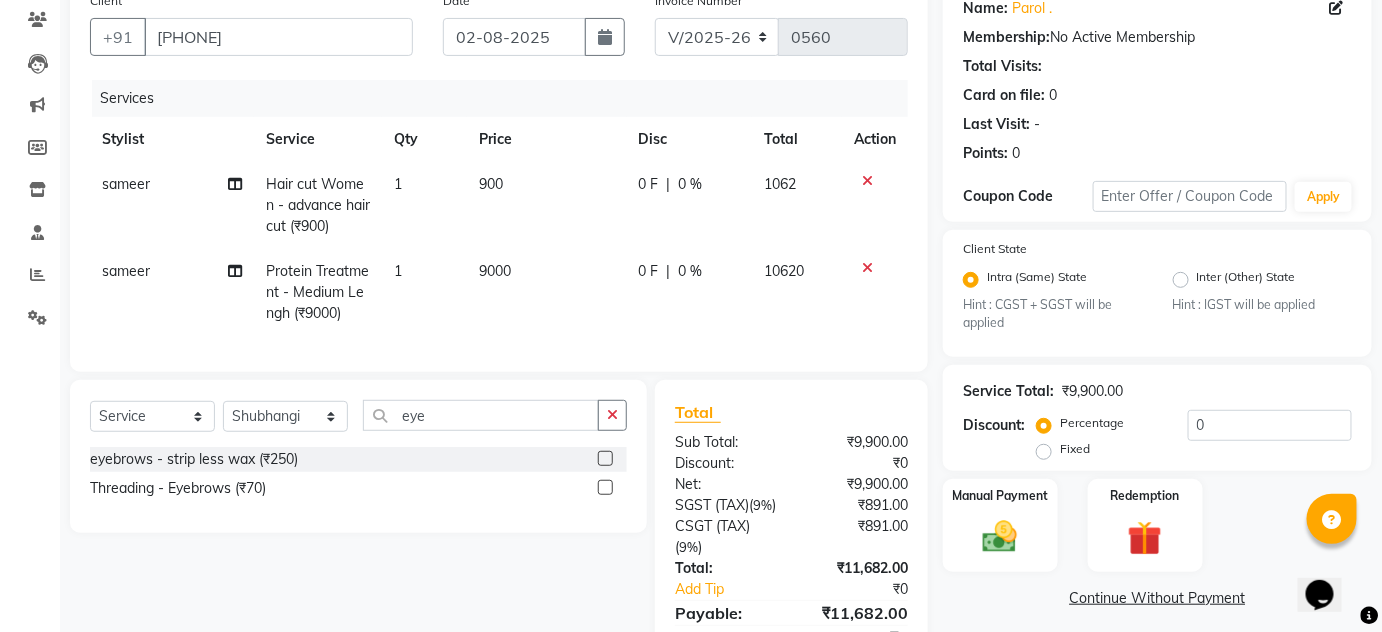 click 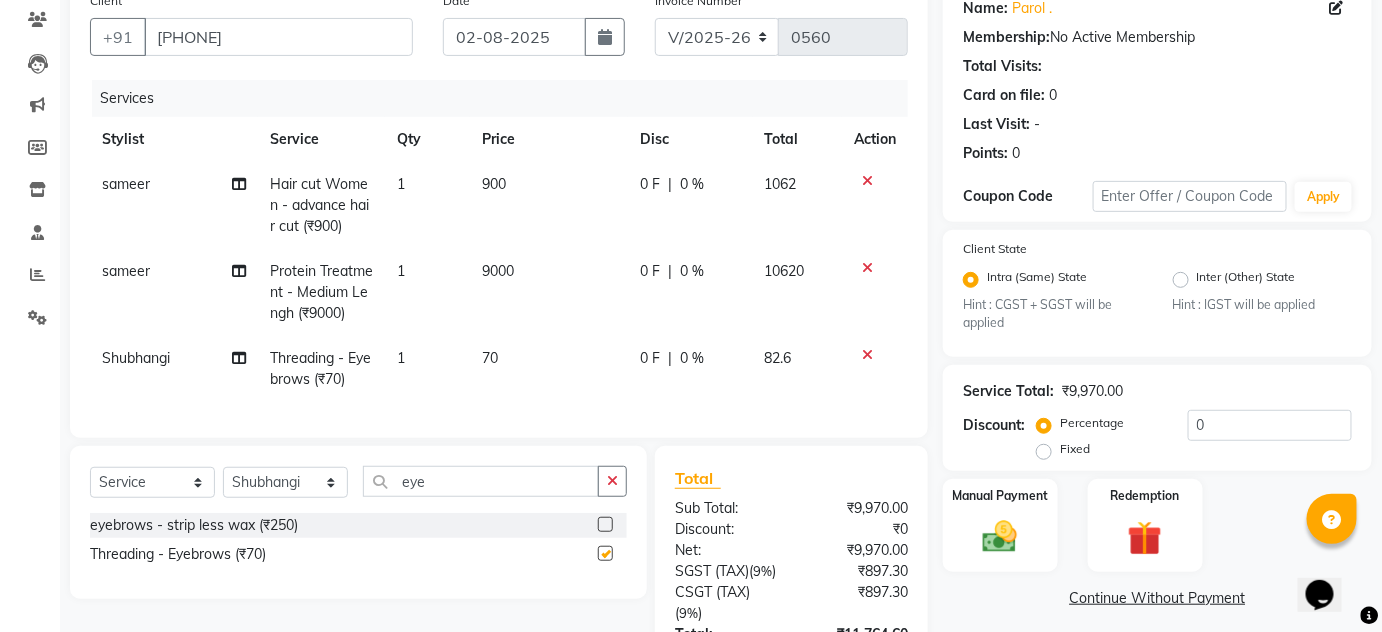 checkbox on "false" 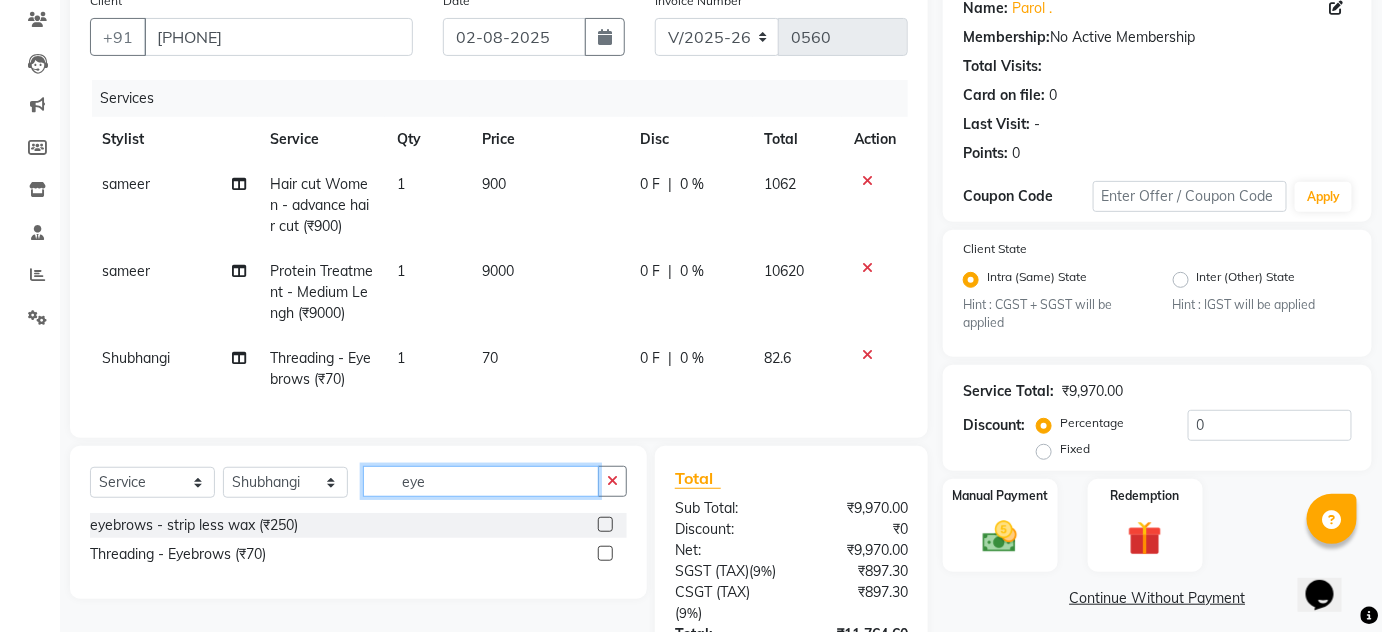 drag, startPoint x: 423, startPoint y: 492, endPoint x: 316, endPoint y: 500, distance: 107.298645 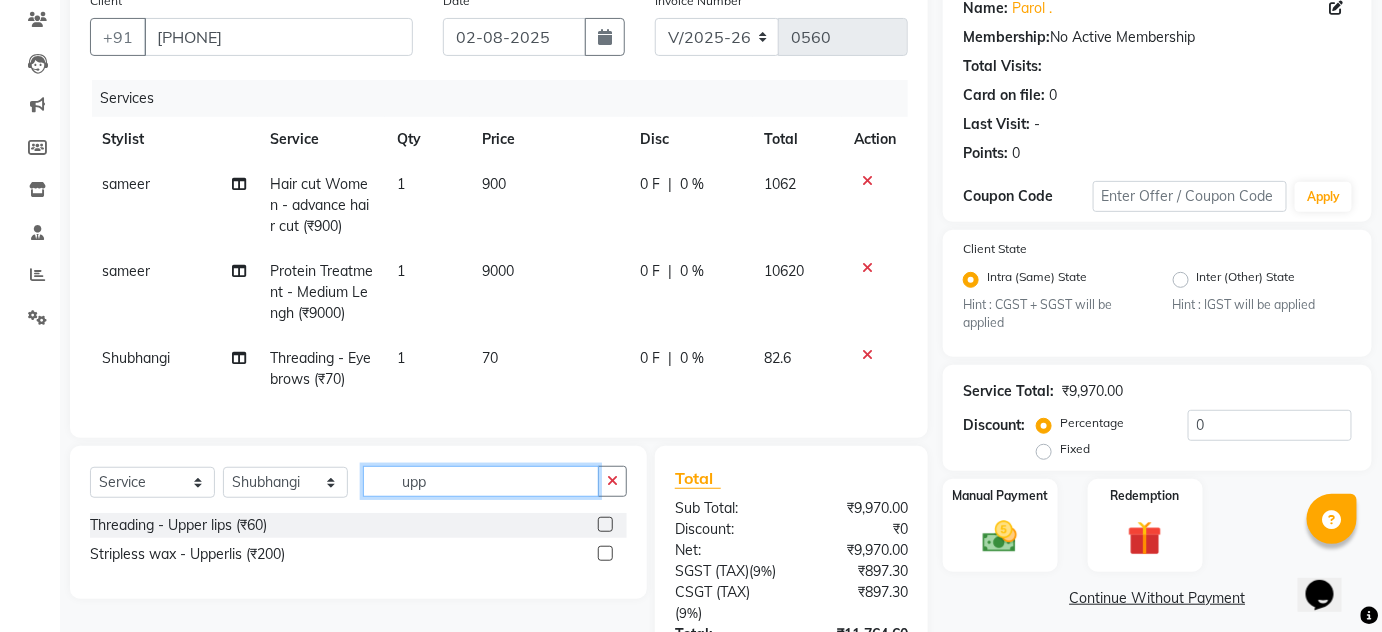 type on "upp" 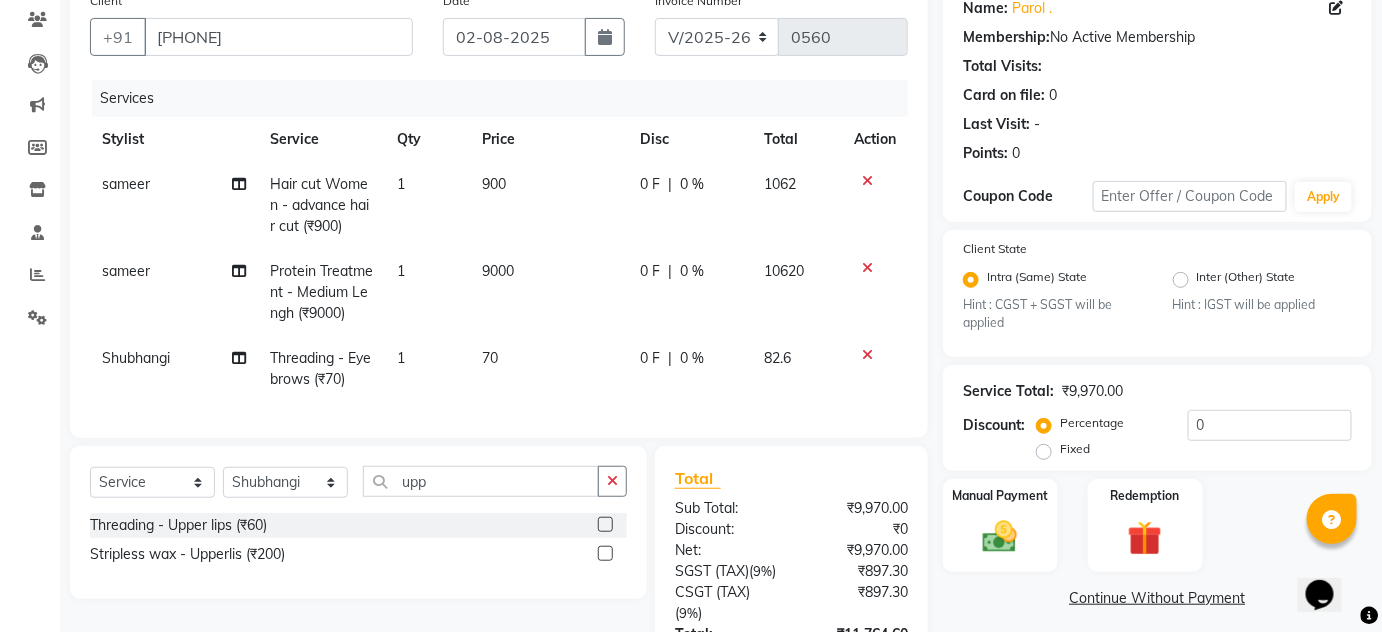 click 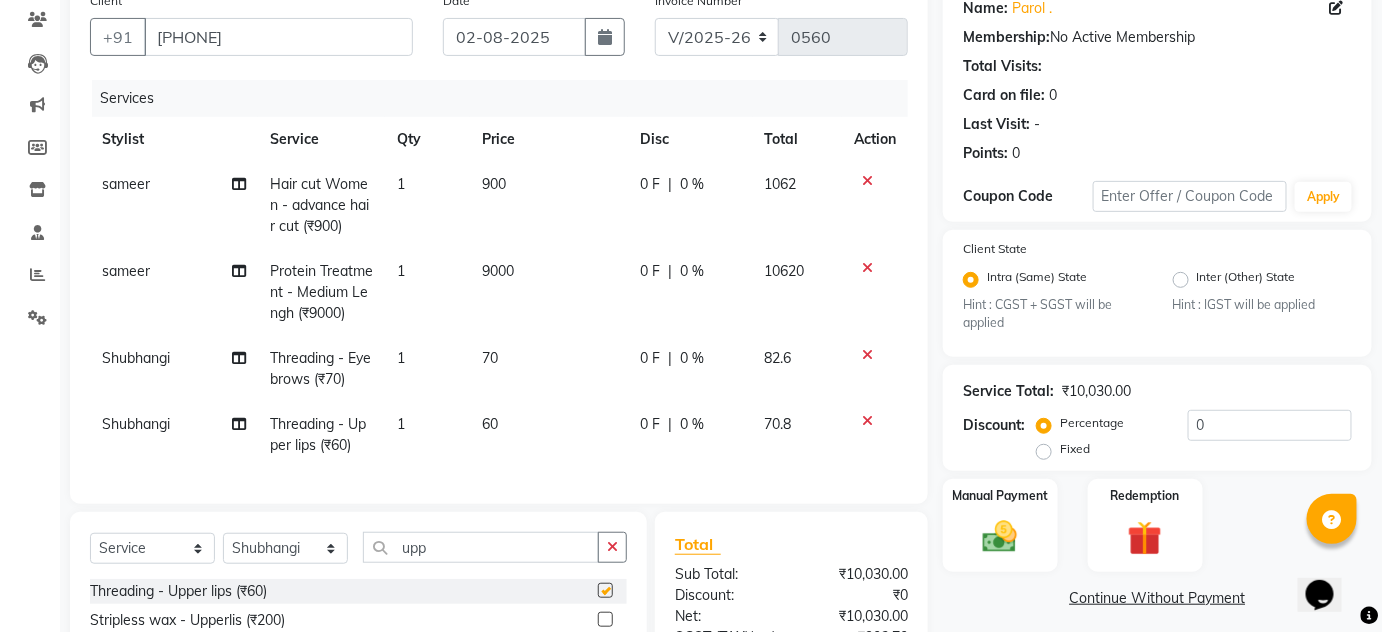checkbox on "false" 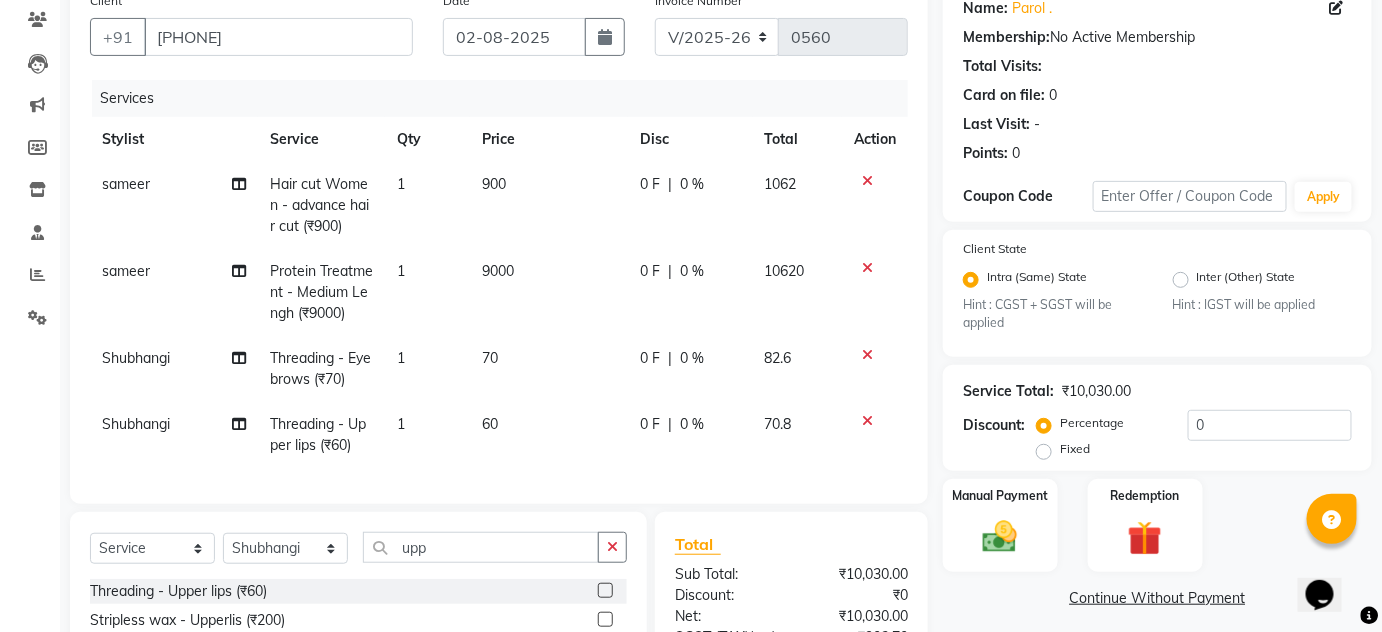 click on "0 %" 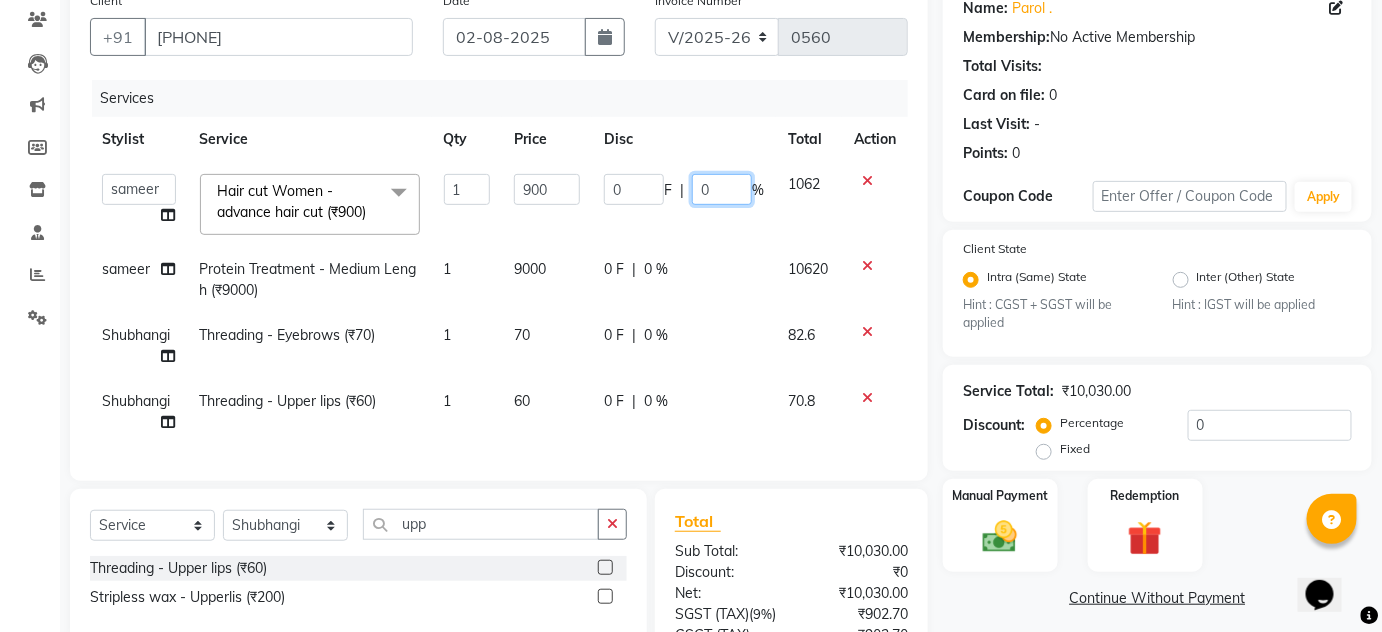 drag, startPoint x: 716, startPoint y: 189, endPoint x: 579, endPoint y: 169, distance: 138.45216 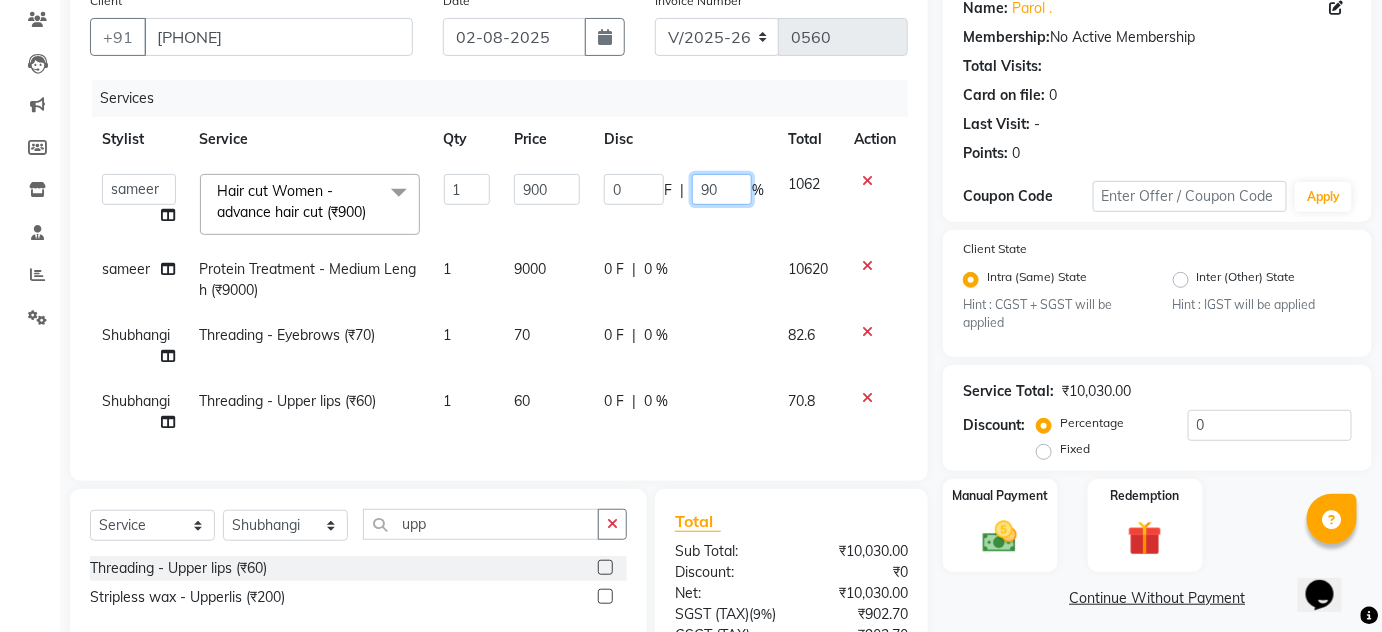 type on "900" 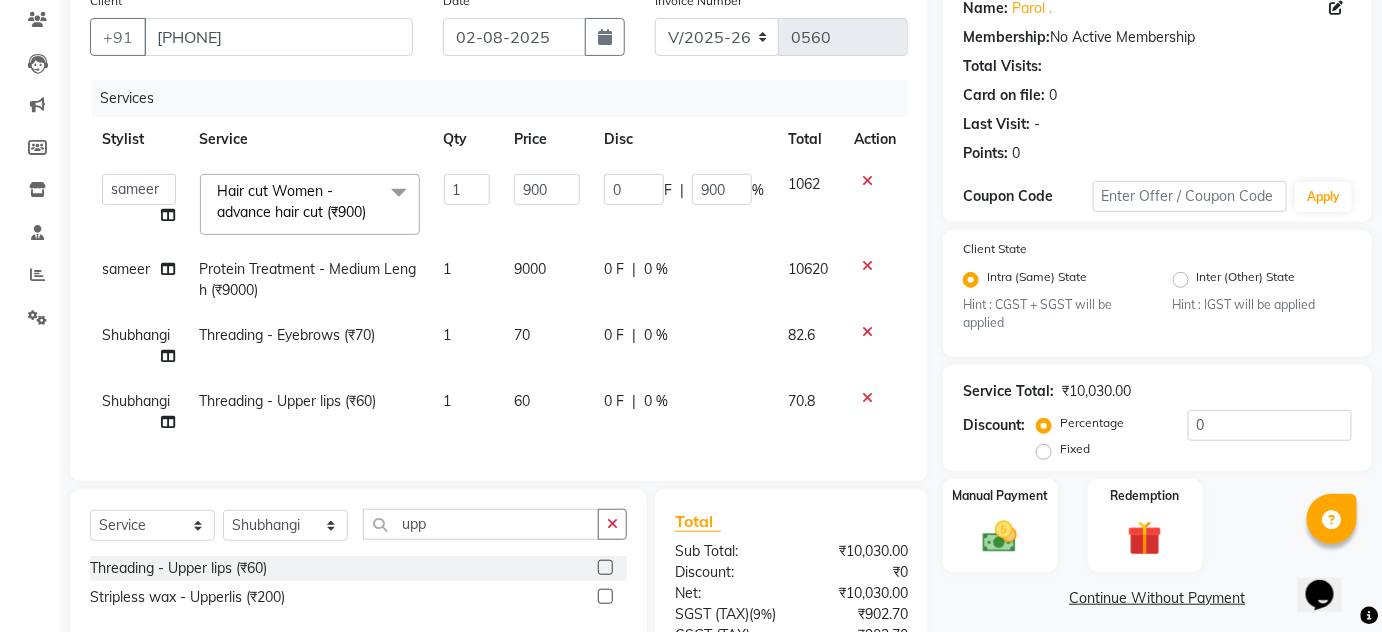click on "70.8" 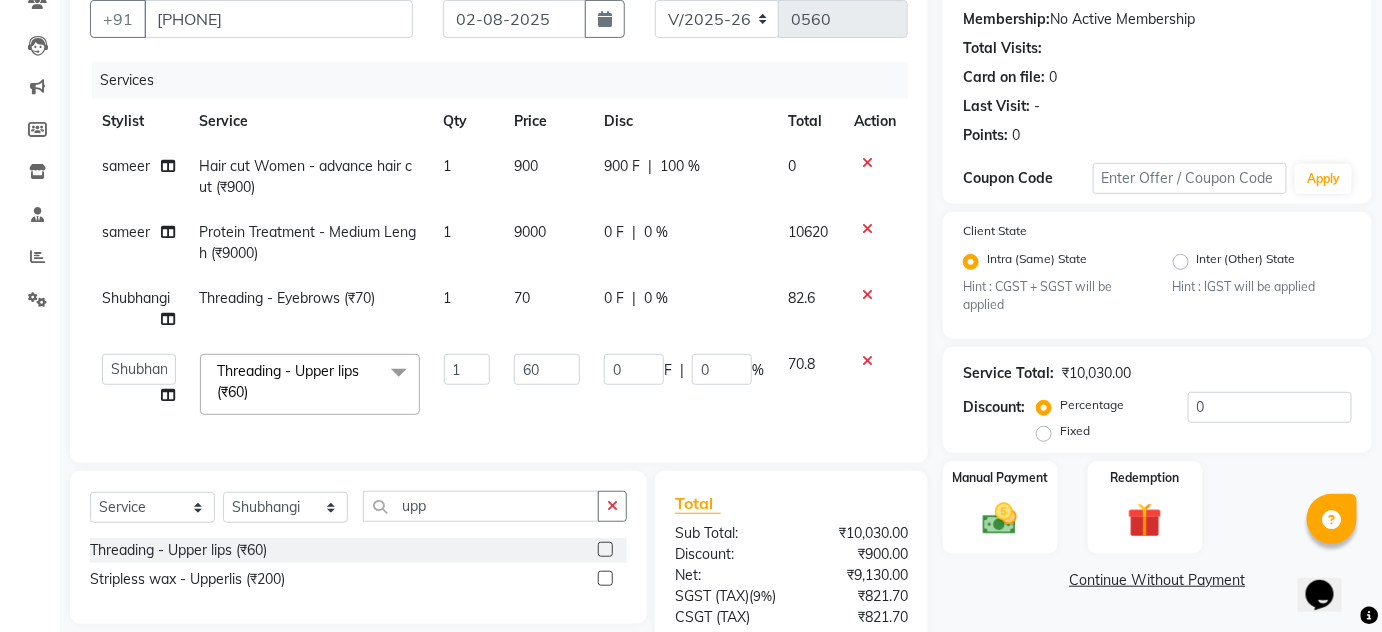 scroll, scrollTop: 130, scrollLeft: 0, axis: vertical 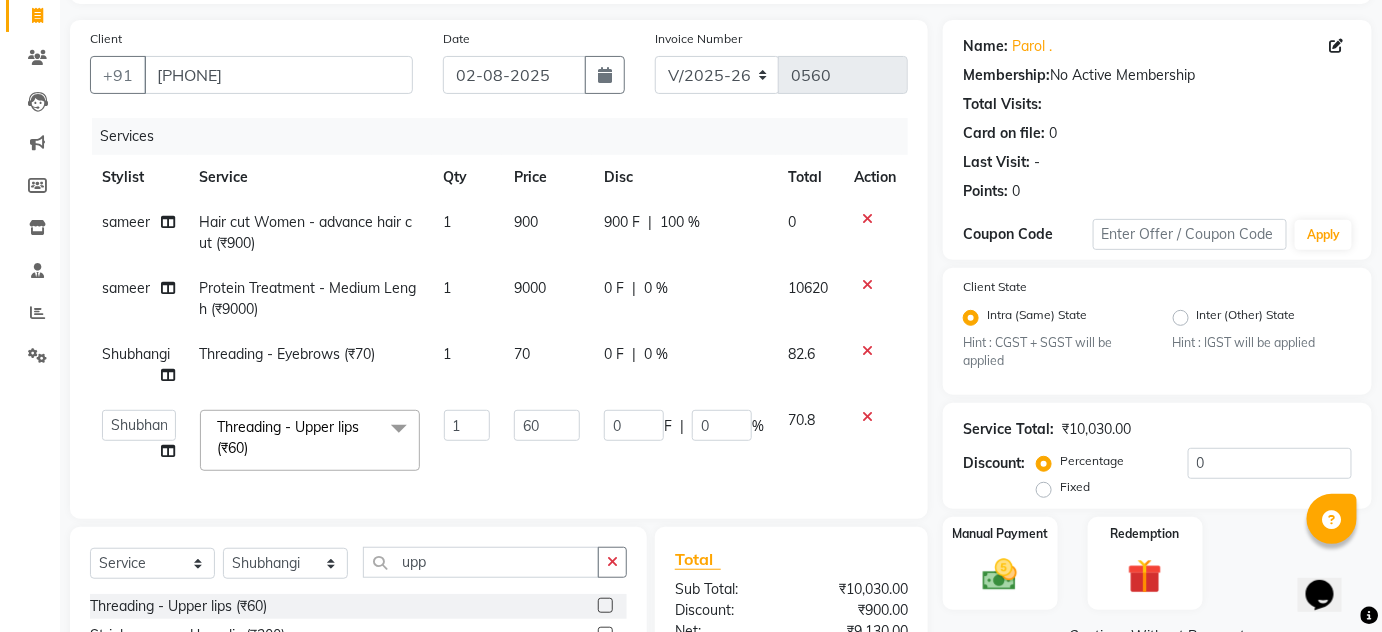 click on "0 F | 0 %" 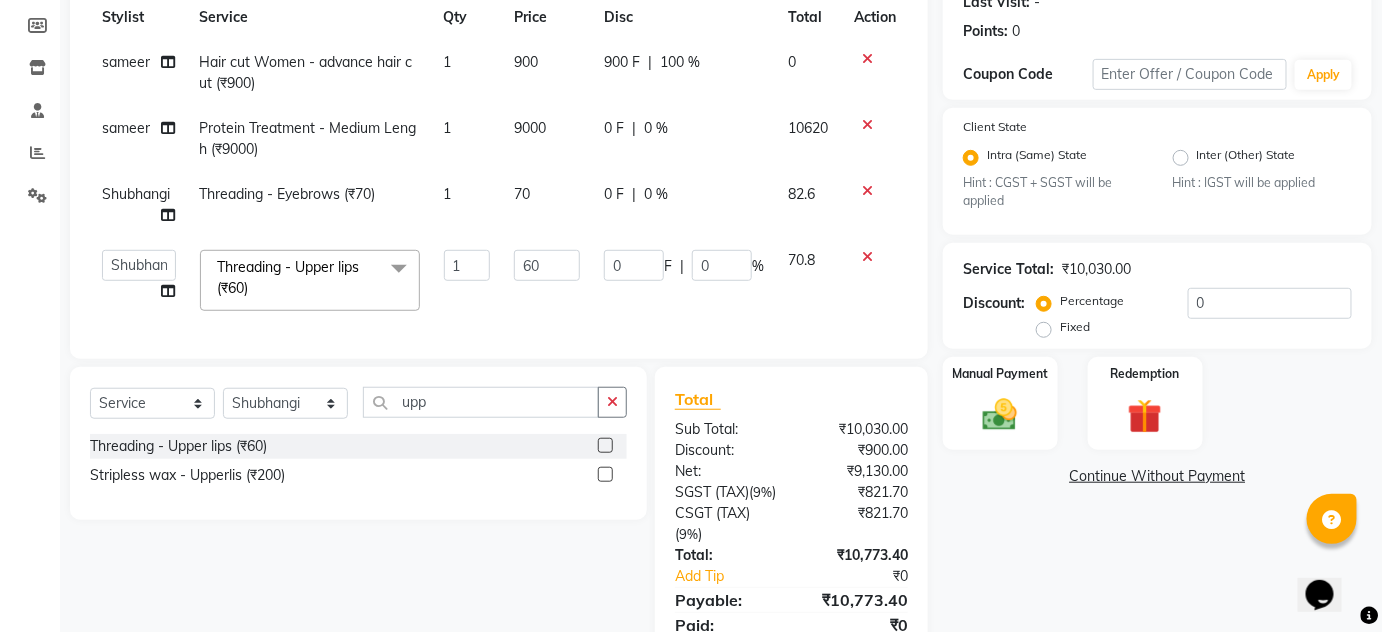 scroll, scrollTop: 402, scrollLeft: 0, axis: vertical 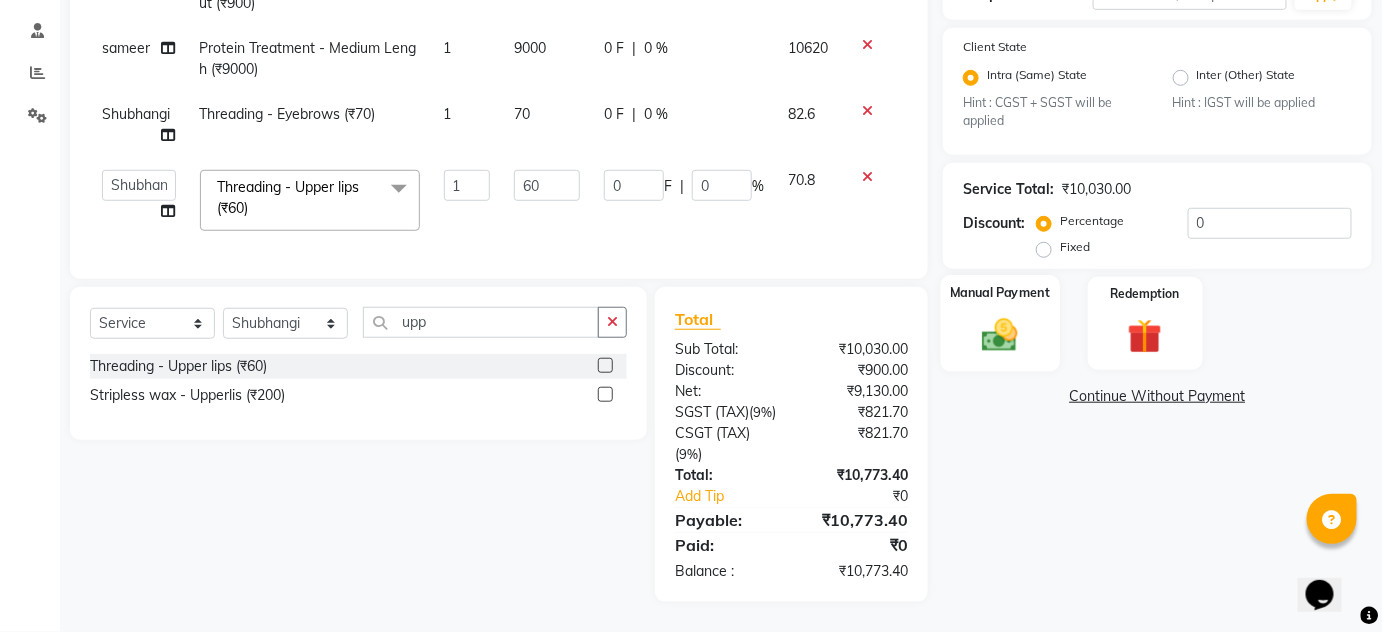 click 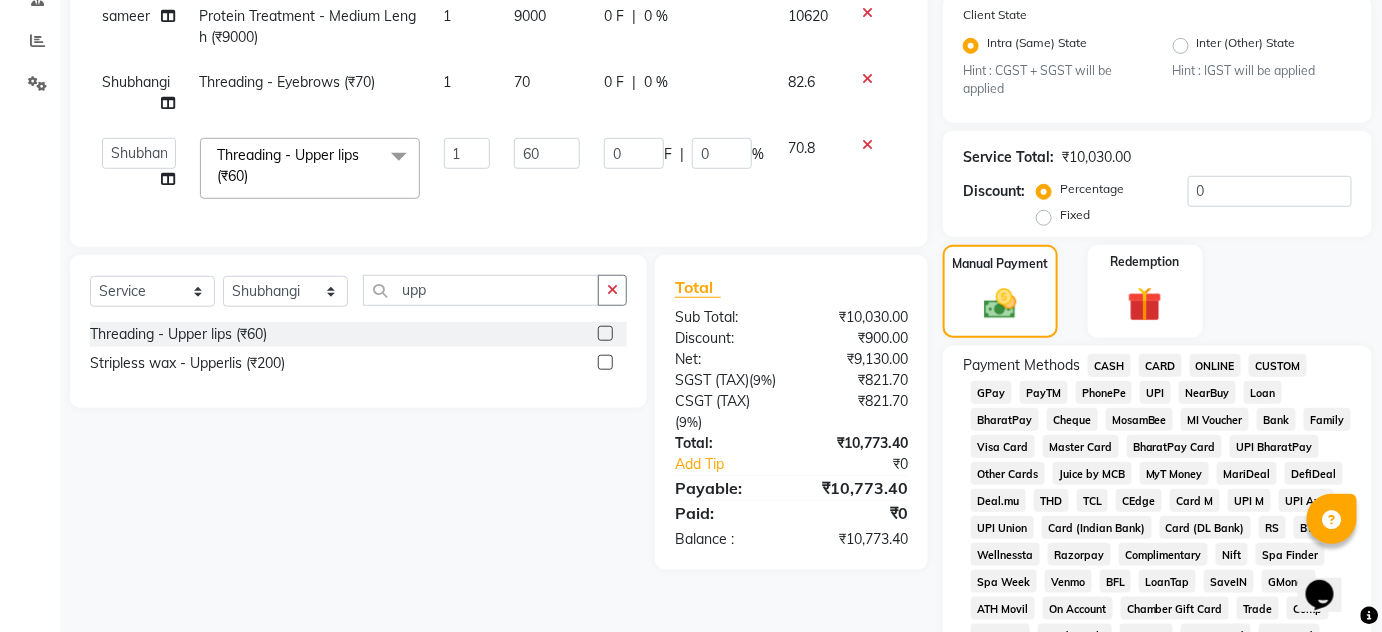 click on "ONLINE" 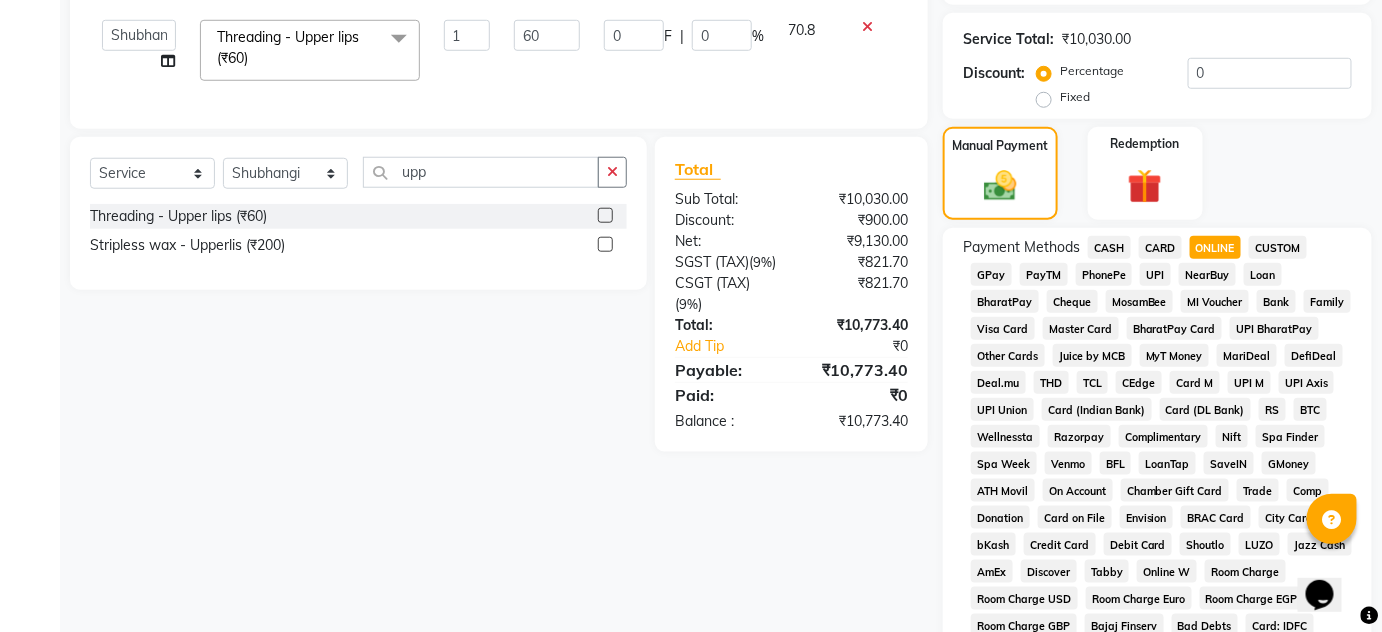 scroll, scrollTop: 766, scrollLeft: 0, axis: vertical 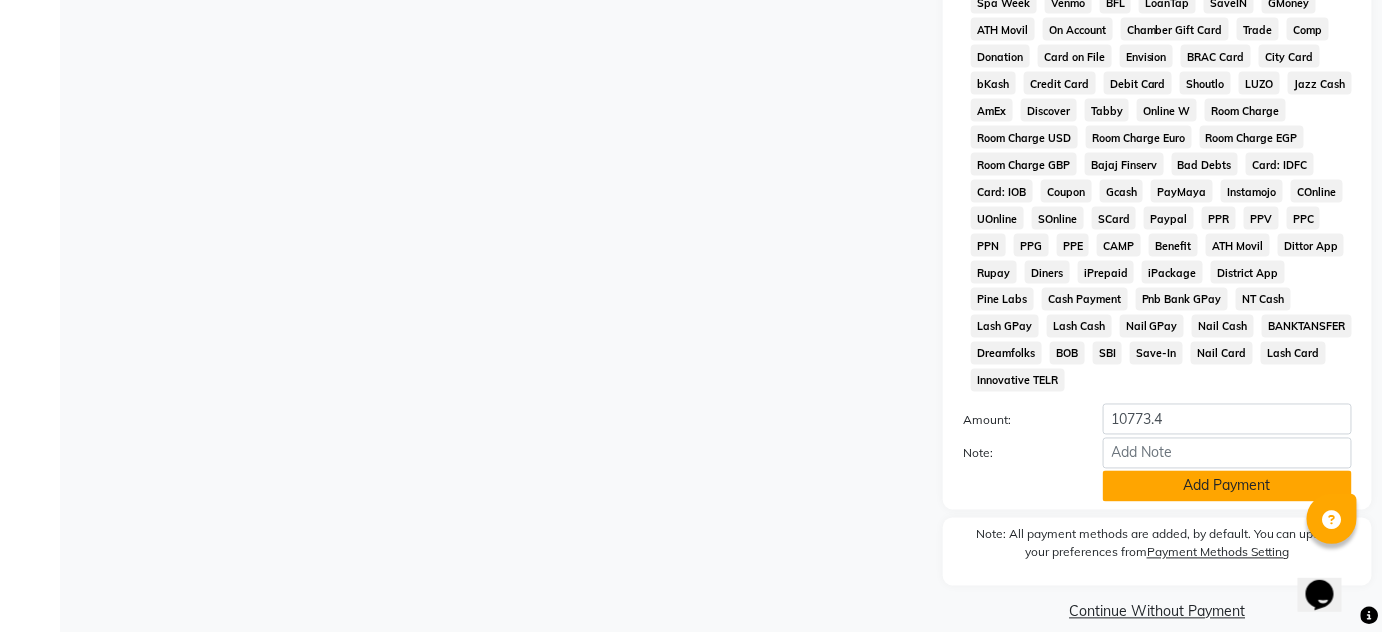 click on "Add Payment" 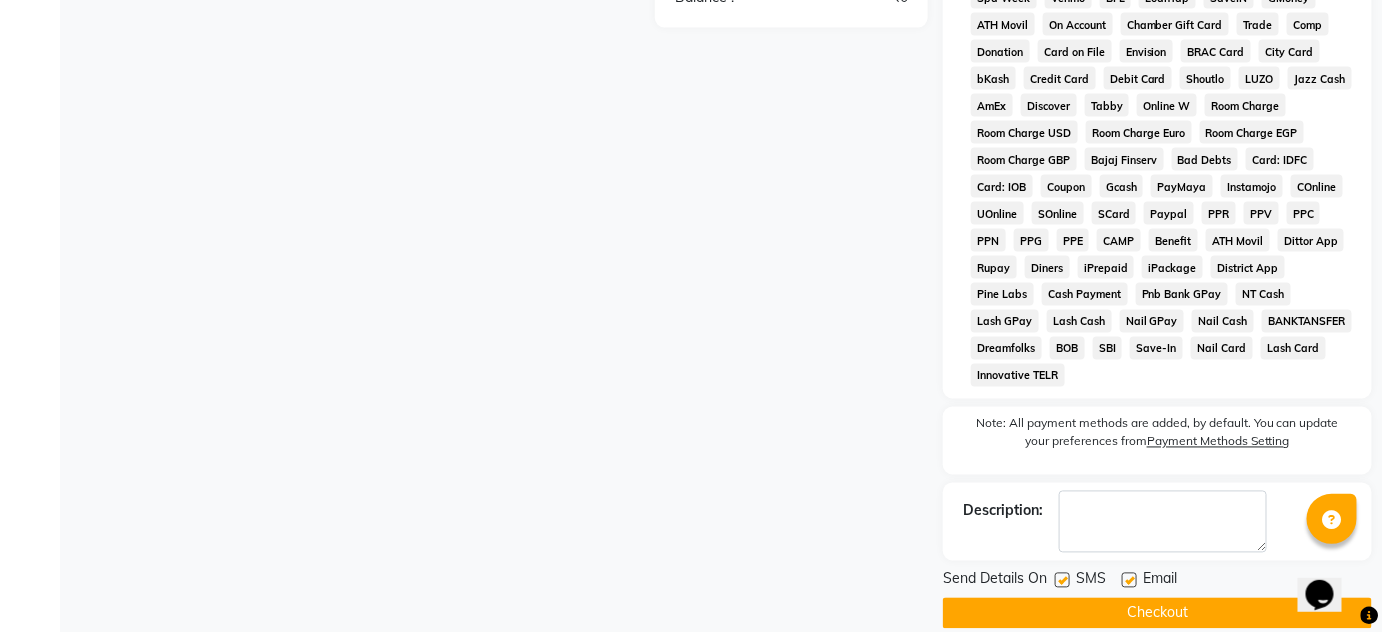 scroll, scrollTop: 988, scrollLeft: 0, axis: vertical 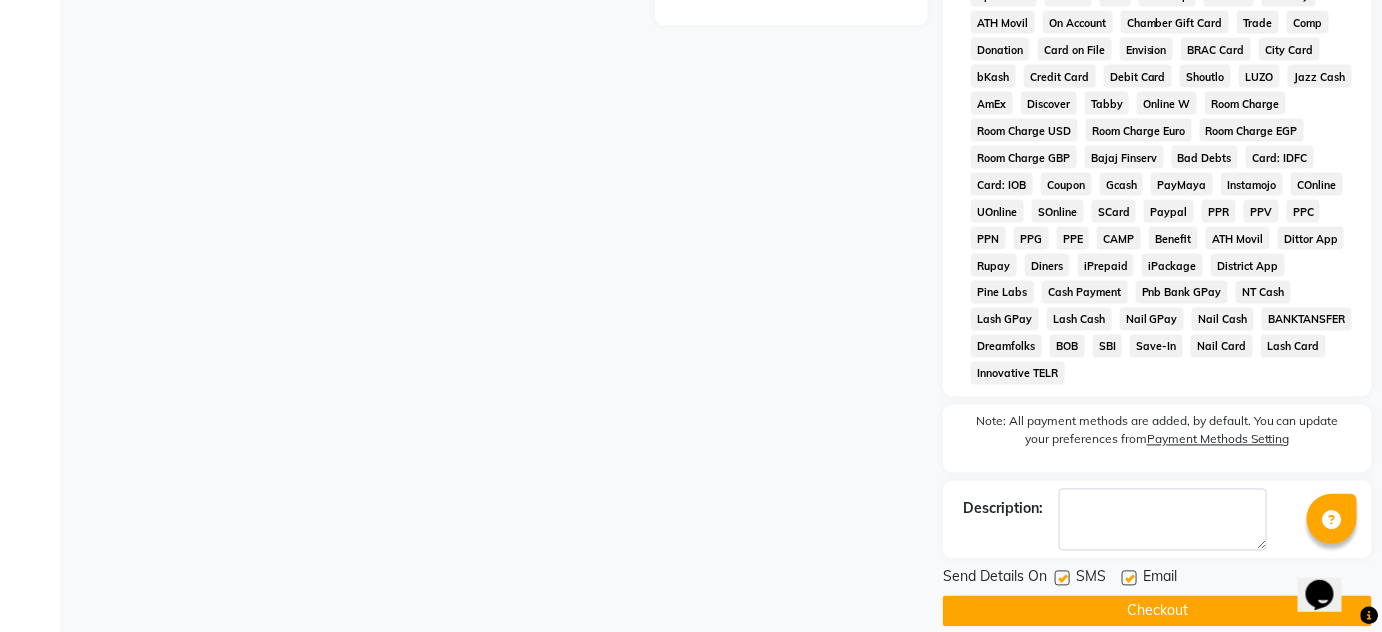 click on "Checkout" 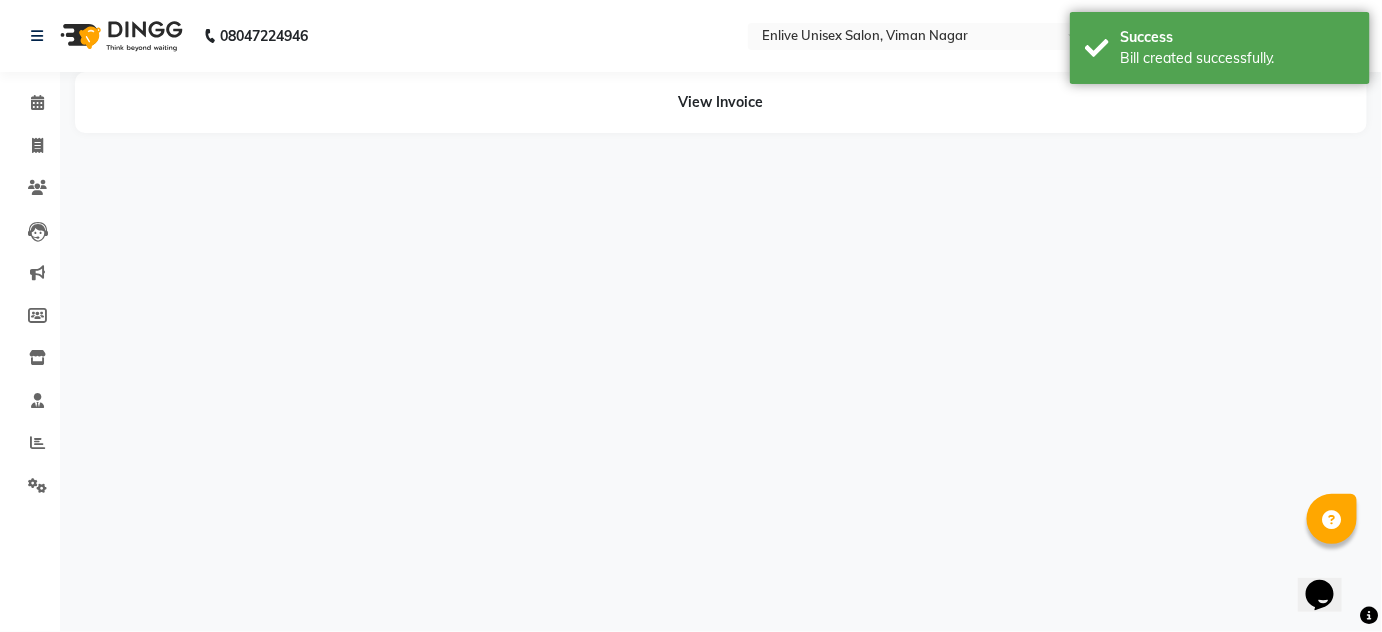 scroll, scrollTop: 0, scrollLeft: 0, axis: both 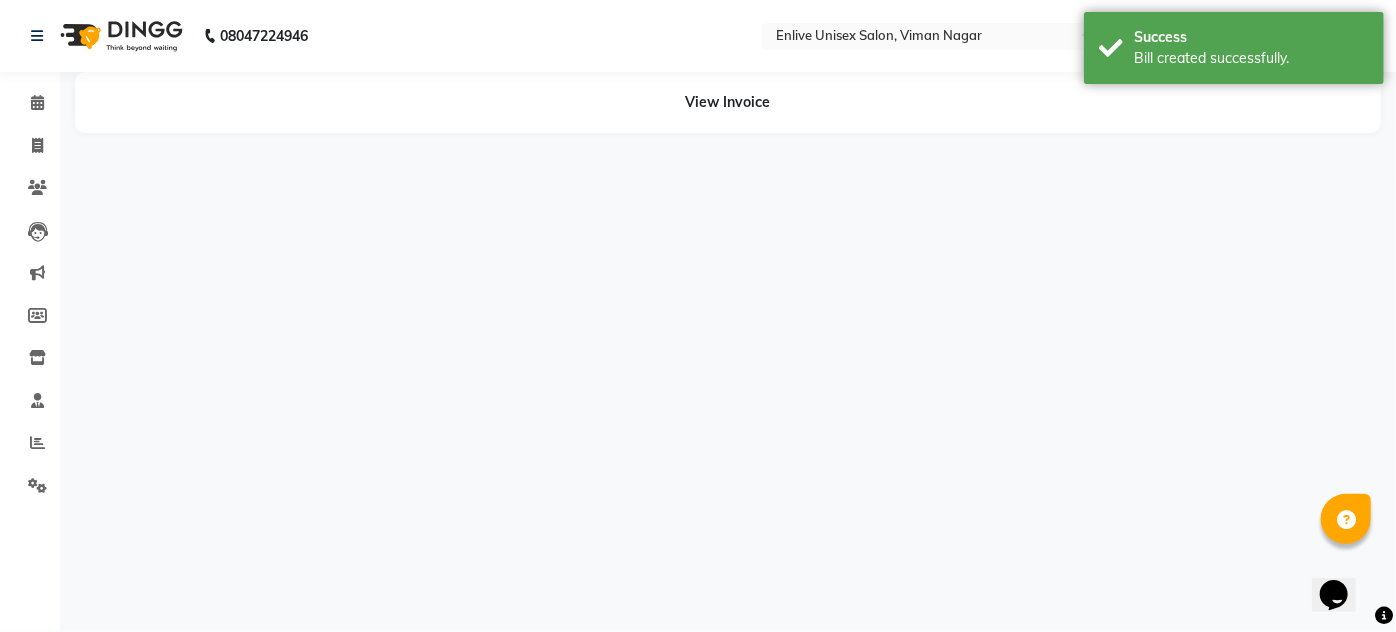 click on "08047224946 Select Location × Enlive Unisex Salon, Viman Nagar English ENGLISH Español العربية मराठी हिंदी ગુજરાતી தமிழ் 中文 Notifications nothing to show Admin Manage Profile Change Password Sign out Version:3.15.11 ☀ Enlive Unisex Salon, Viman Nagar Calendar Invoice Clients Leads Marketing Members Inventory Staff Reports Settings Completed InProgress Upcoming Dropped Tentative Check-In Confirm Bookings Generate Report Segments Page Builder View Invoice" at bounding box center (698, 316) 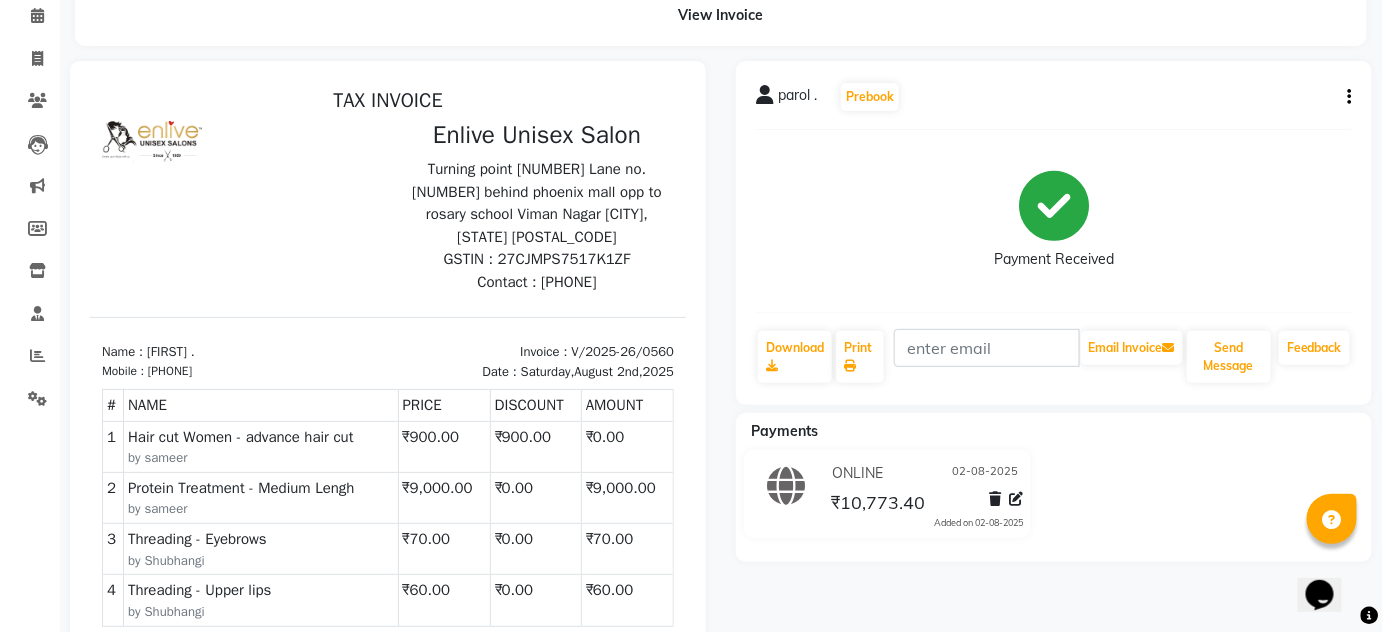 scroll, scrollTop: 0, scrollLeft: 0, axis: both 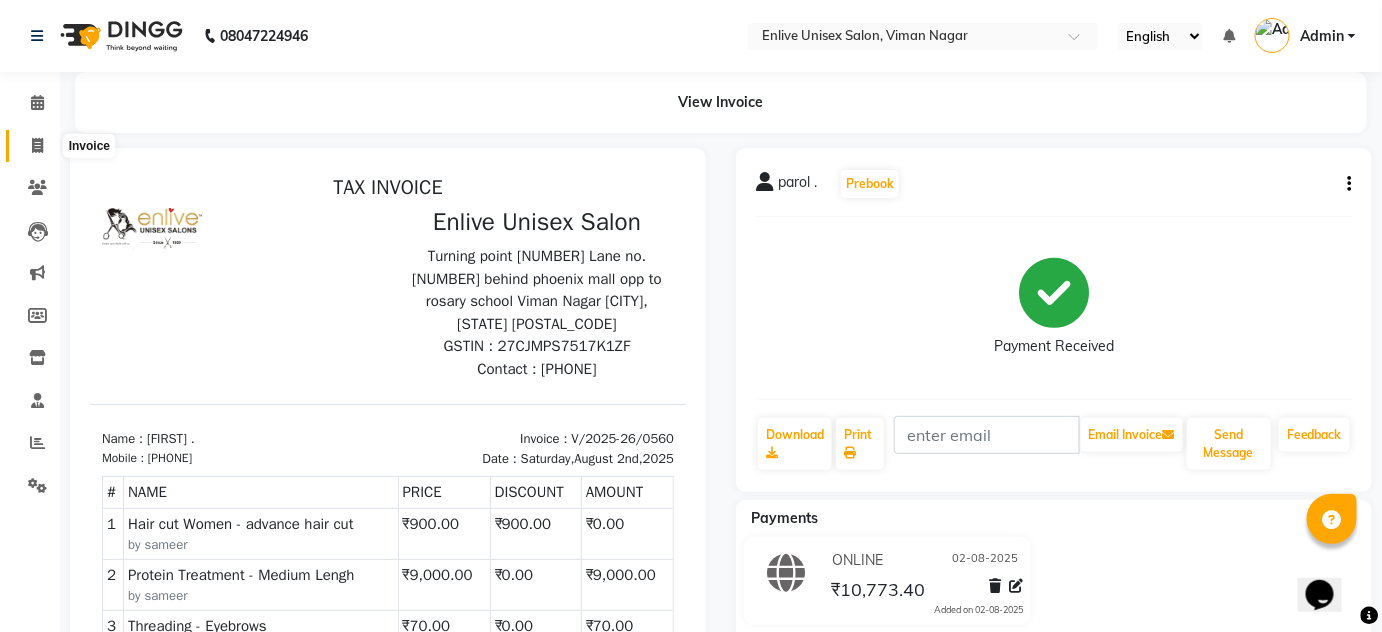drag, startPoint x: 24, startPoint y: 152, endPoint x: 42, endPoint y: 154, distance: 18.110771 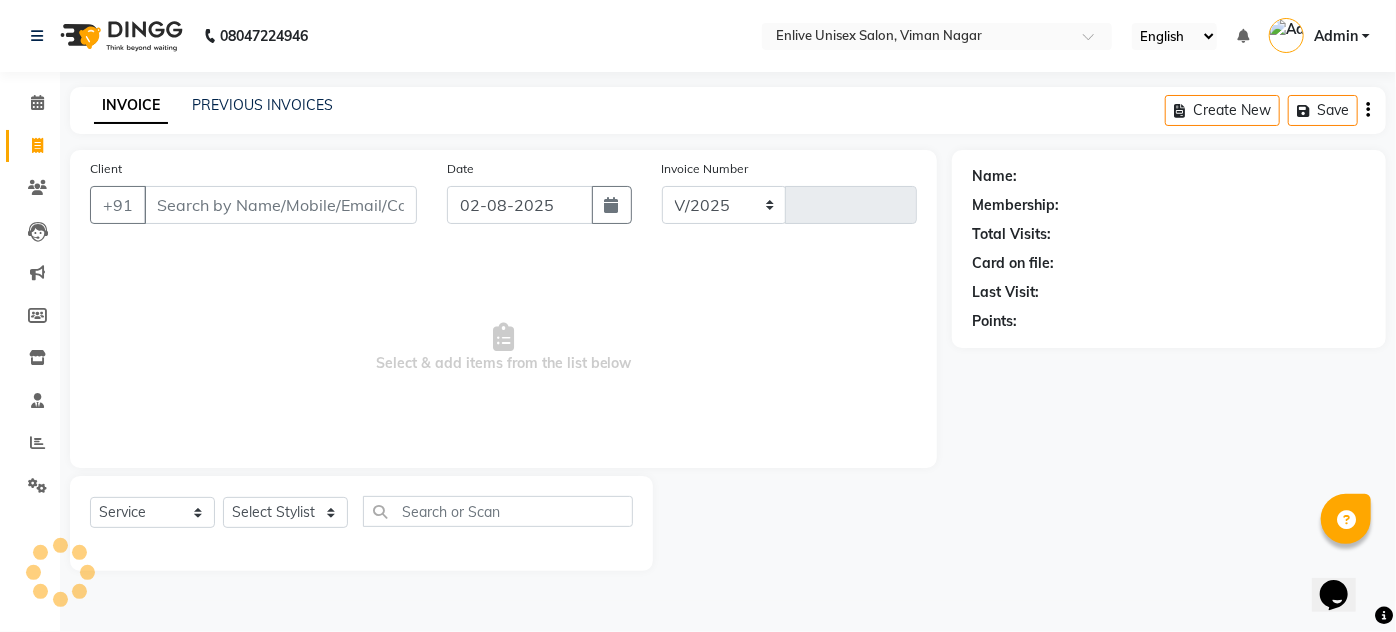 select on "145" 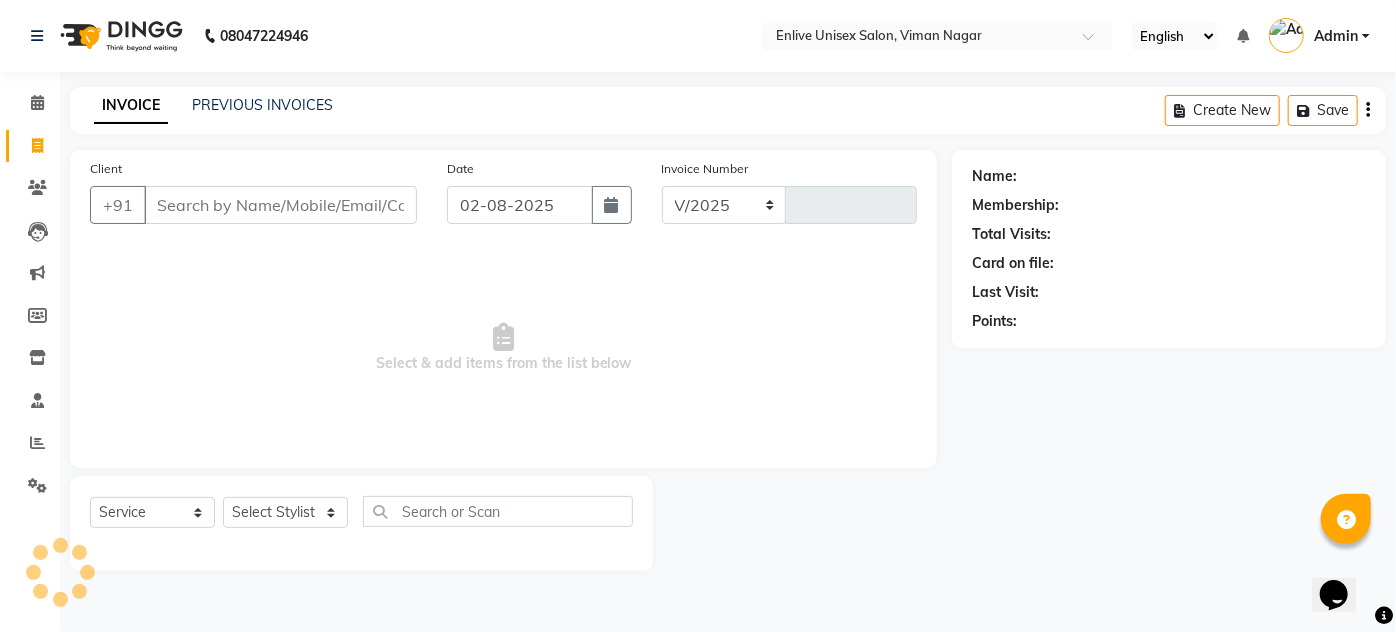 type on "0561" 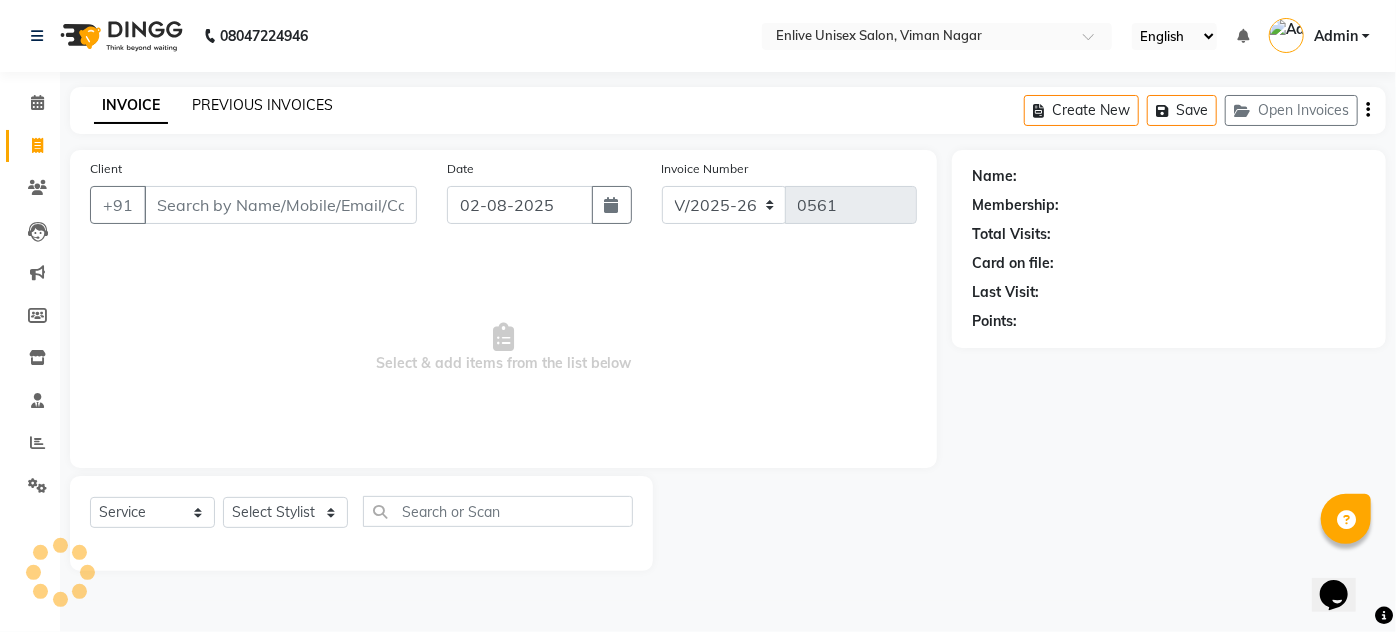 click on "PREVIOUS INVOICES" 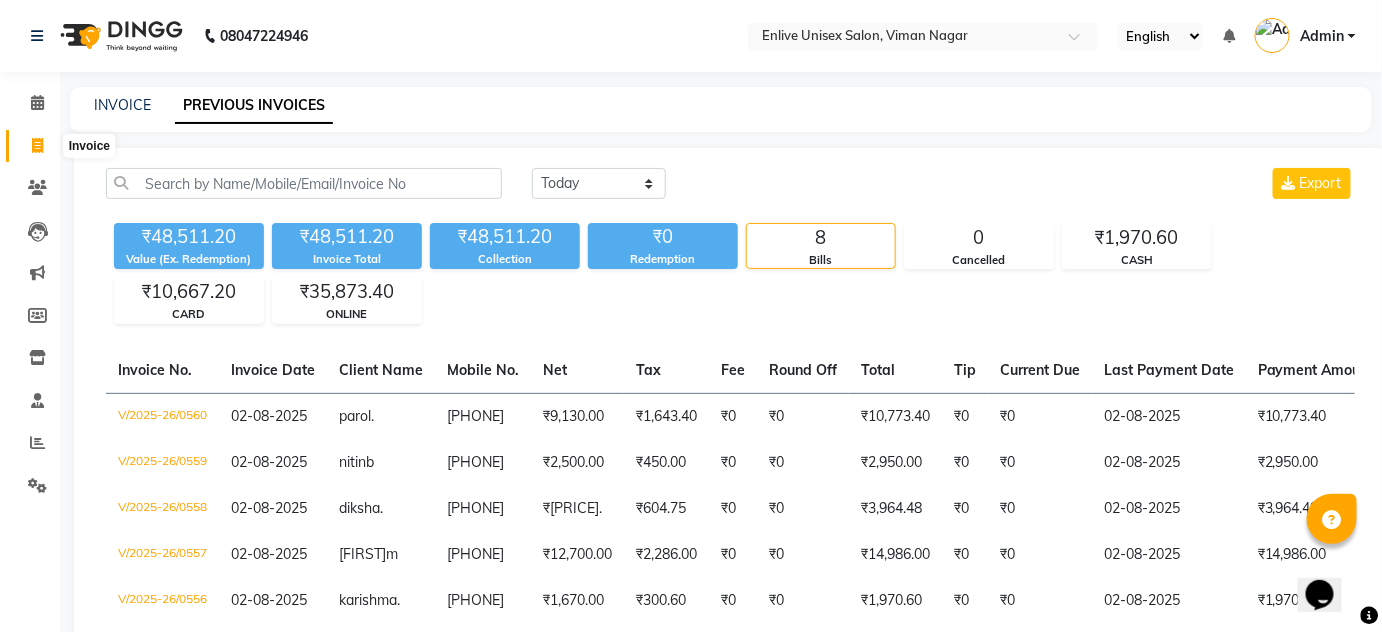click 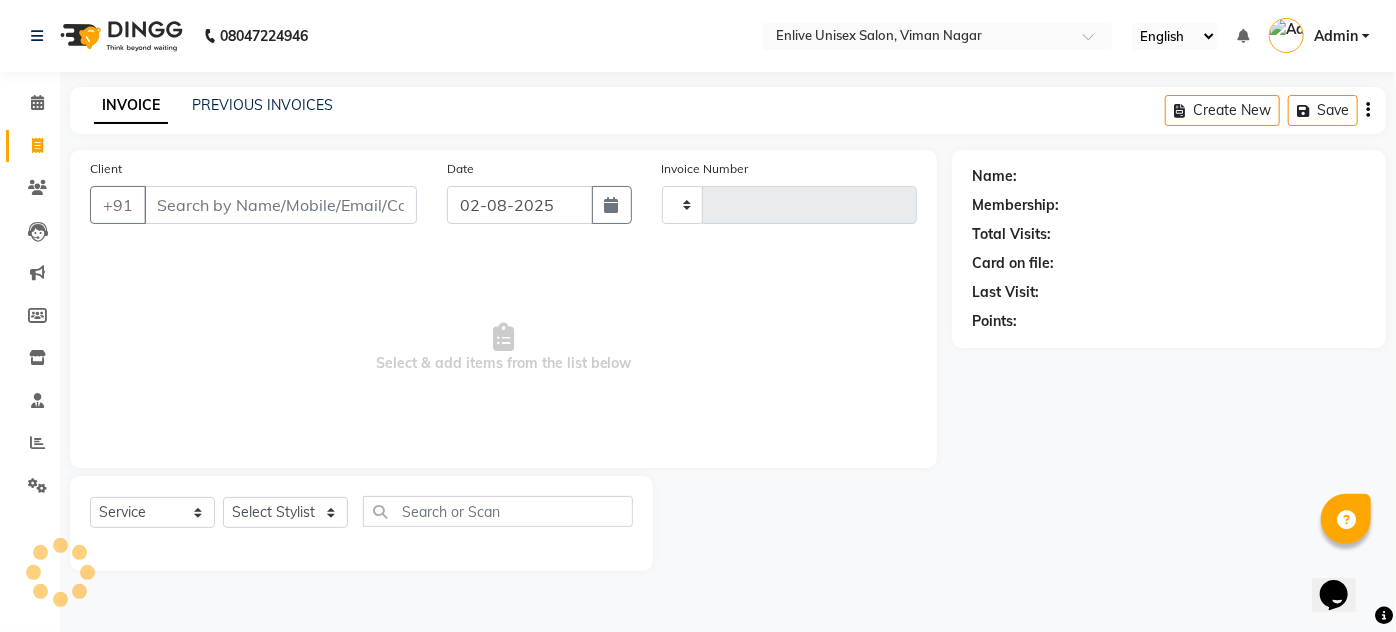 type on "0561" 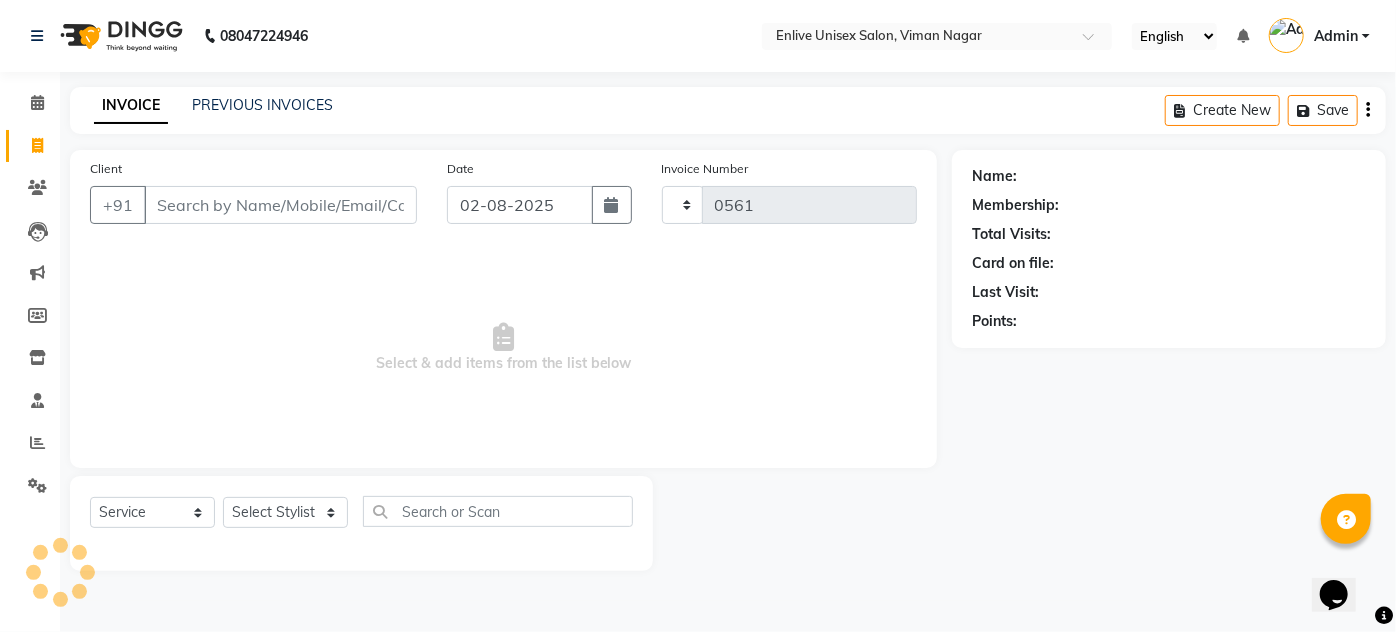 select on "145" 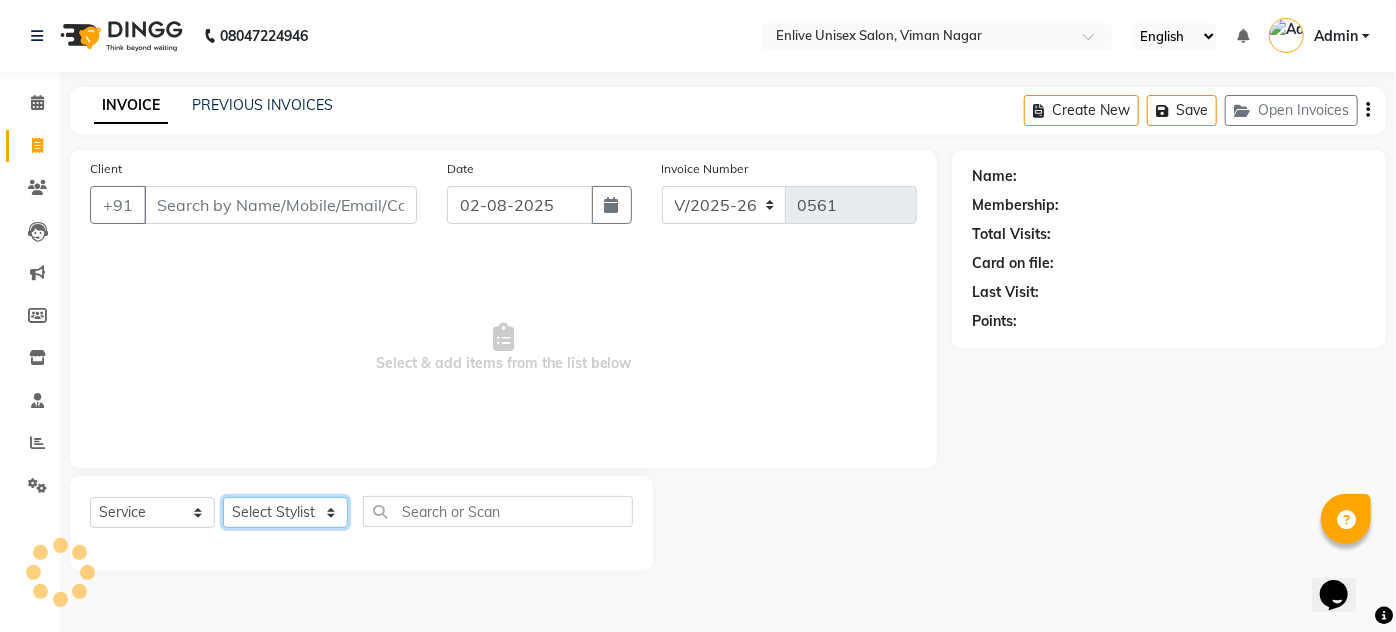 click on "Select Stylist" 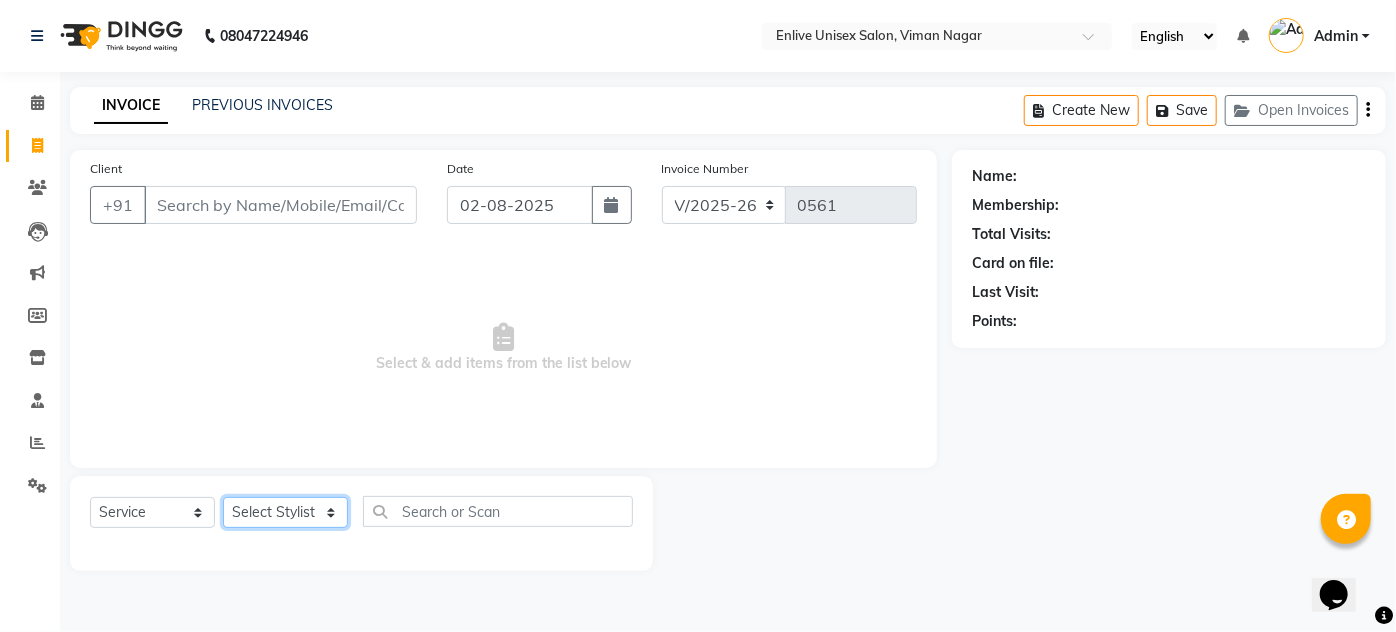 click on "Select Stylist Amin Shaikh Arti lohar Jyoti Namrata Nitin Sir Roshani sameer Shubhangi Vikas Yasmeen" 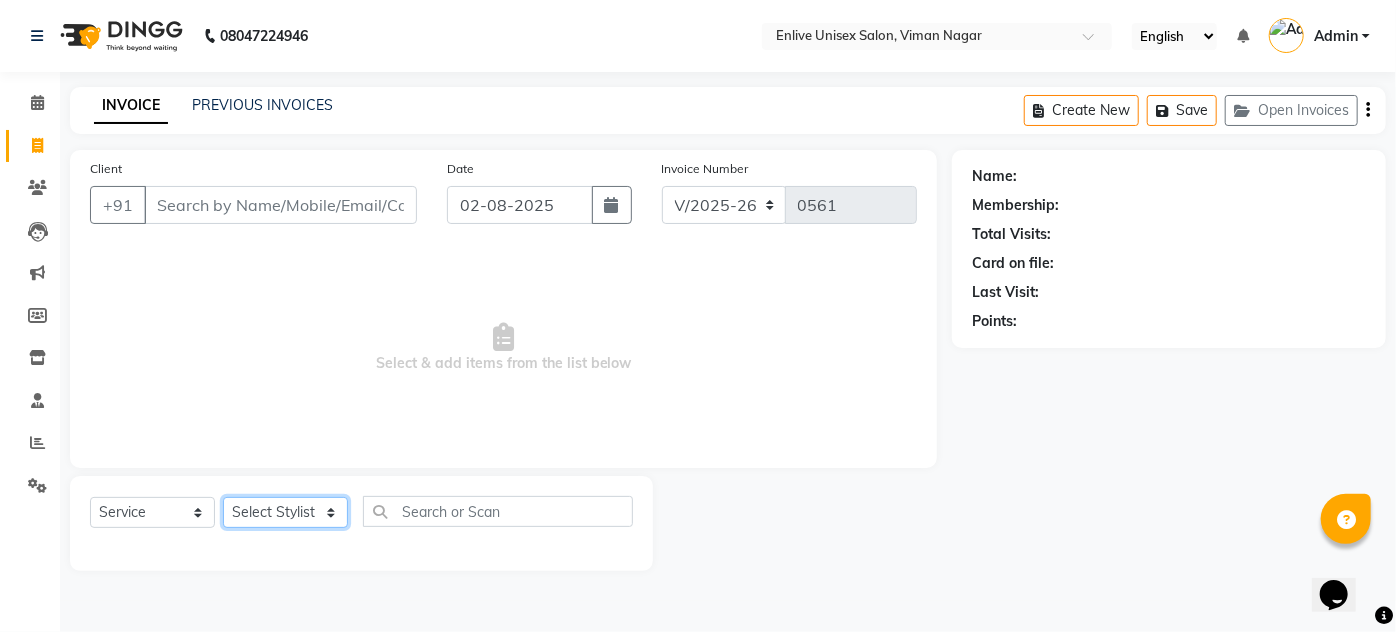select on "47817" 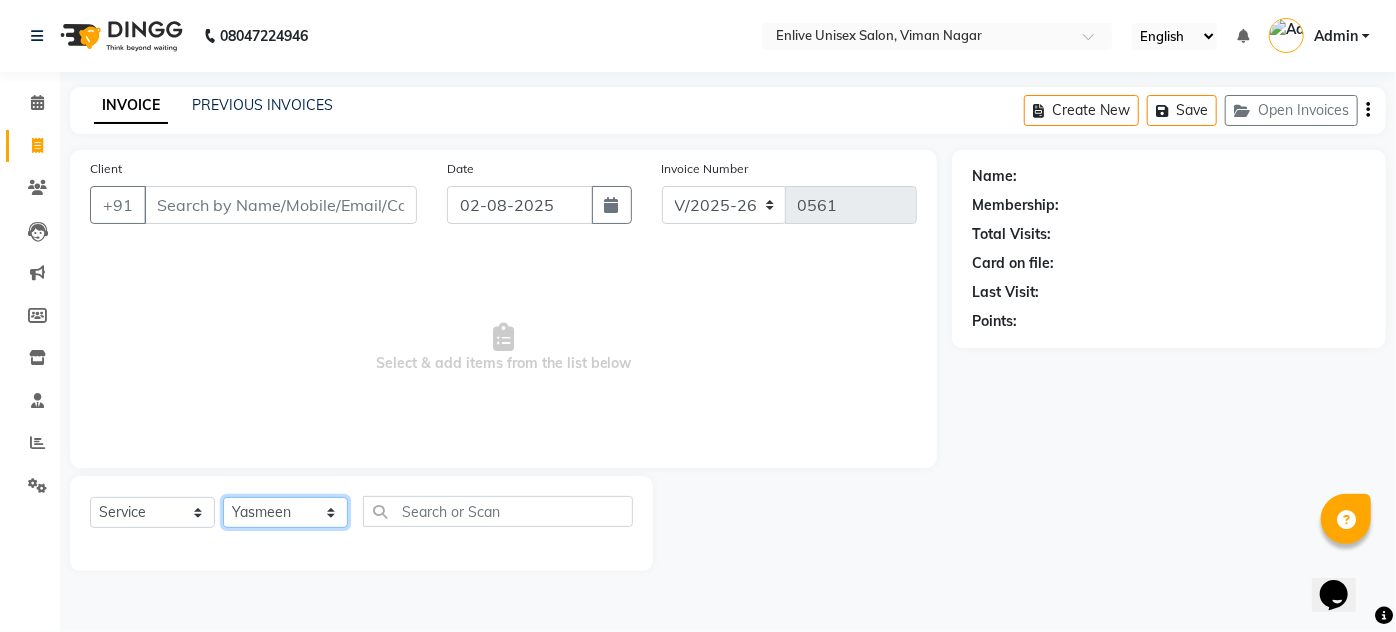 click on "Select Stylist Amin Shaikh Arti lohar Jyoti Namrata Nitin Sir Roshani sameer Shubhangi Vikas Yasmeen" 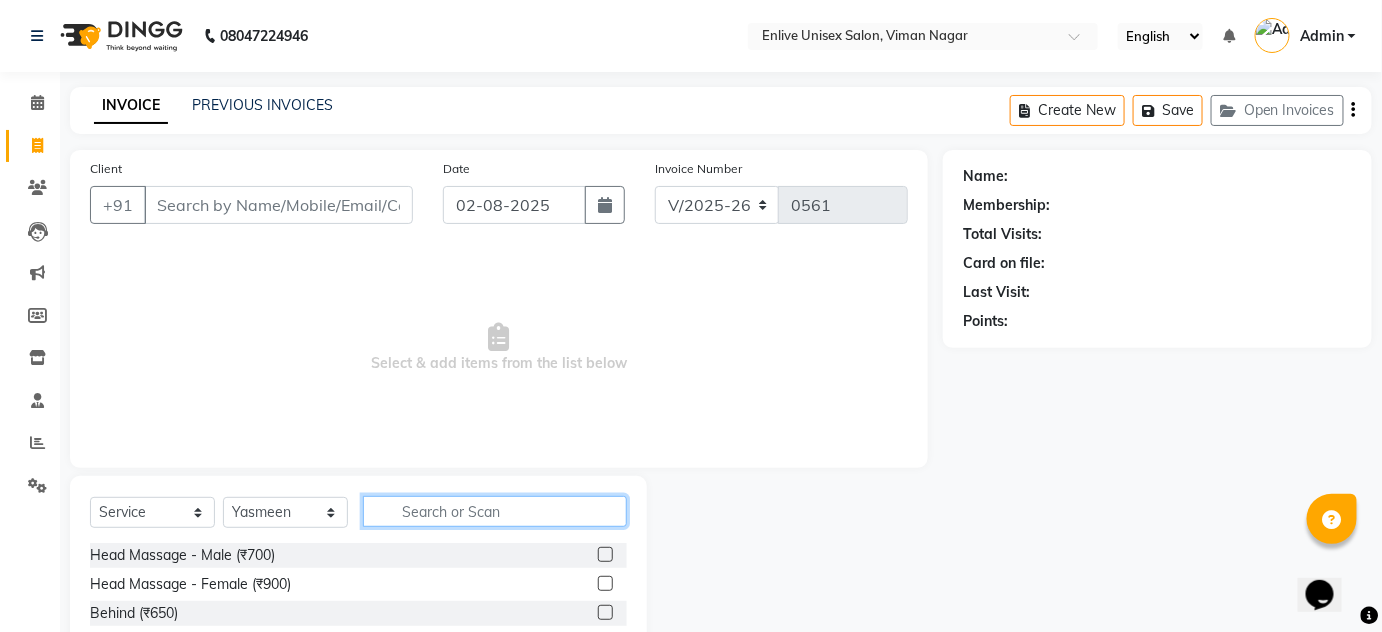click 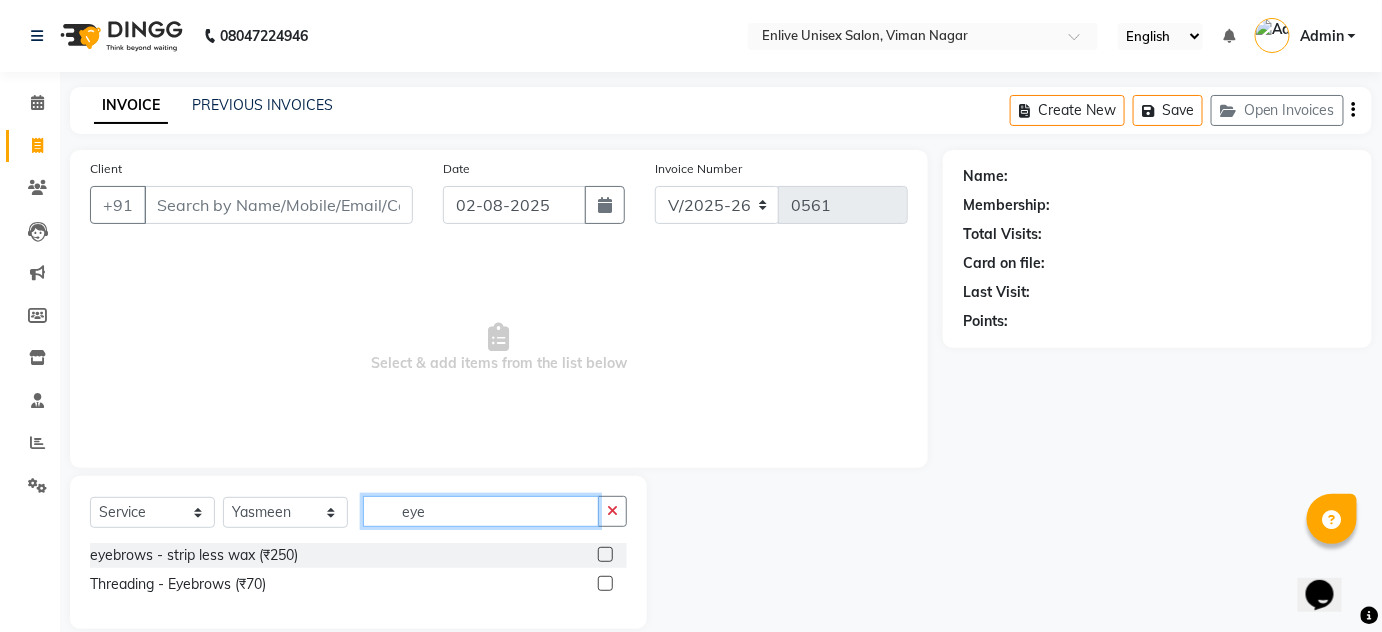 drag, startPoint x: 419, startPoint y: 521, endPoint x: 0, endPoint y: 404, distance: 435.02875 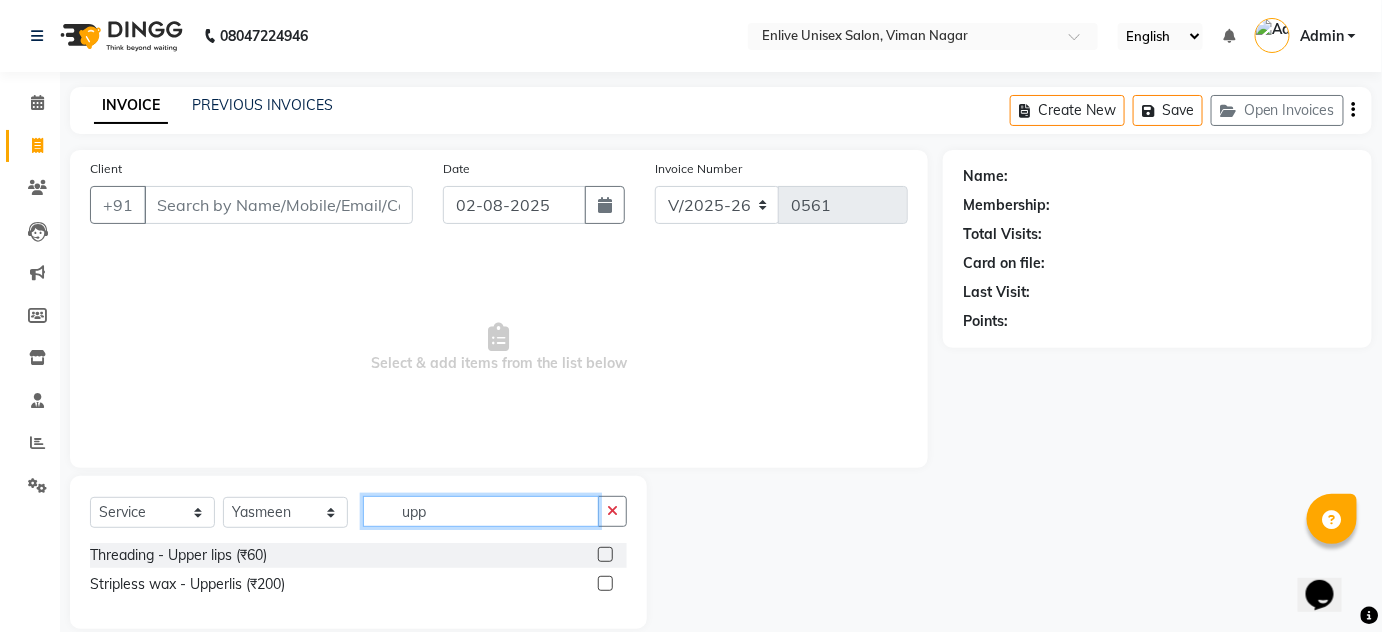 type on "upp" 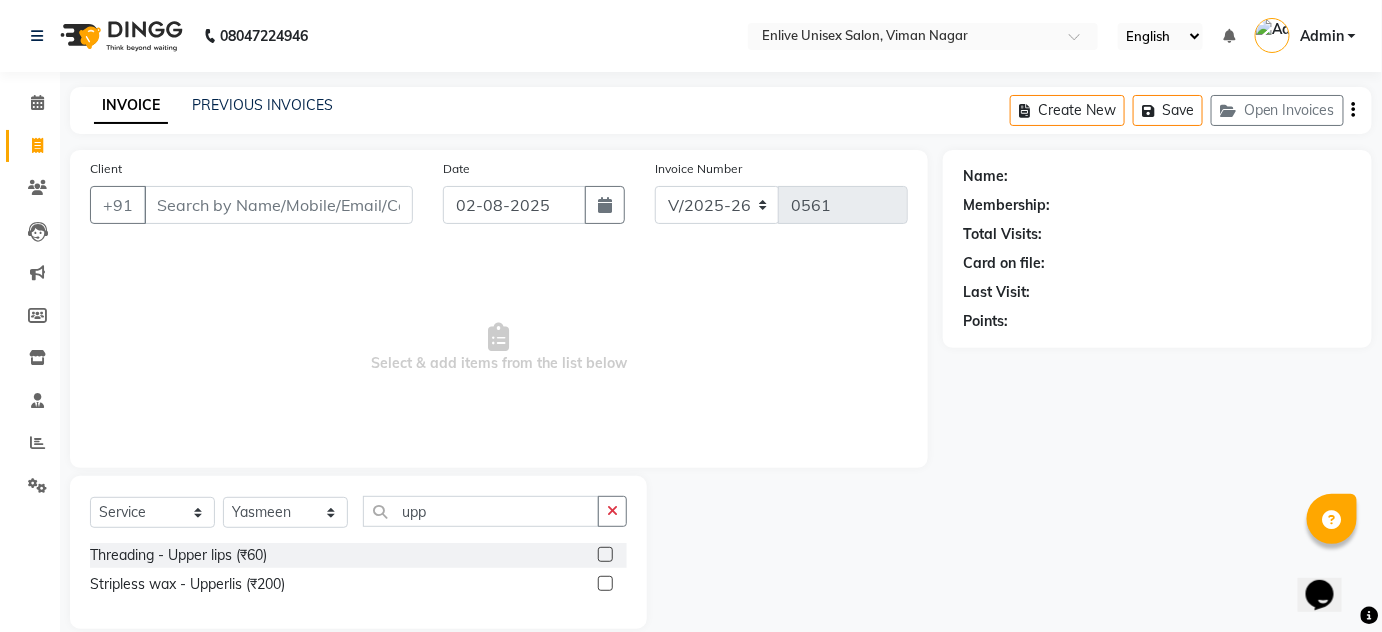 click 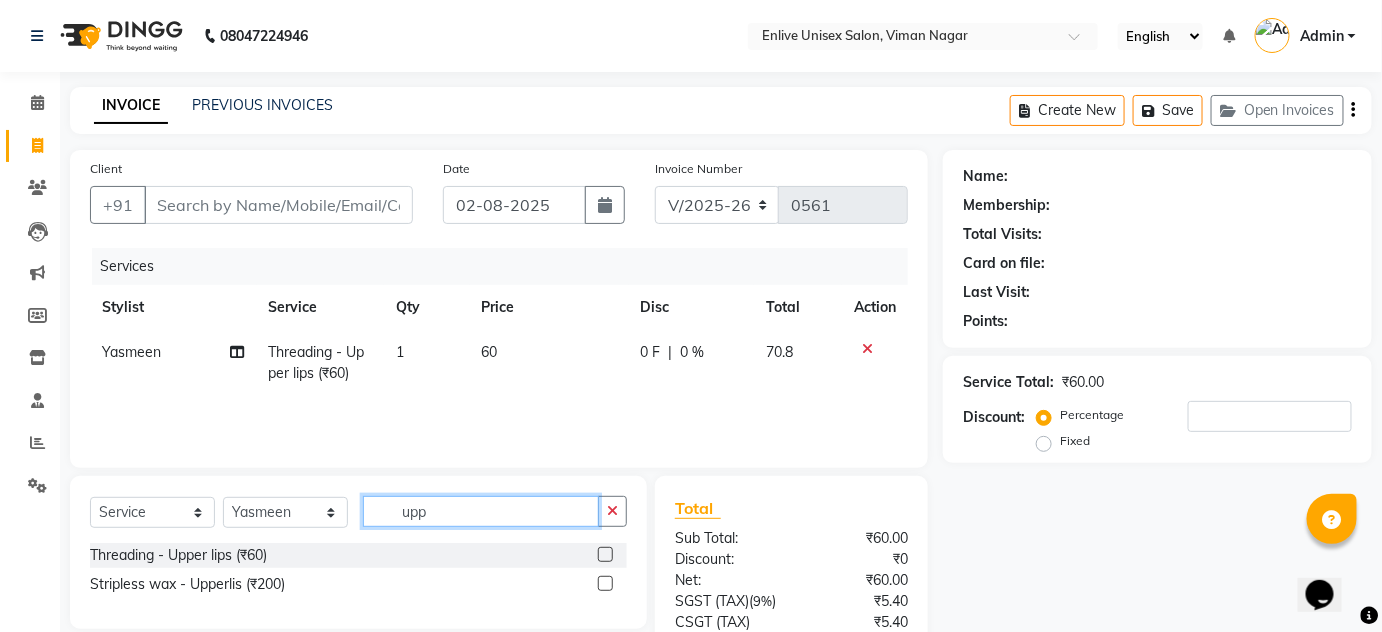checkbox on "false" 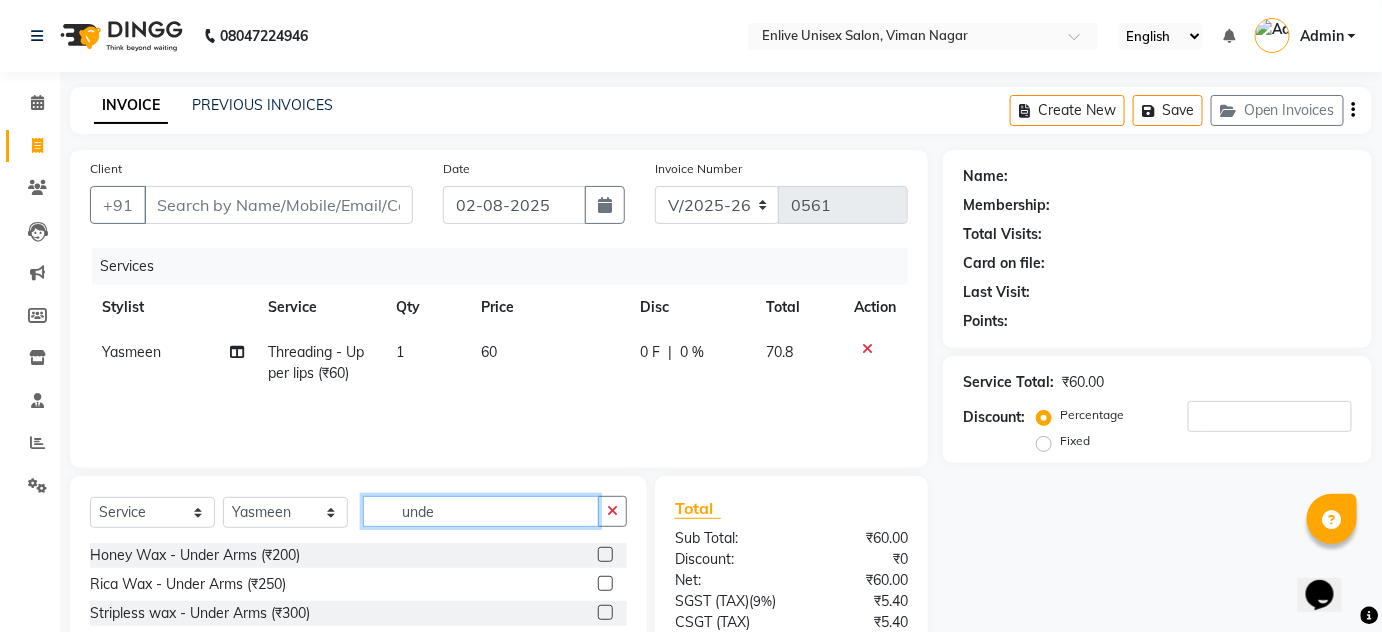 type on "unde" 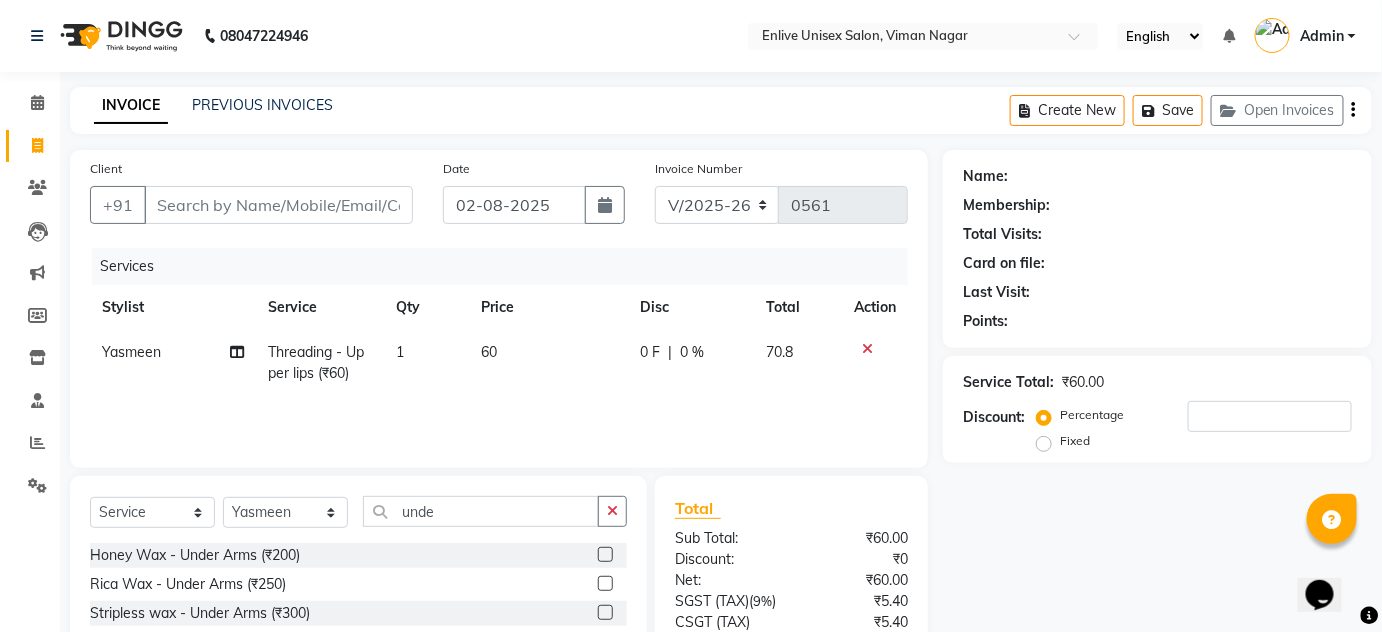 click 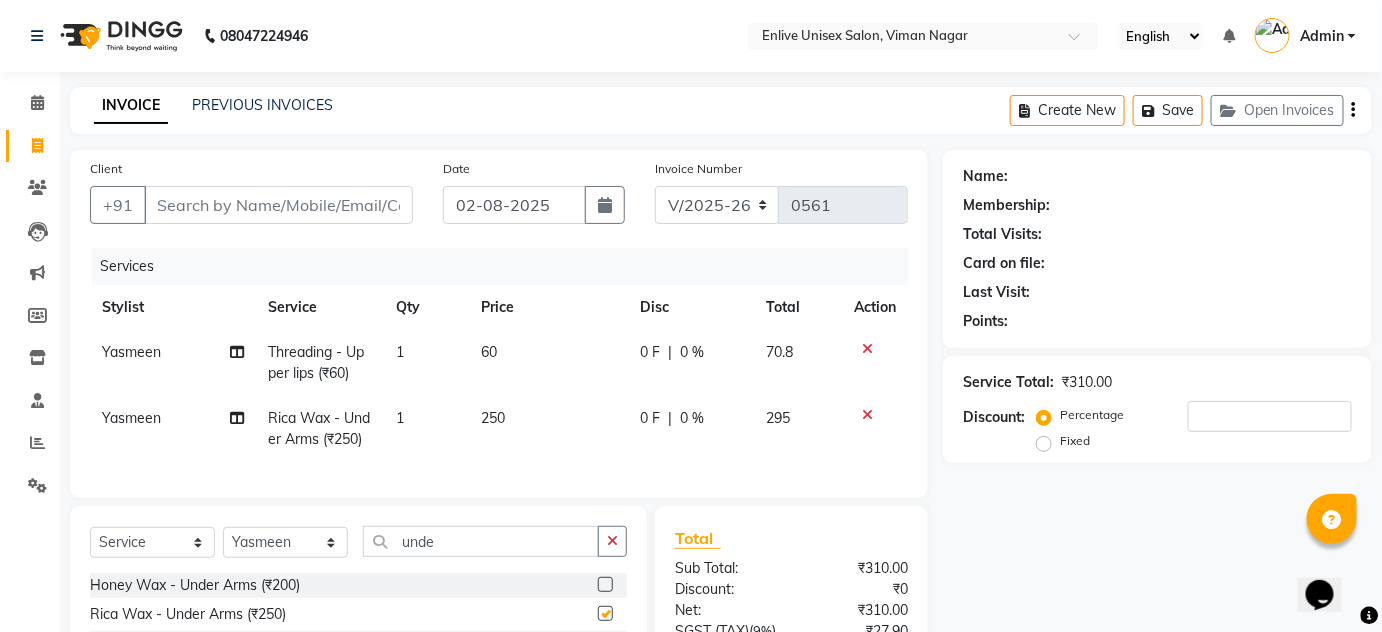 checkbox on "false" 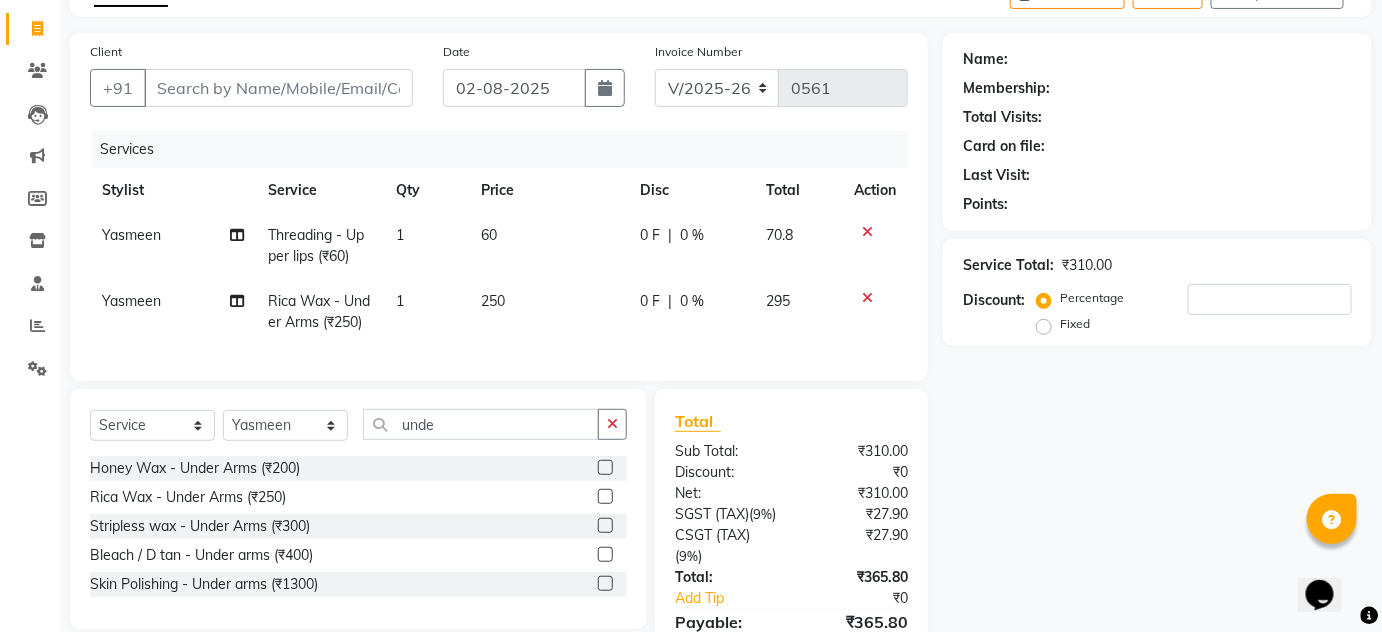 scroll, scrollTop: 0, scrollLeft: 0, axis: both 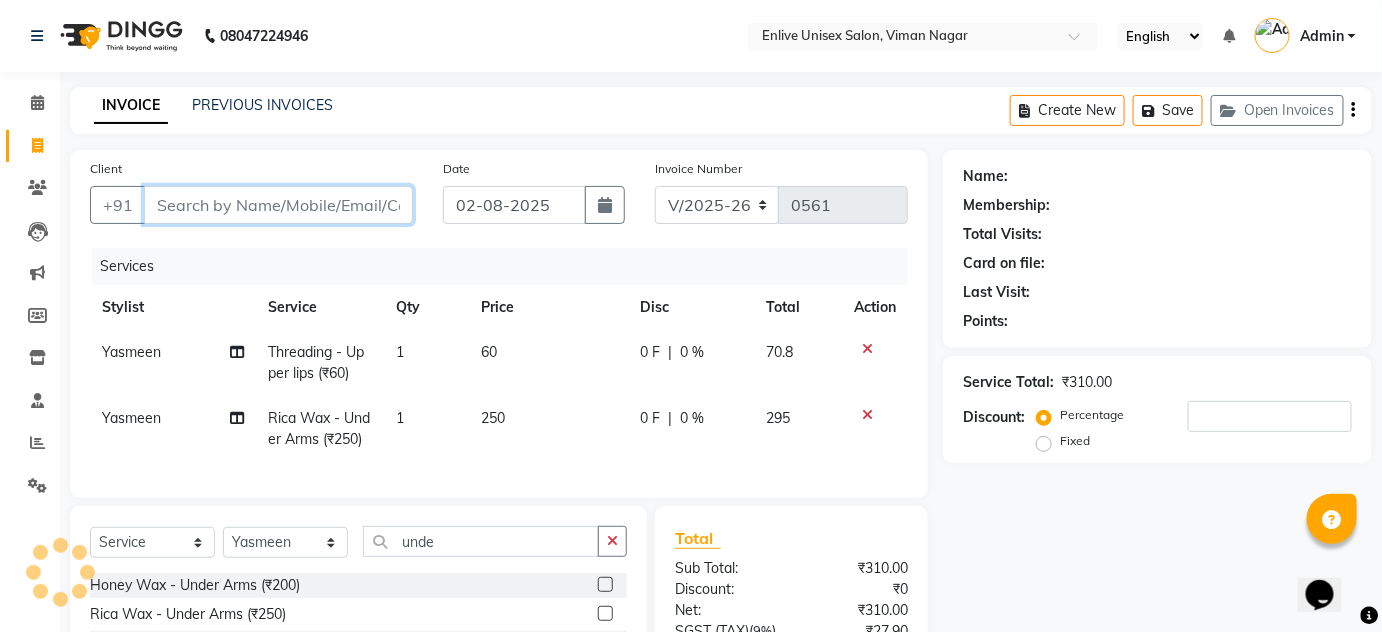 click on "Client" at bounding box center [278, 205] 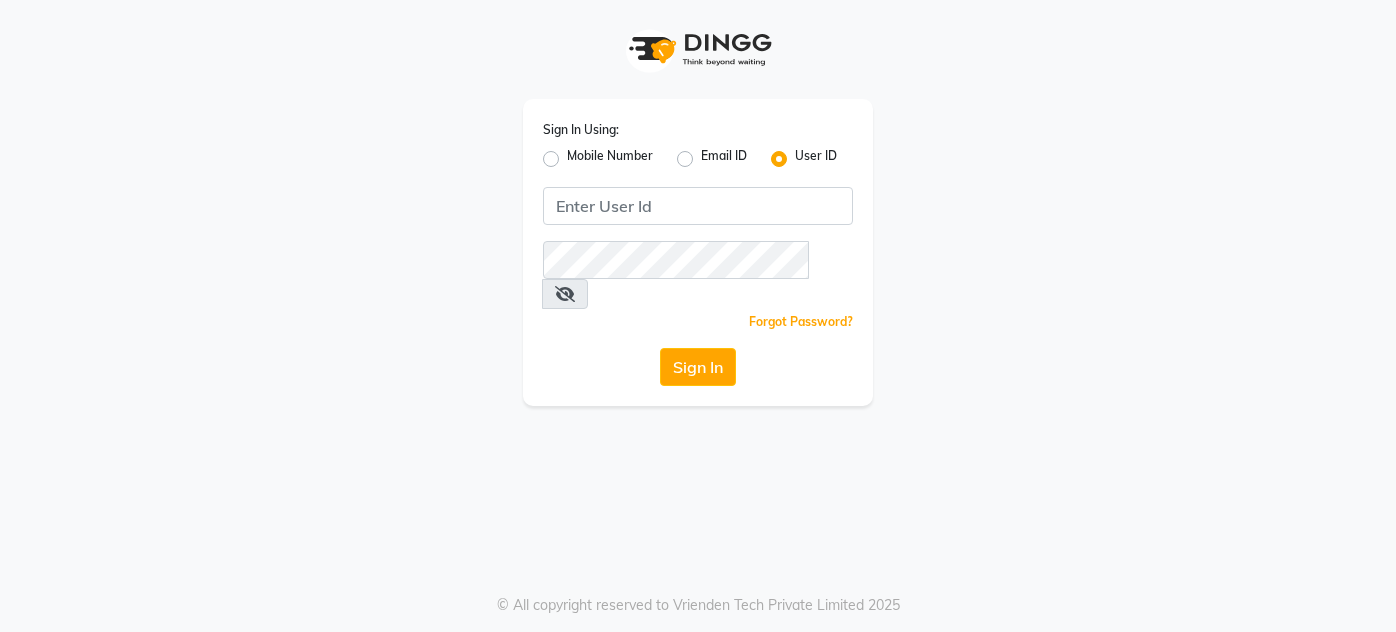 scroll, scrollTop: 0, scrollLeft: 0, axis: both 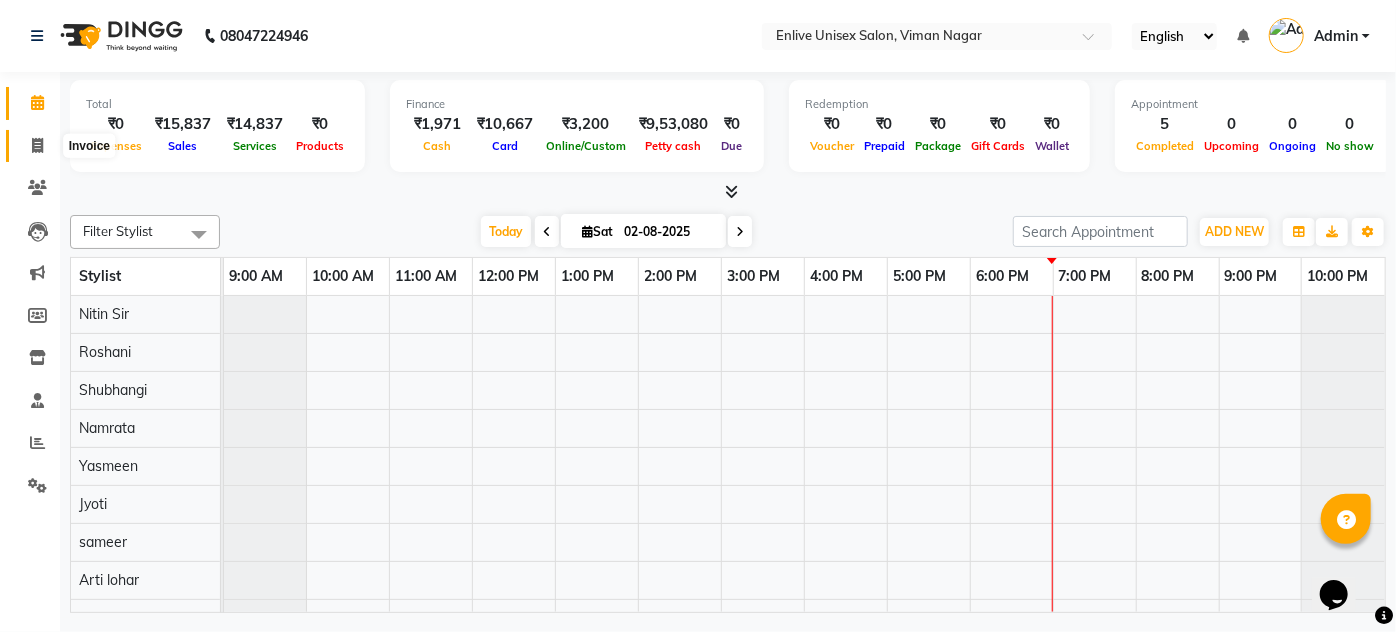 click 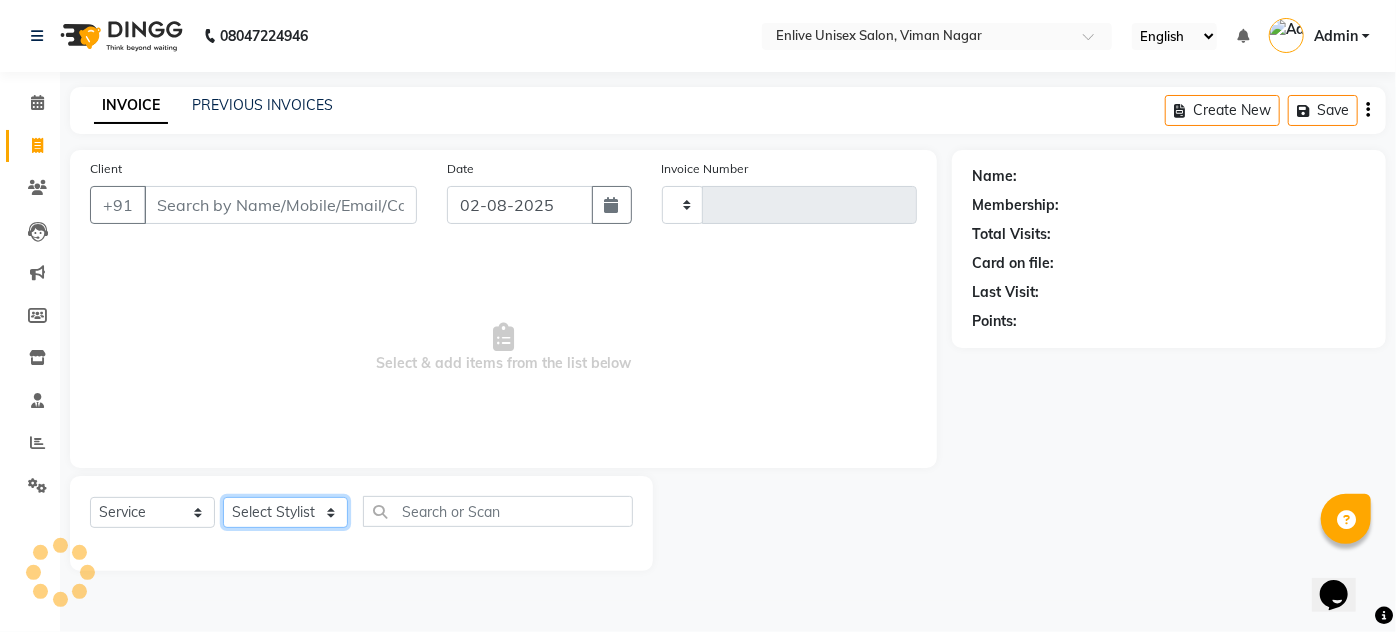 click on "Select Stylist" 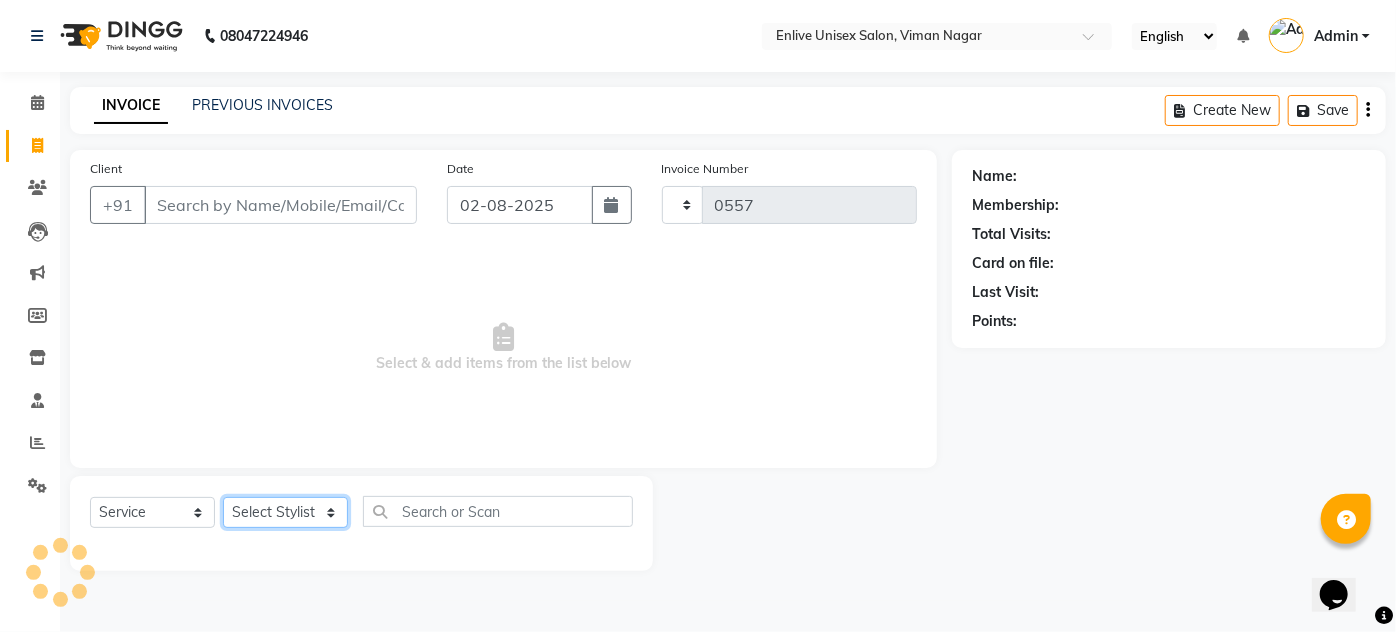 select on "145" 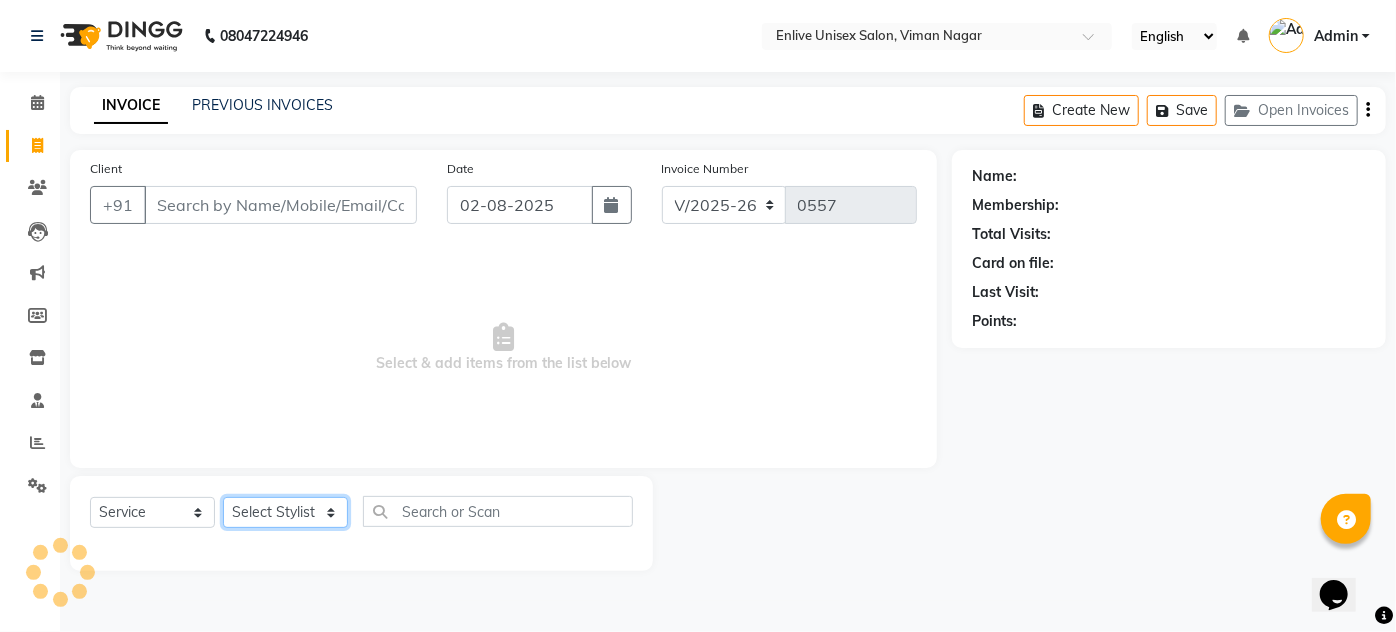 click on "Select Stylist" 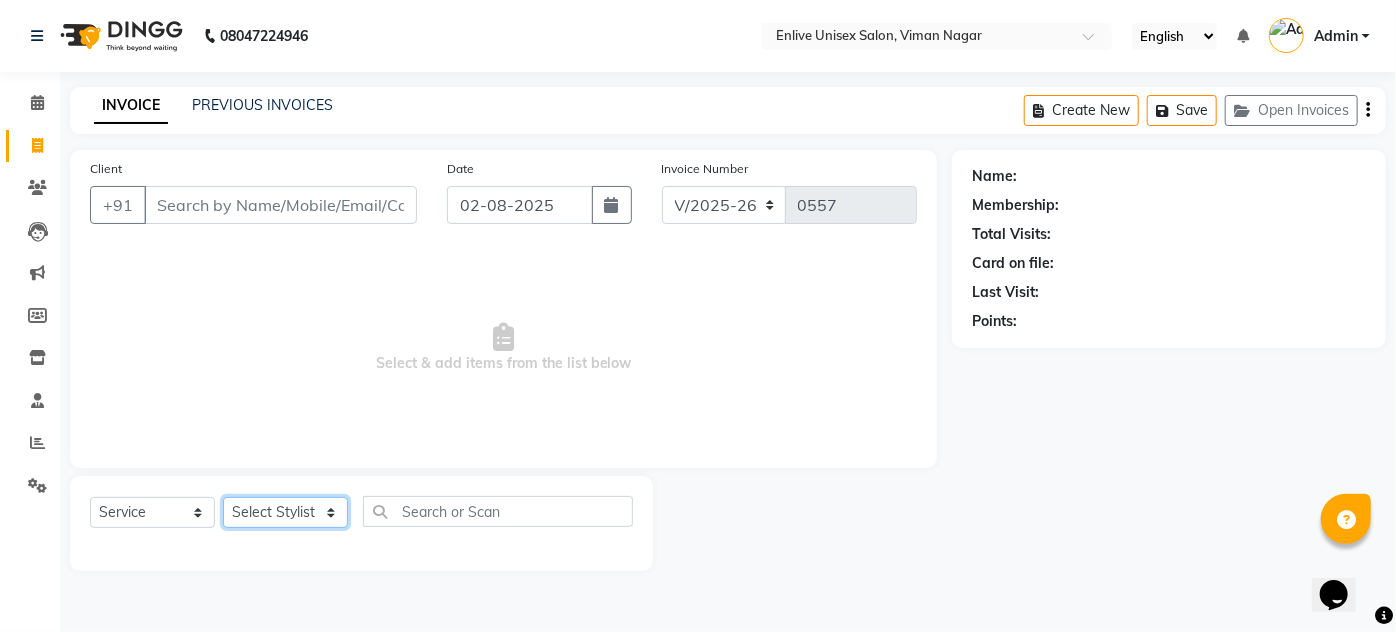 click on "Select Stylist Amin Shaikh Arti lohar Jyoti Namrata Nitin Sir Roshani sameer Shubhangi Vikas Yasmeen" 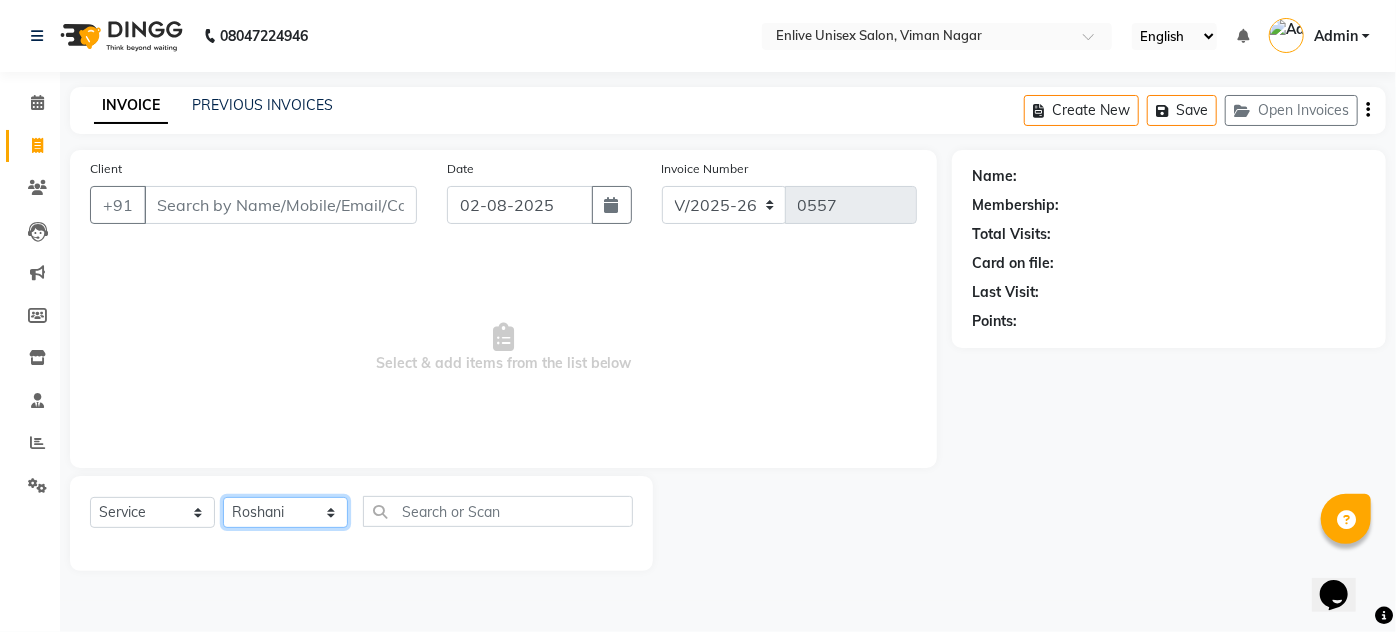 click on "Select Stylist Amin Shaikh Arti lohar Jyoti Namrata Nitin Sir Roshani sameer Shubhangi Vikas Yasmeen" 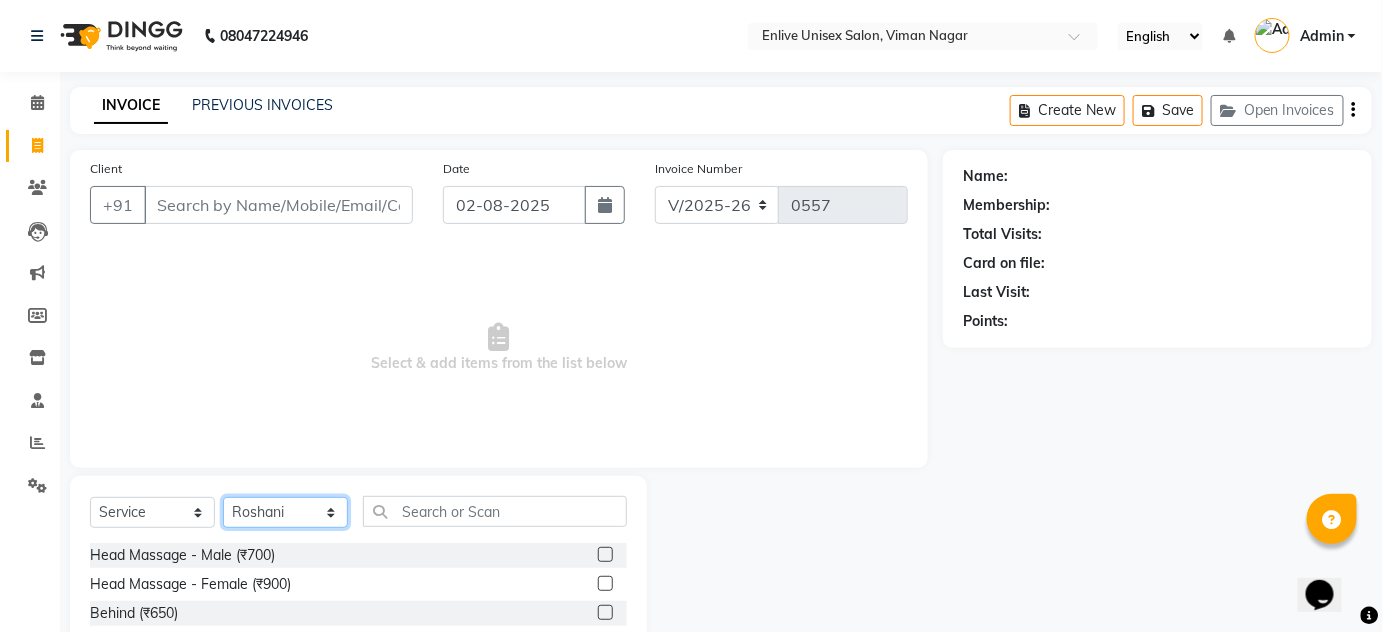 click on "Select Stylist Amin Shaikh Arti lohar Jyoti Namrata Nitin Sir Roshani sameer Shubhangi Vikas Yasmeen" 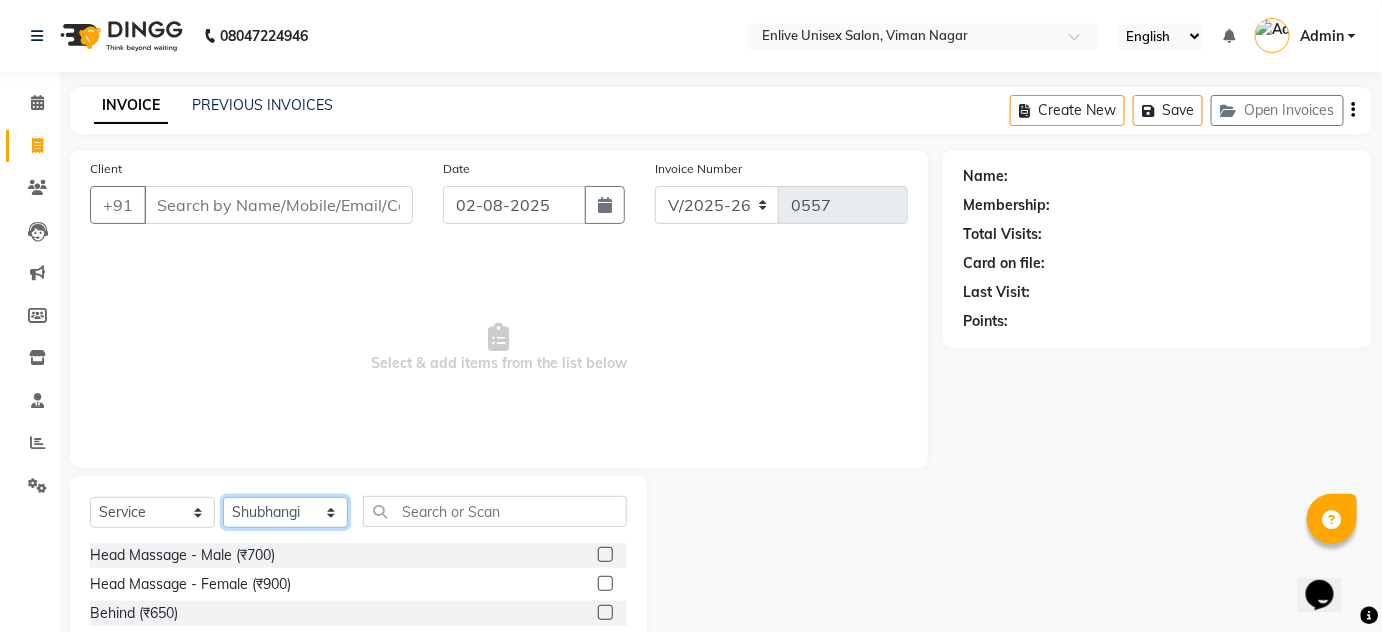 click on "Select Stylist Amin Shaikh Arti lohar Jyoti Namrata Nitin Sir Roshani sameer Shubhangi Vikas Yasmeen" 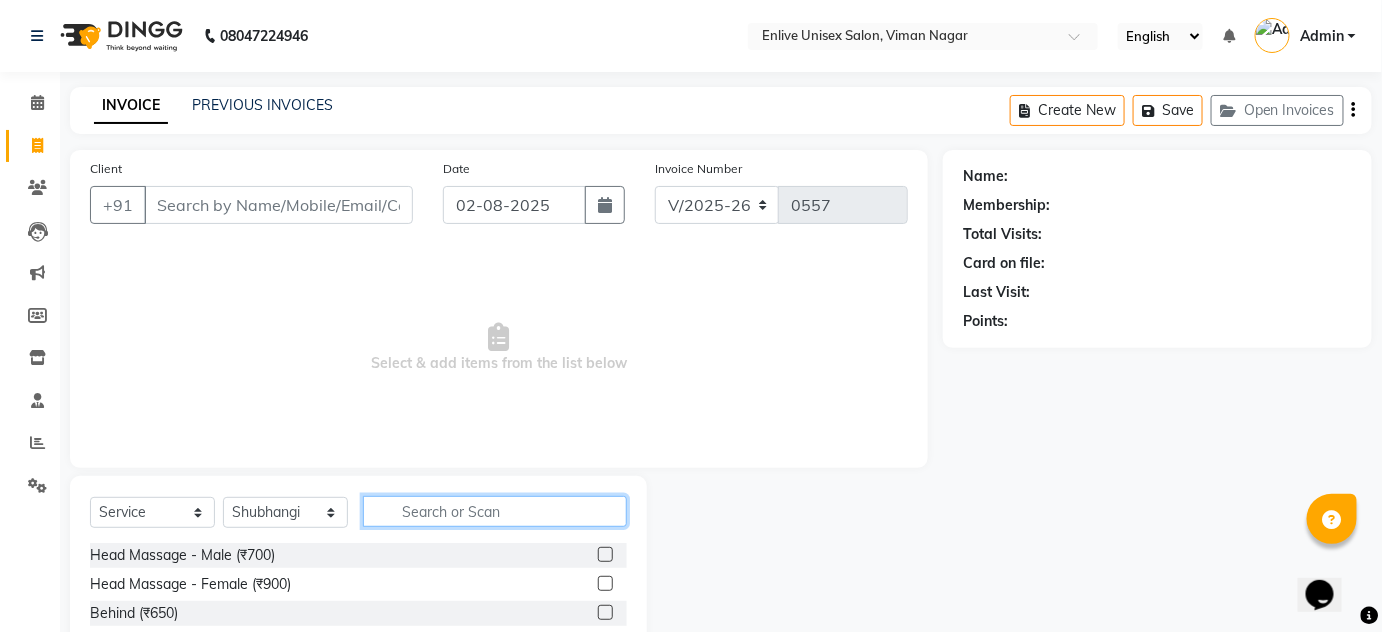 click 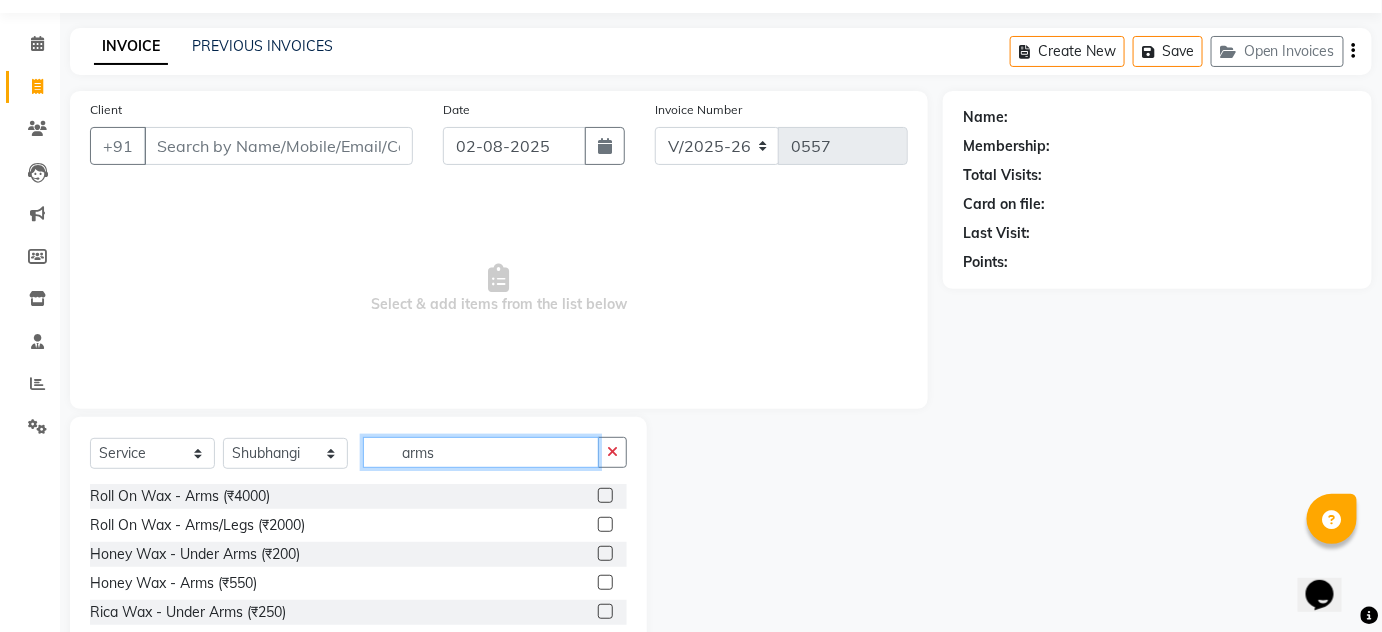 scroll, scrollTop: 90, scrollLeft: 0, axis: vertical 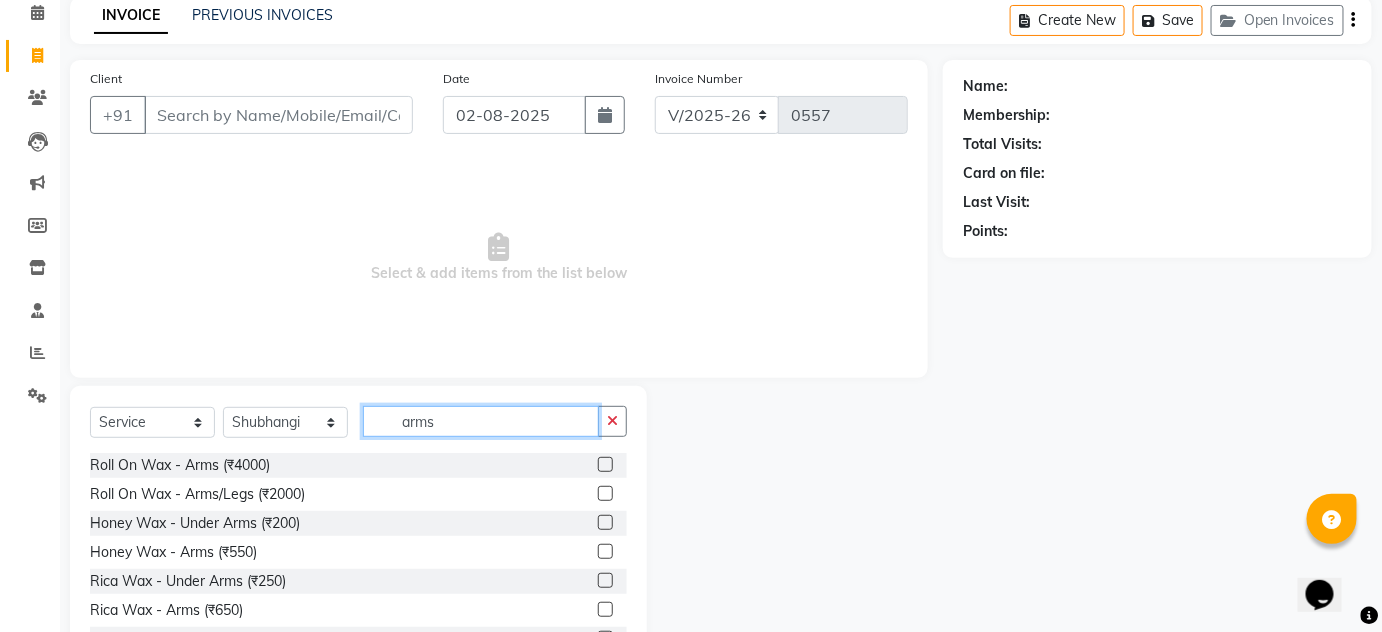type on "arms" 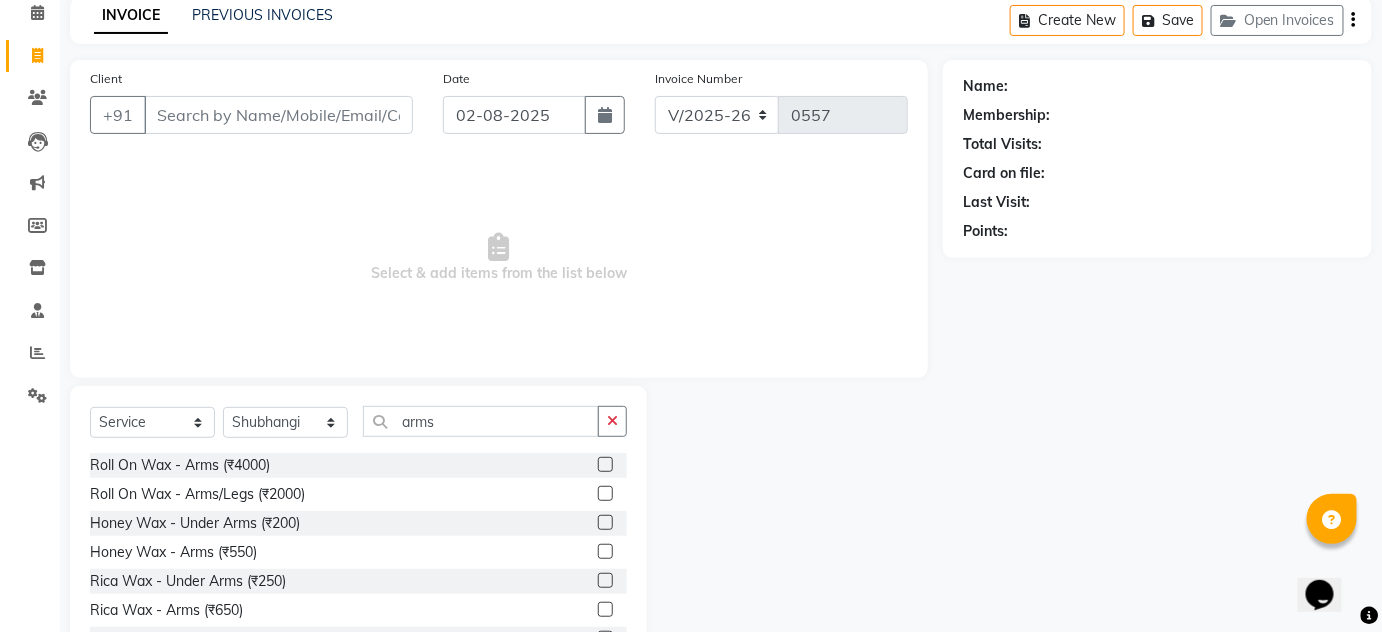 click 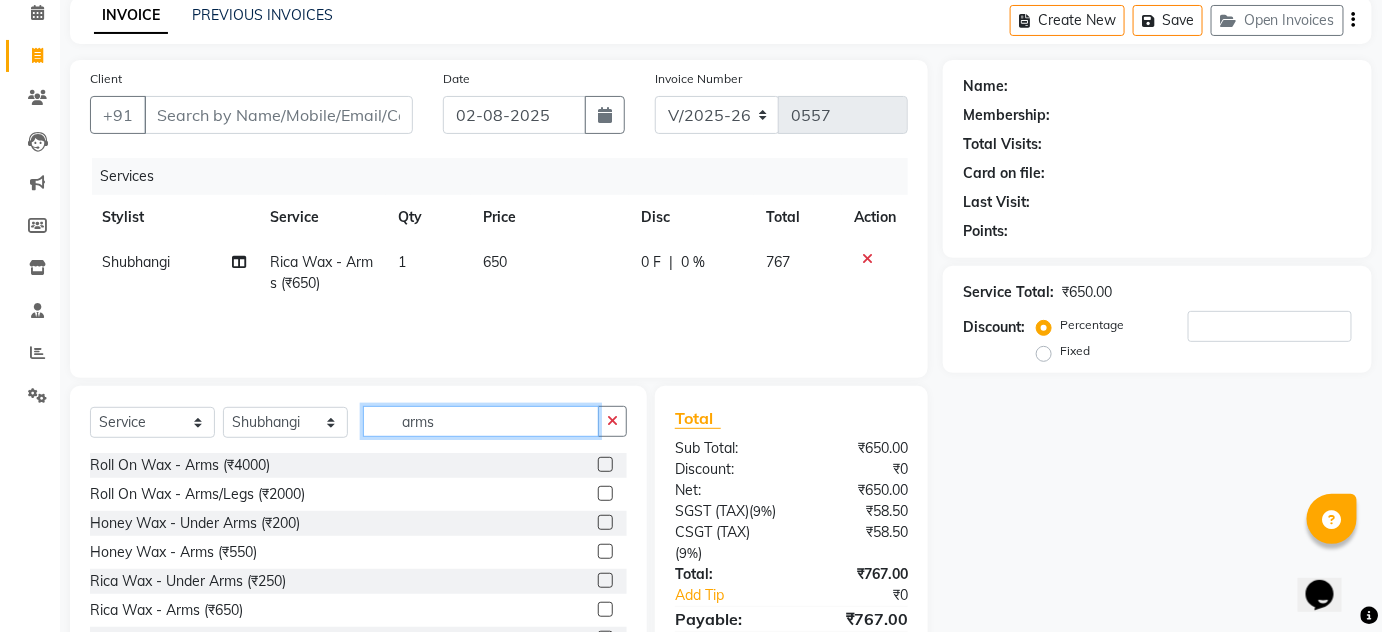 checkbox on "false" 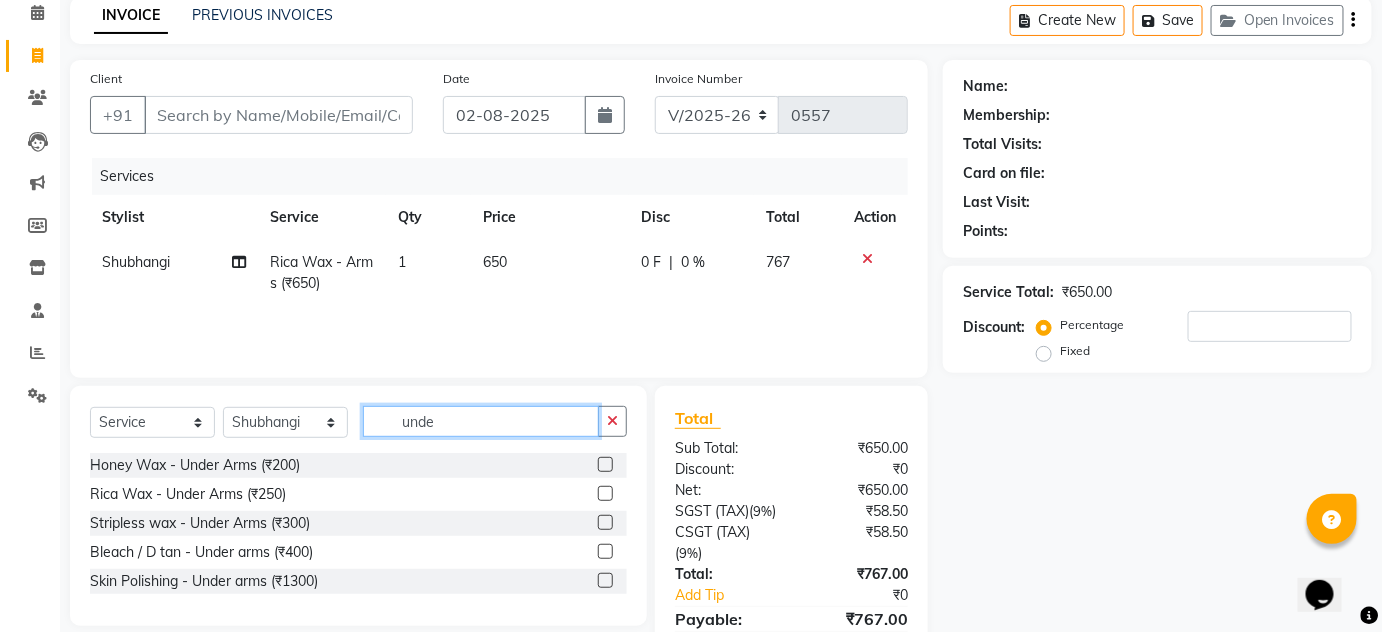 type on "unde" 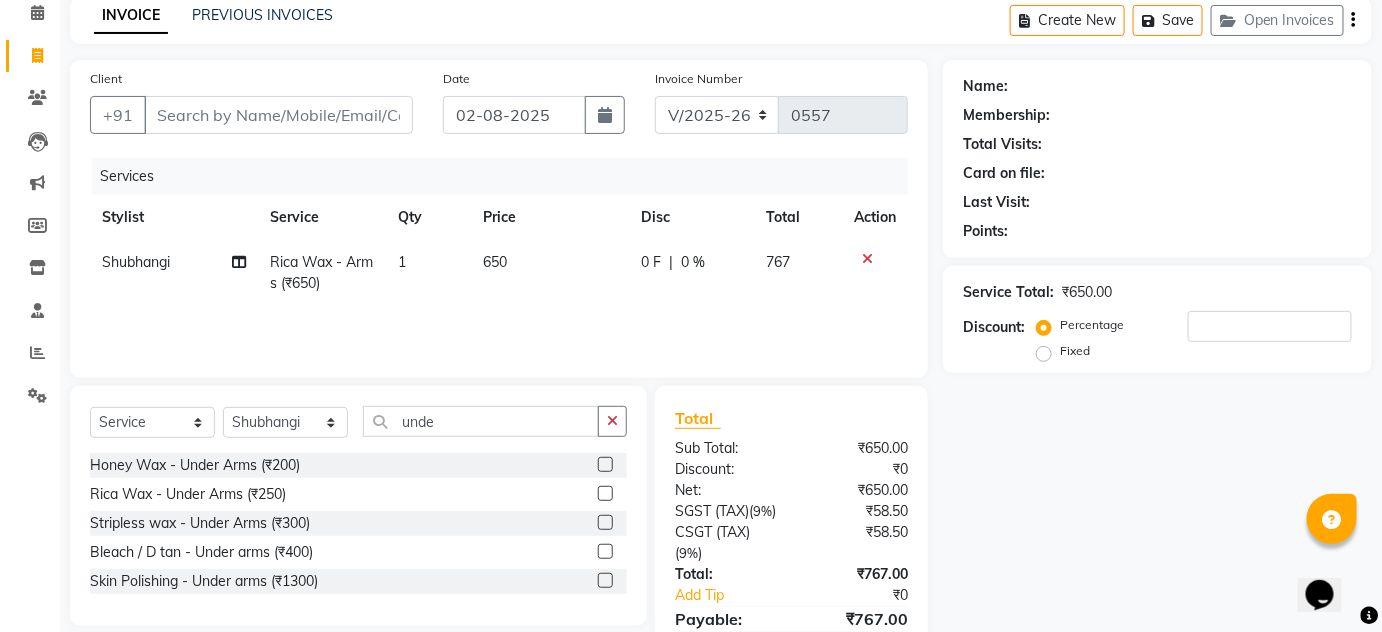 click 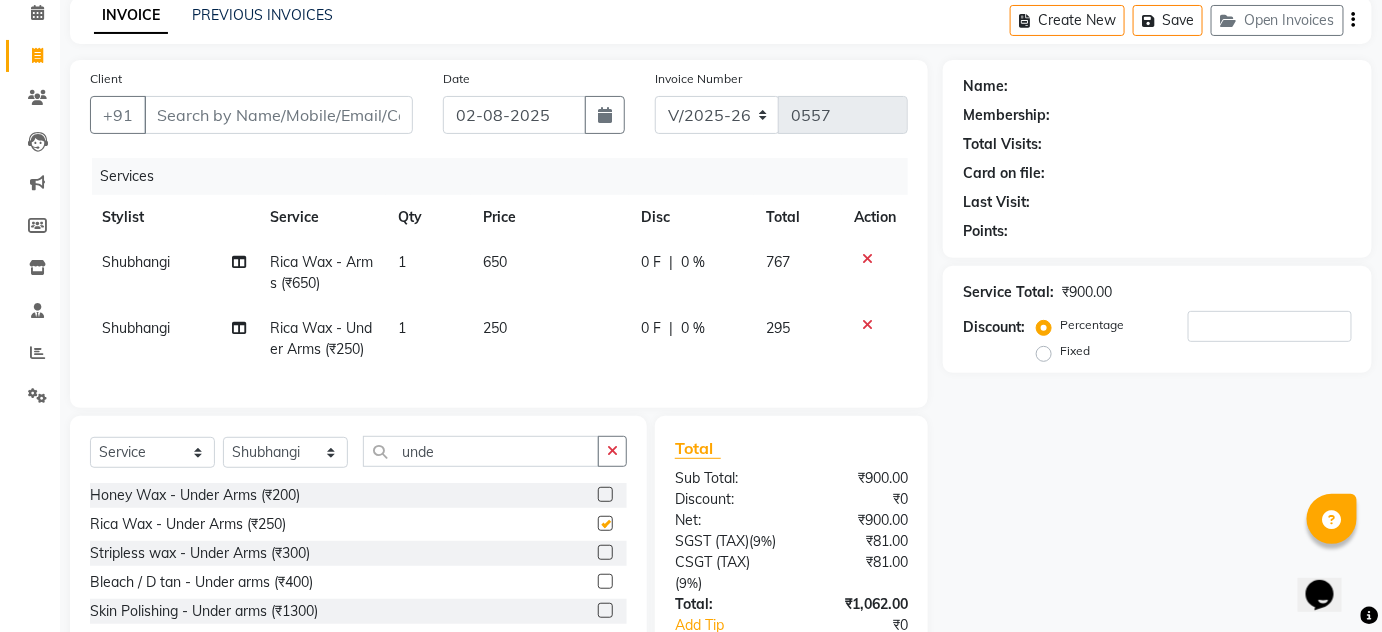 checkbox on "false" 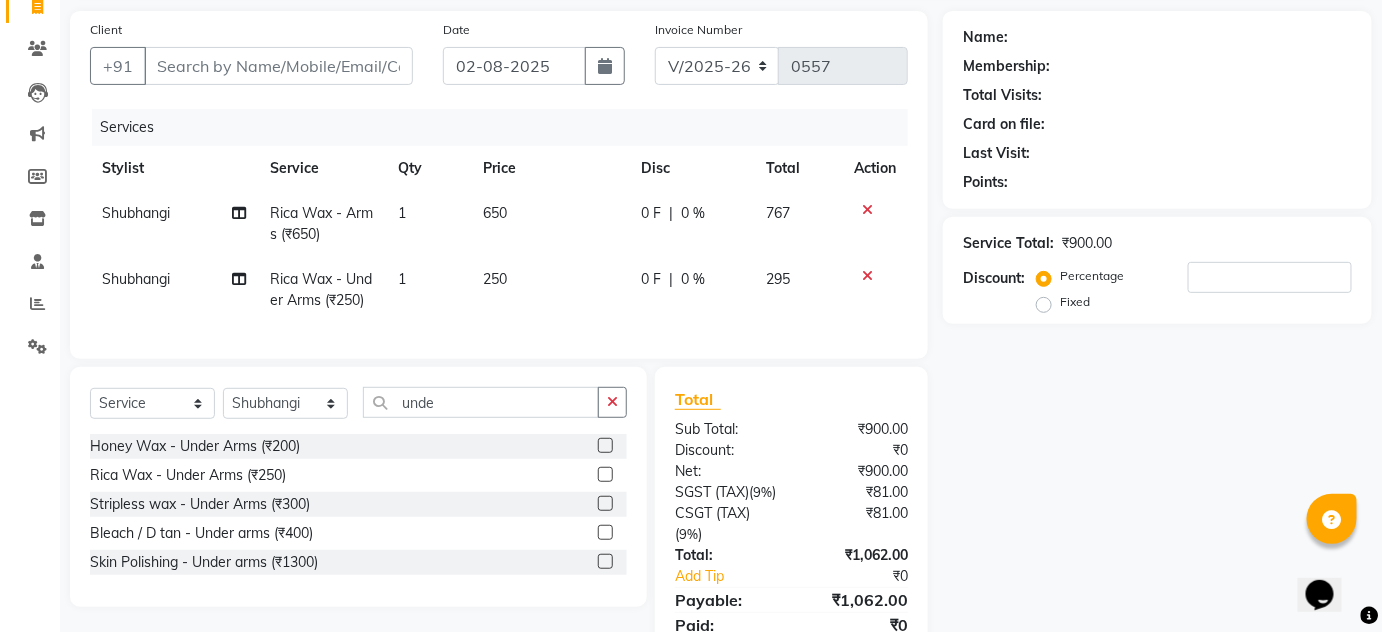 scroll, scrollTop: 0, scrollLeft: 0, axis: both 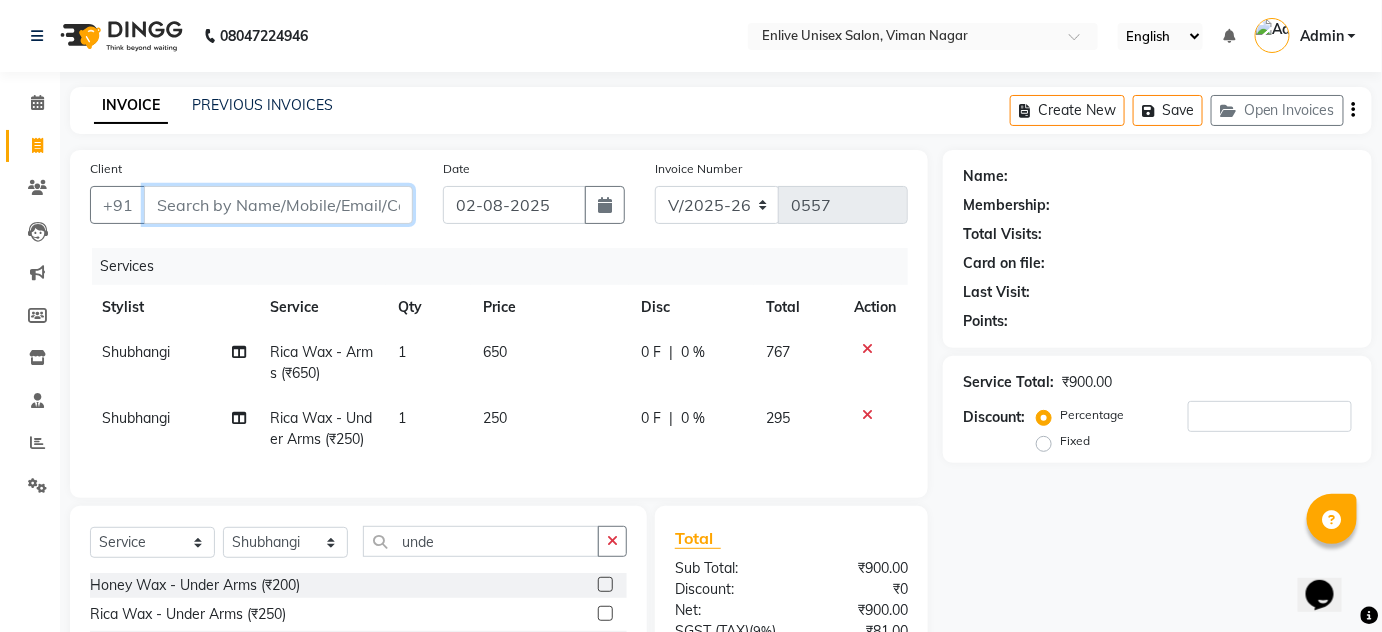 click on "Client" at bounding box center [278, 205] 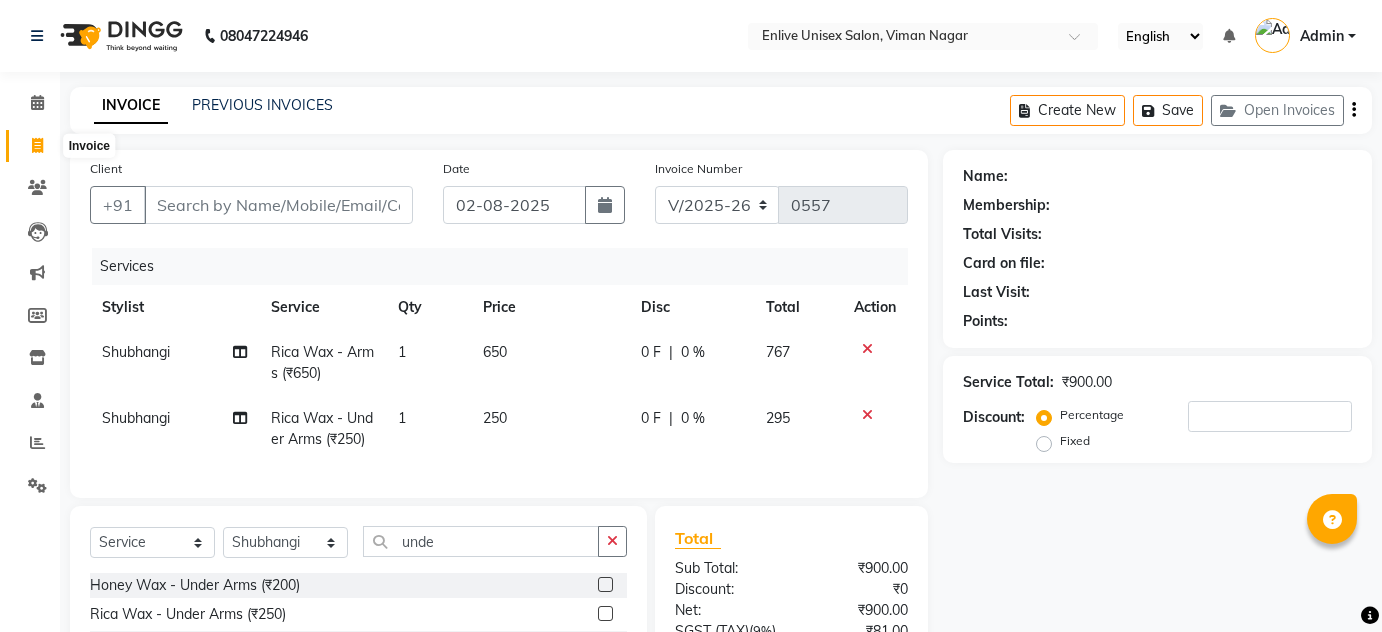 select on "145" 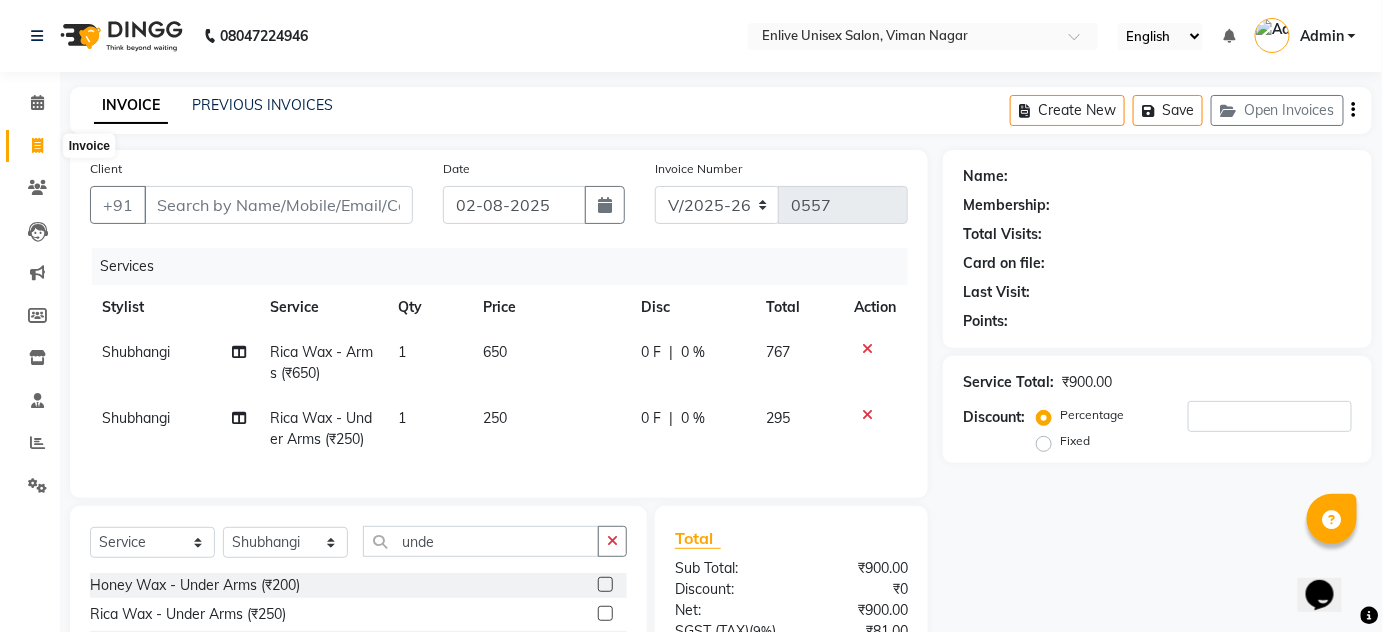 scroll, scrollTop: 0, scrollLeft: 0, axis: both 